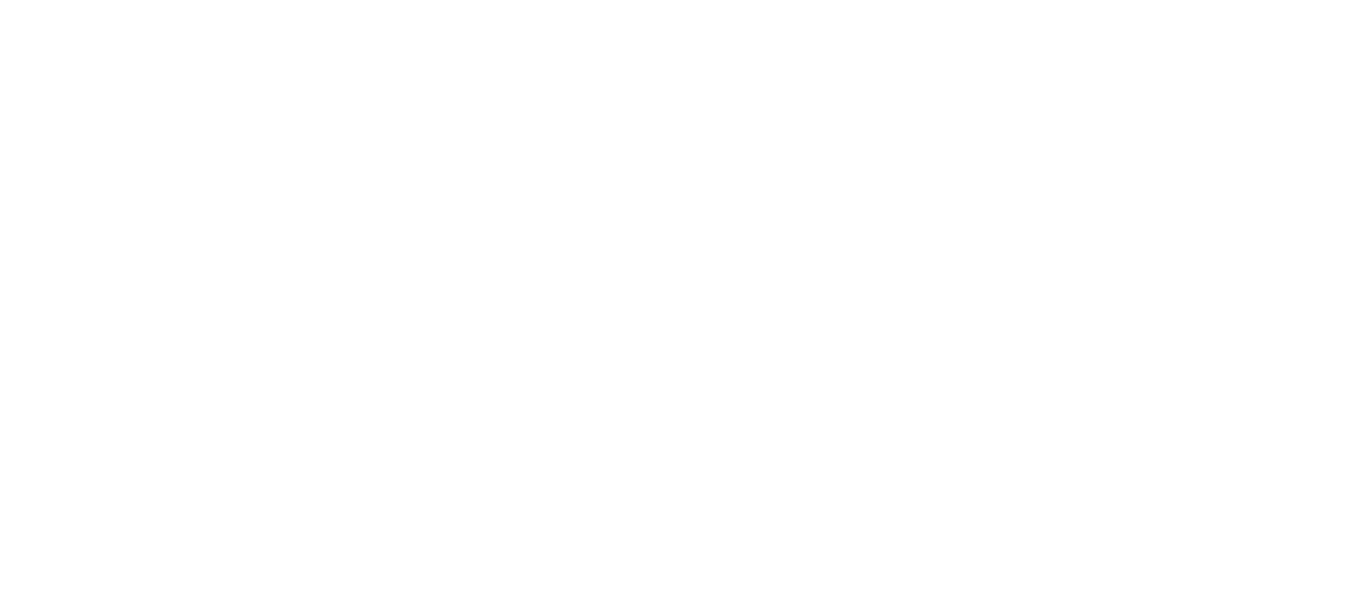 scroll, scrollTop: 0, scrollLeft: 0, axis: both 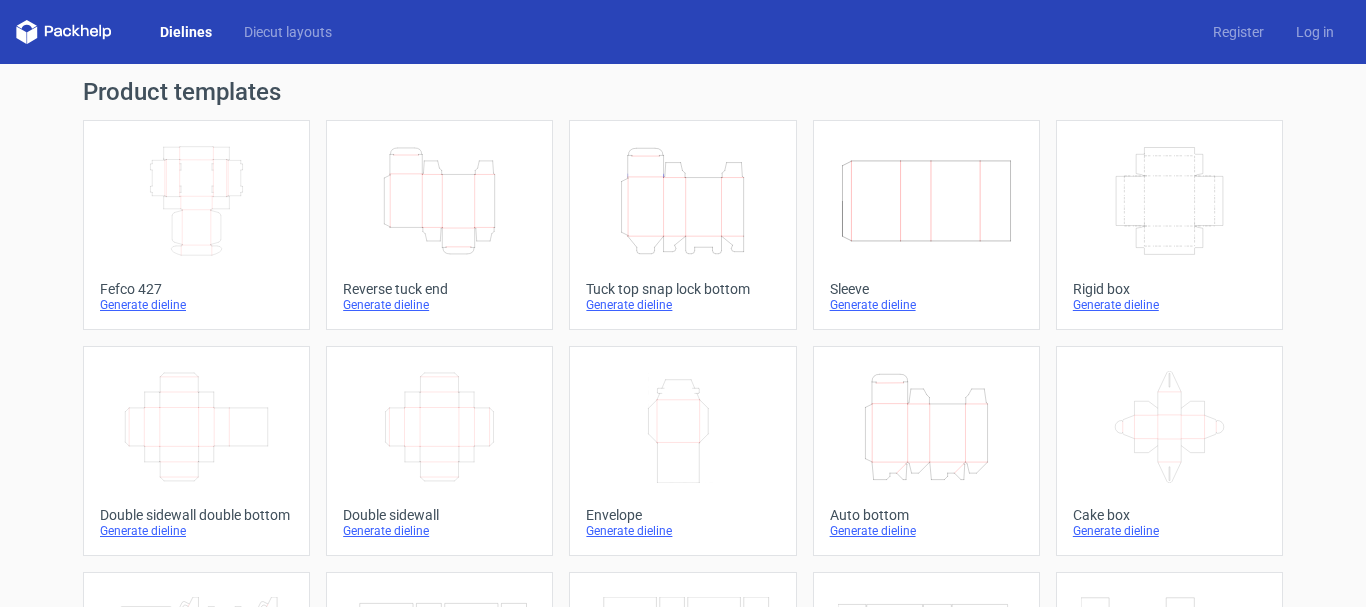 click on "Width
Depth
Height" 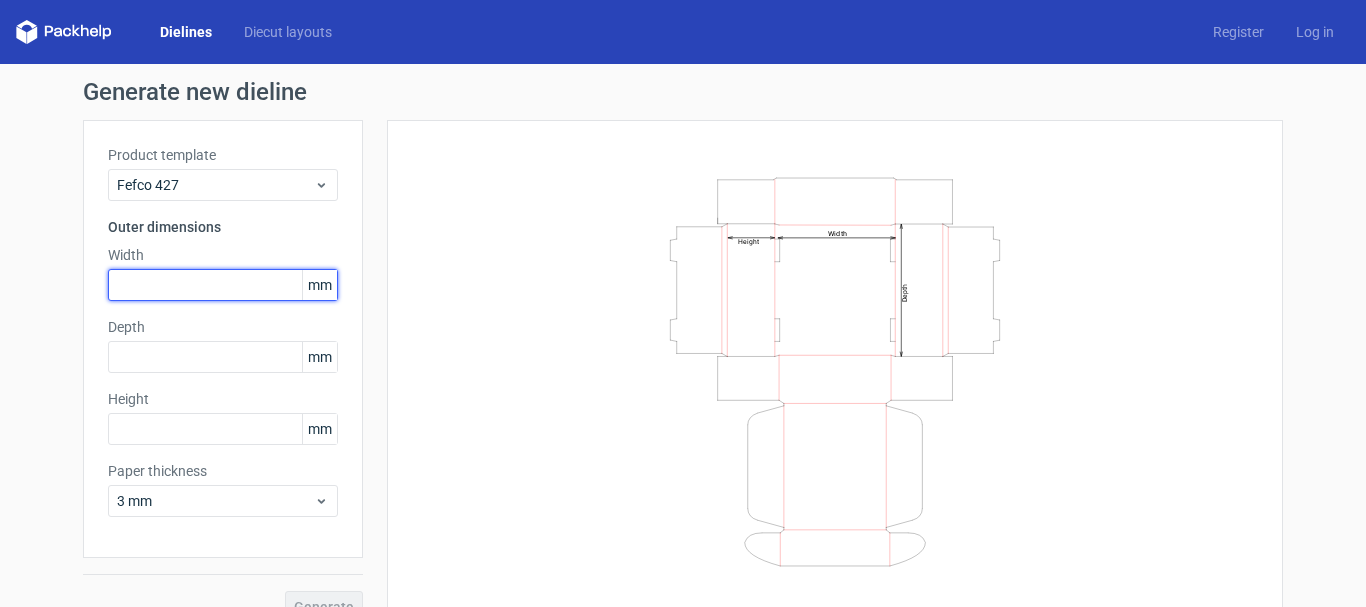 click at bounding box center [223, 285] 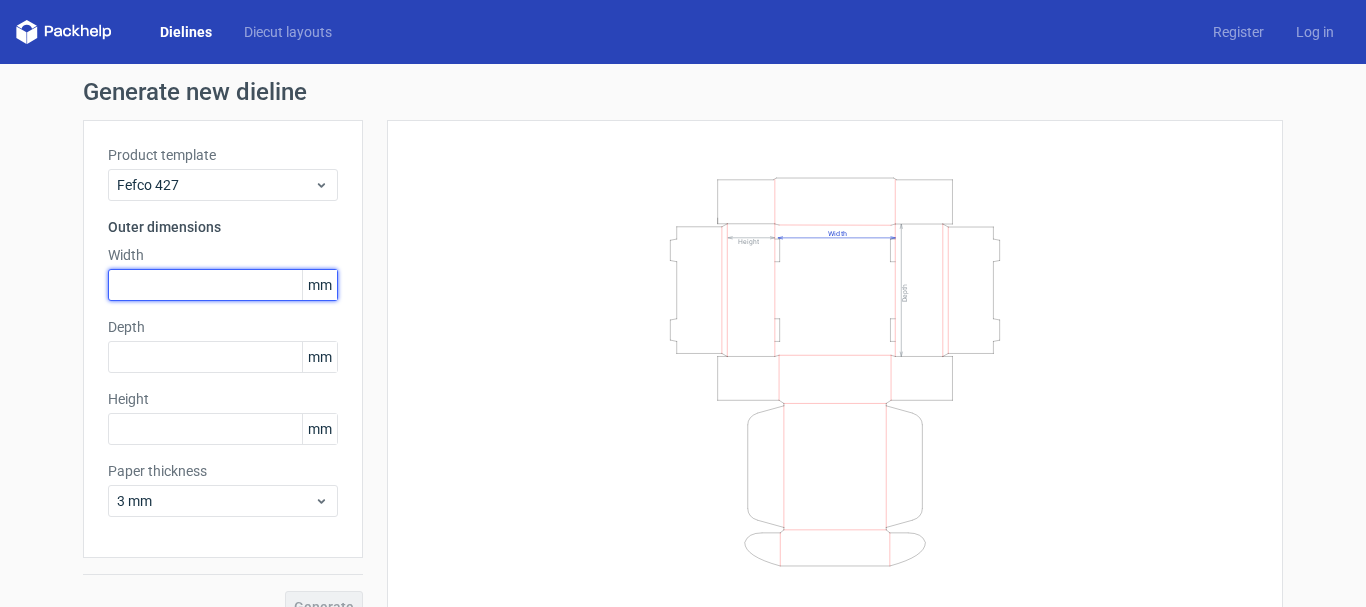 click at bounding box center (223, 285) 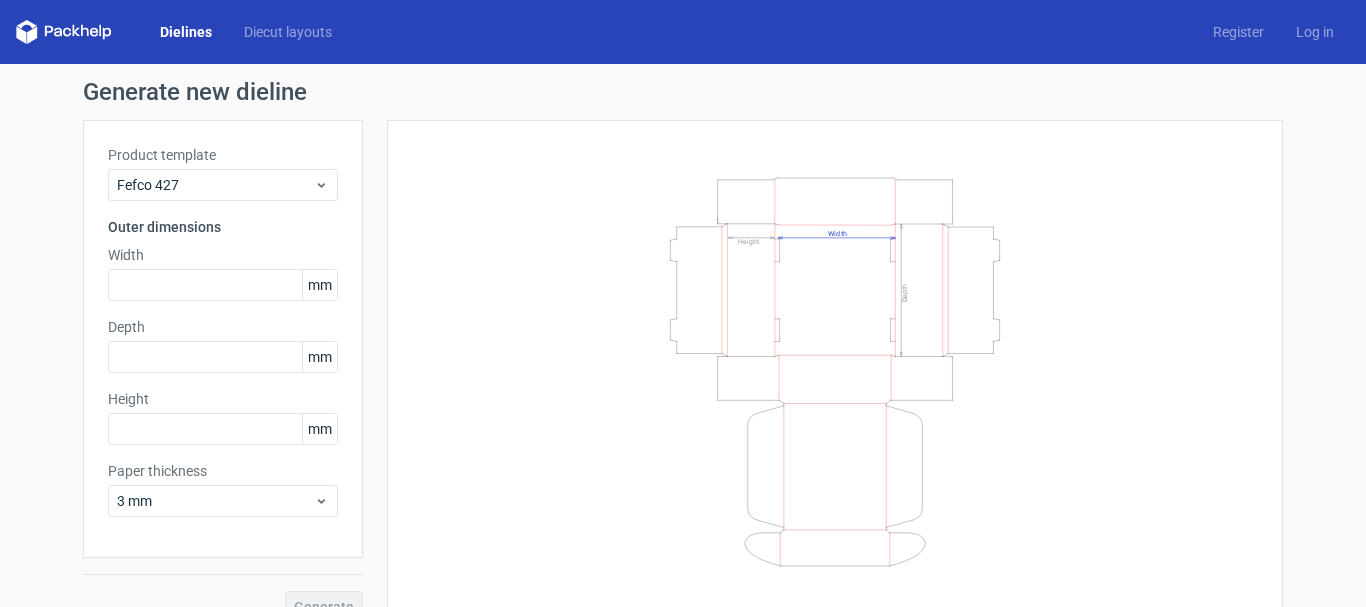 click on "Width mm" at bounding box center (223, 273) 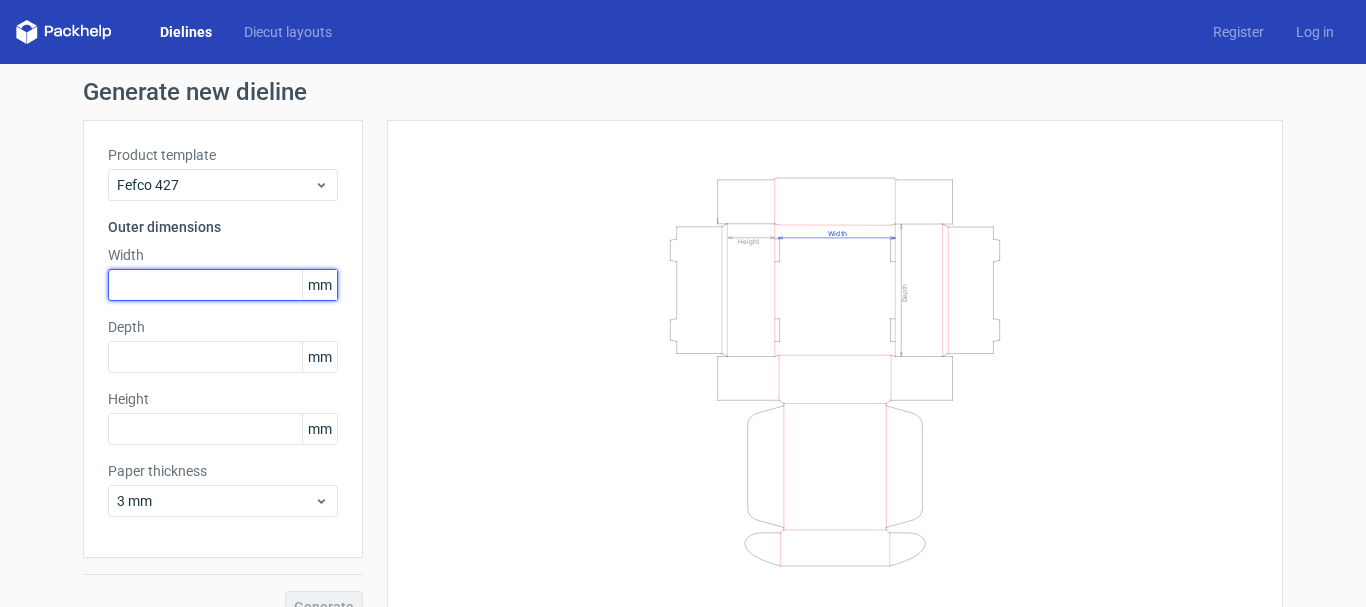 click at bounding box center (223, 285) 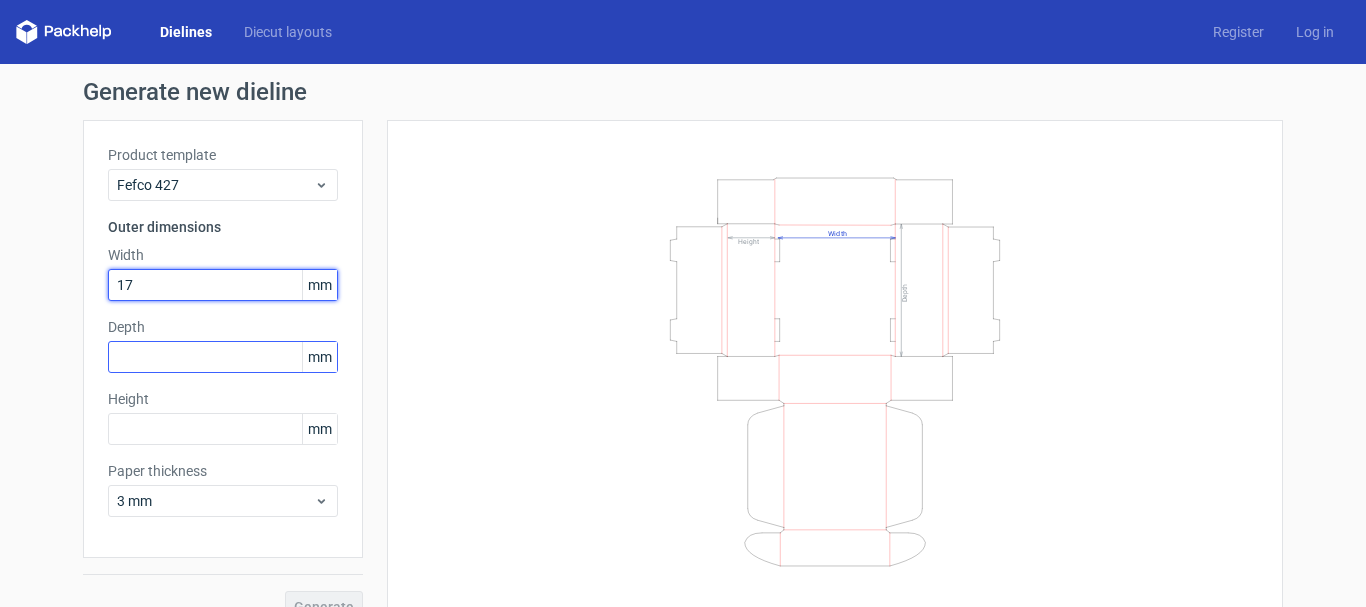 type on "17" 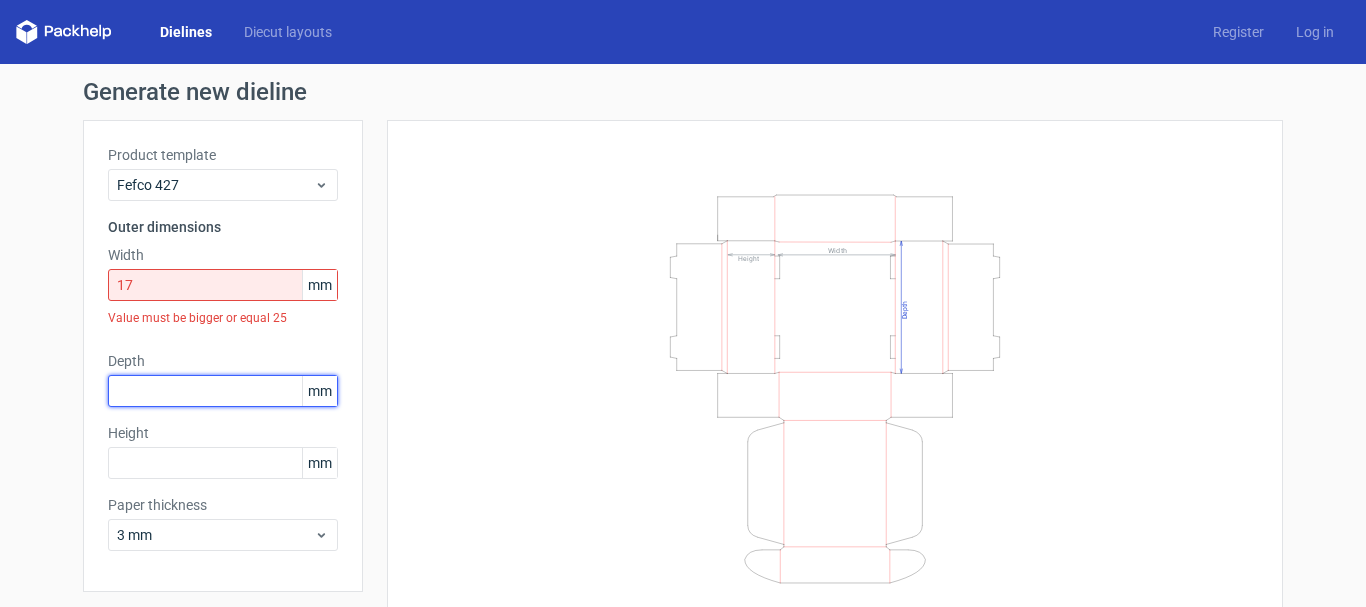 click on "Depth mm" at bounding box center (223, 379) 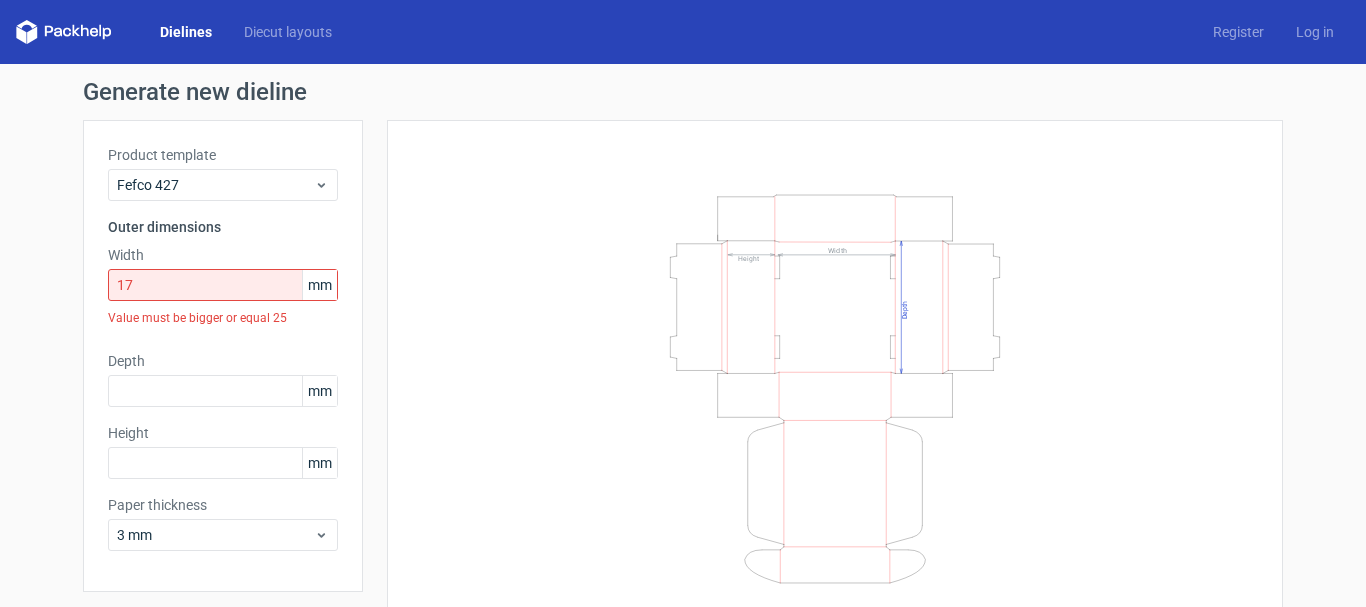 click on "Depth mm" at bounding box center (223, 379) 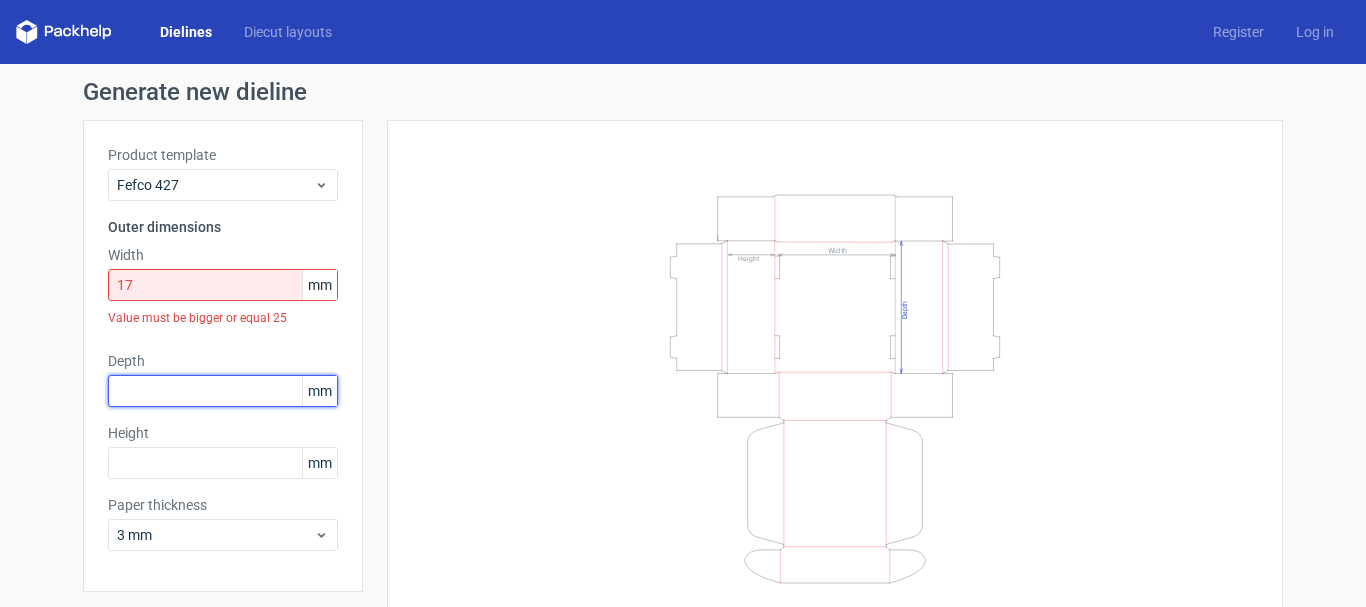 click at bounding box center (223, 391) 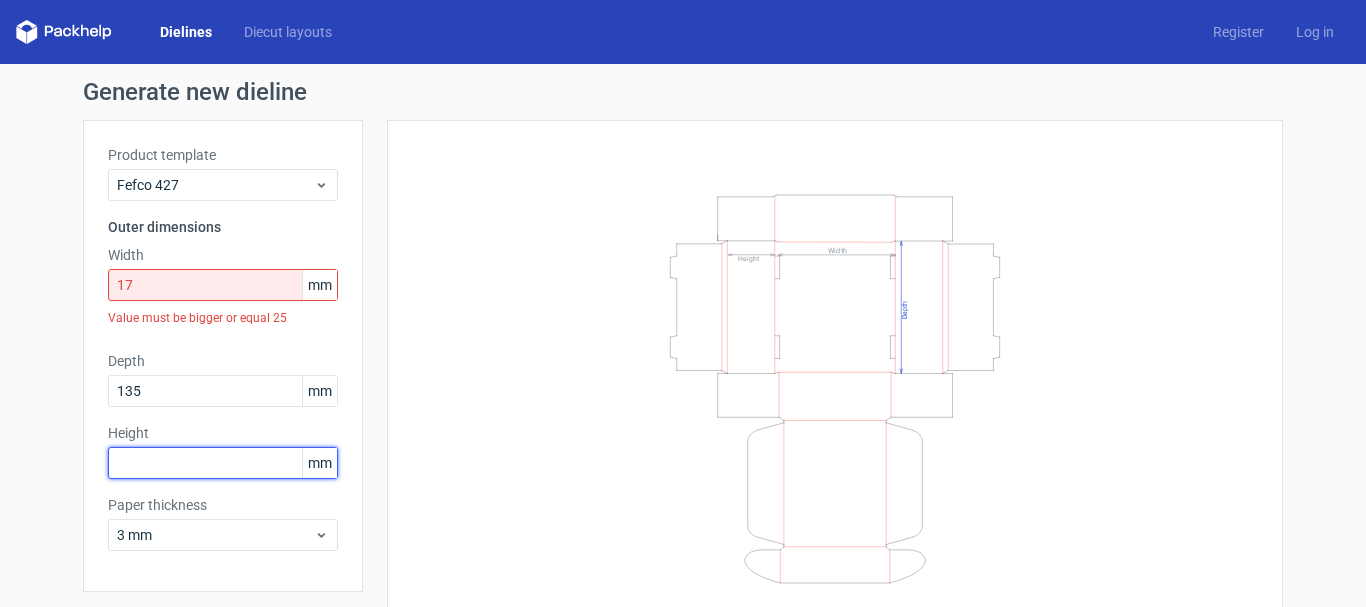 click at bounding box center [223, 463] 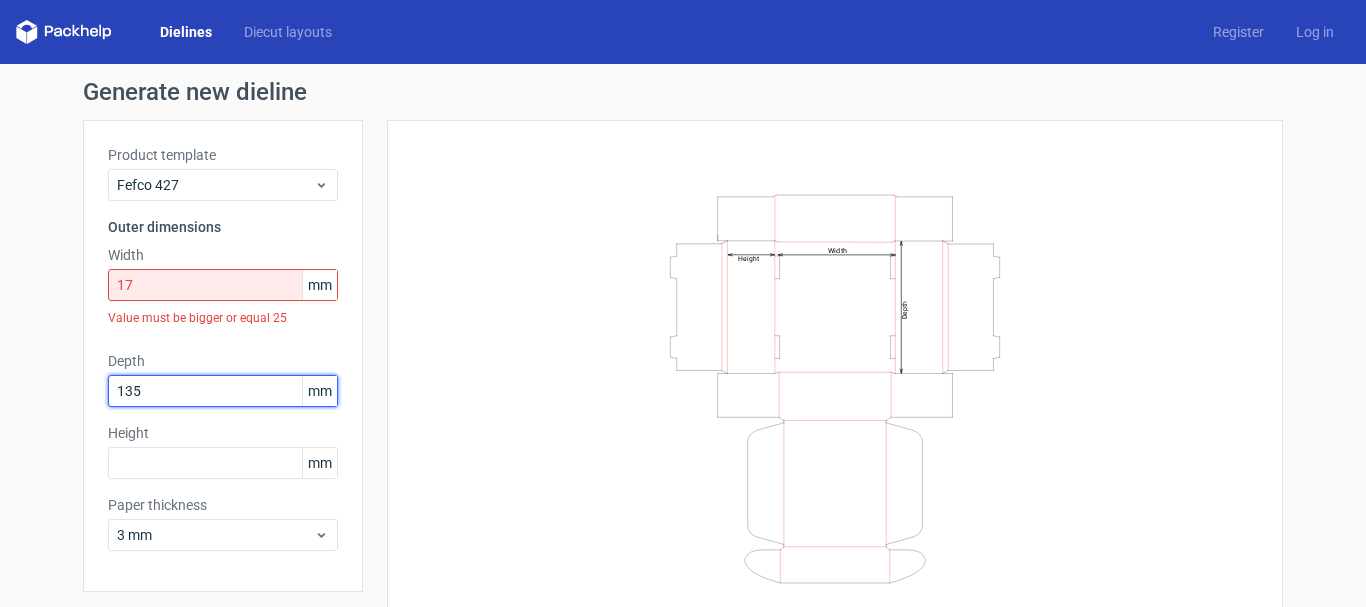 click on "135" at bounding box center (223, 391) 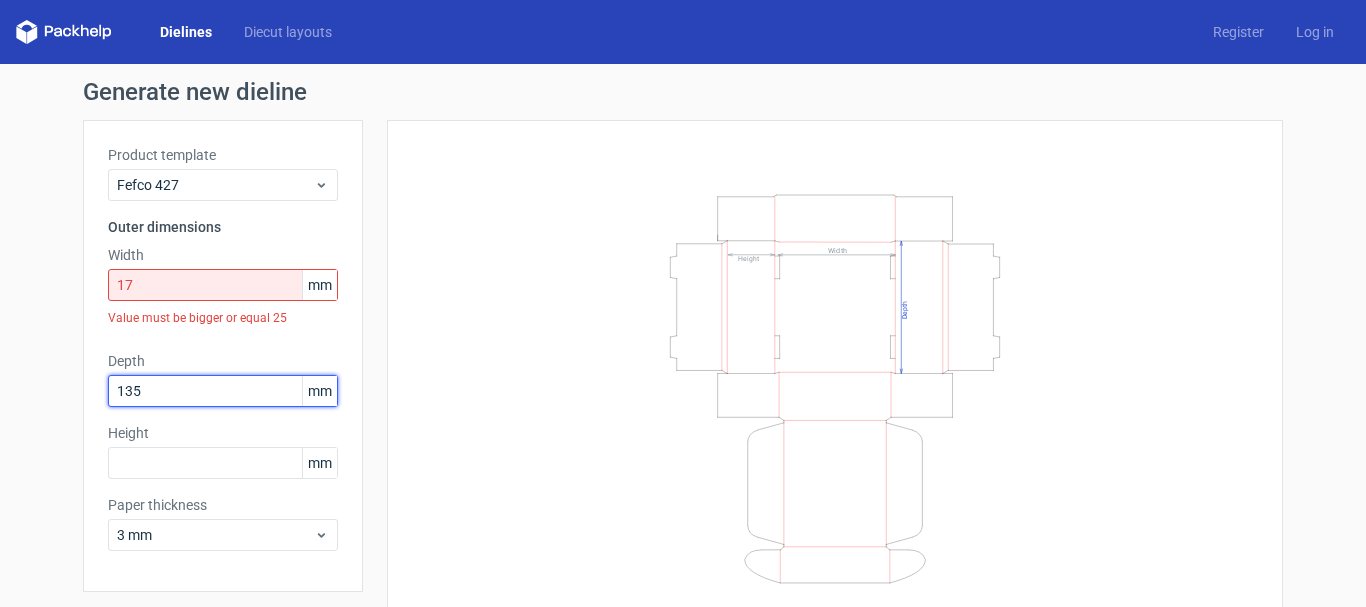 click on "135" at bounding box center (223, 391) 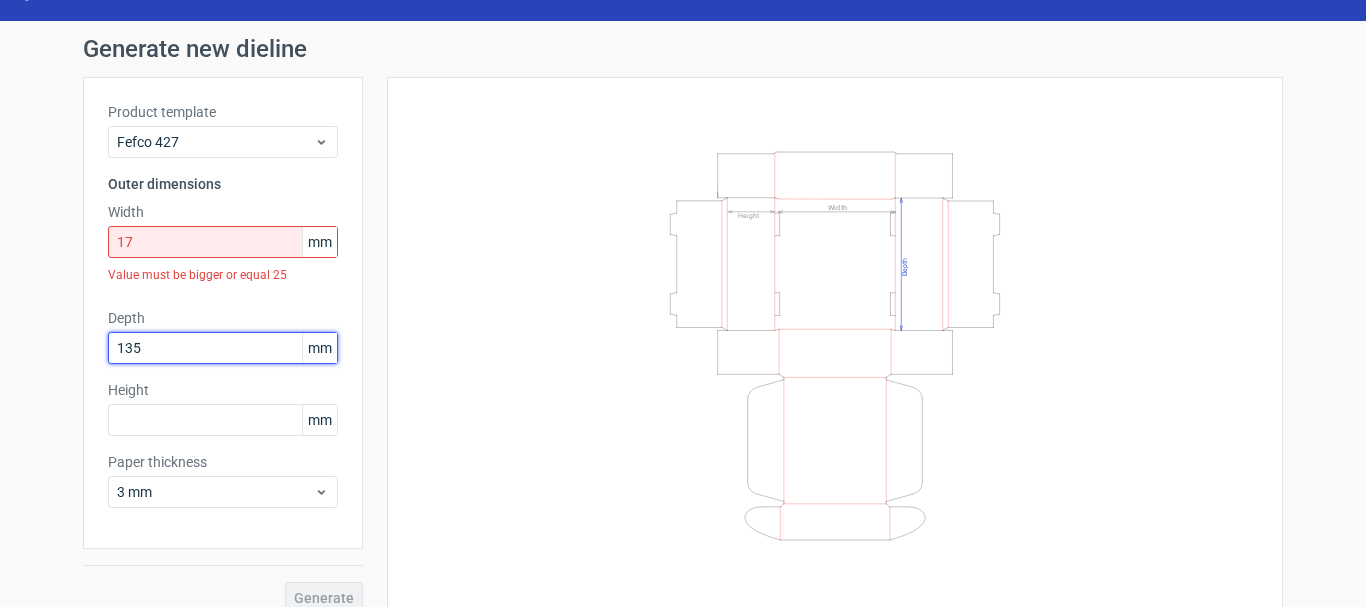 scroll, scrollTop: 66, scrollLeft: 0, axis: vertical 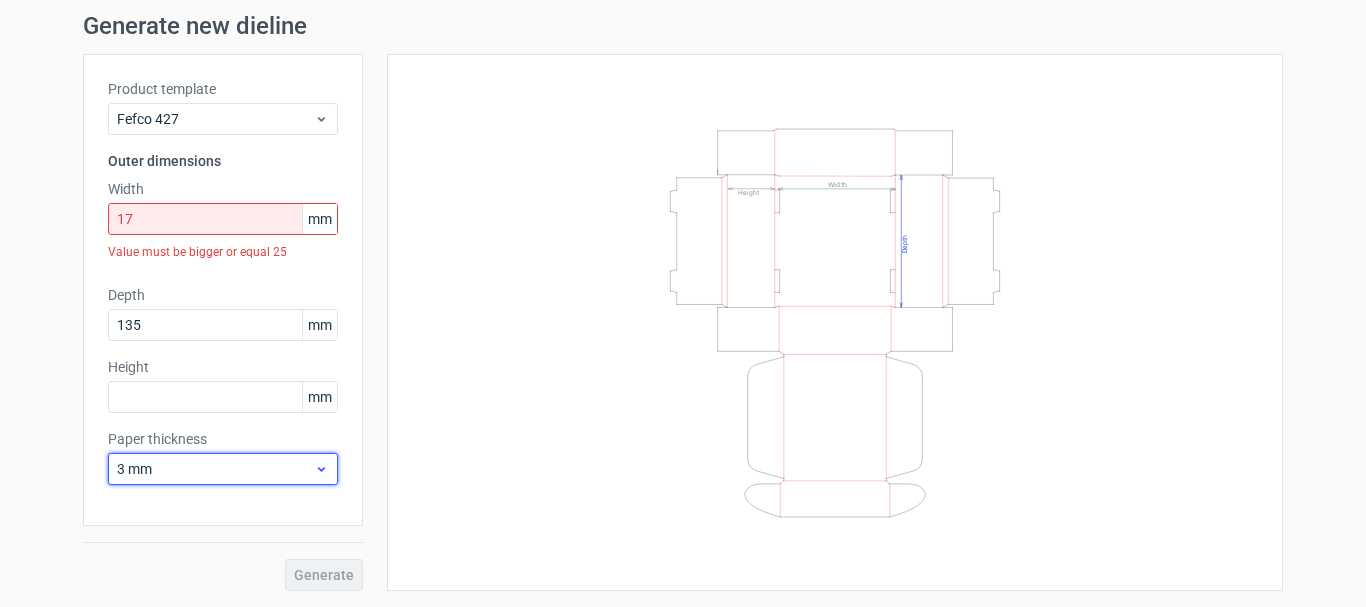 click on "3 mm" at bounding box center [215, 469] 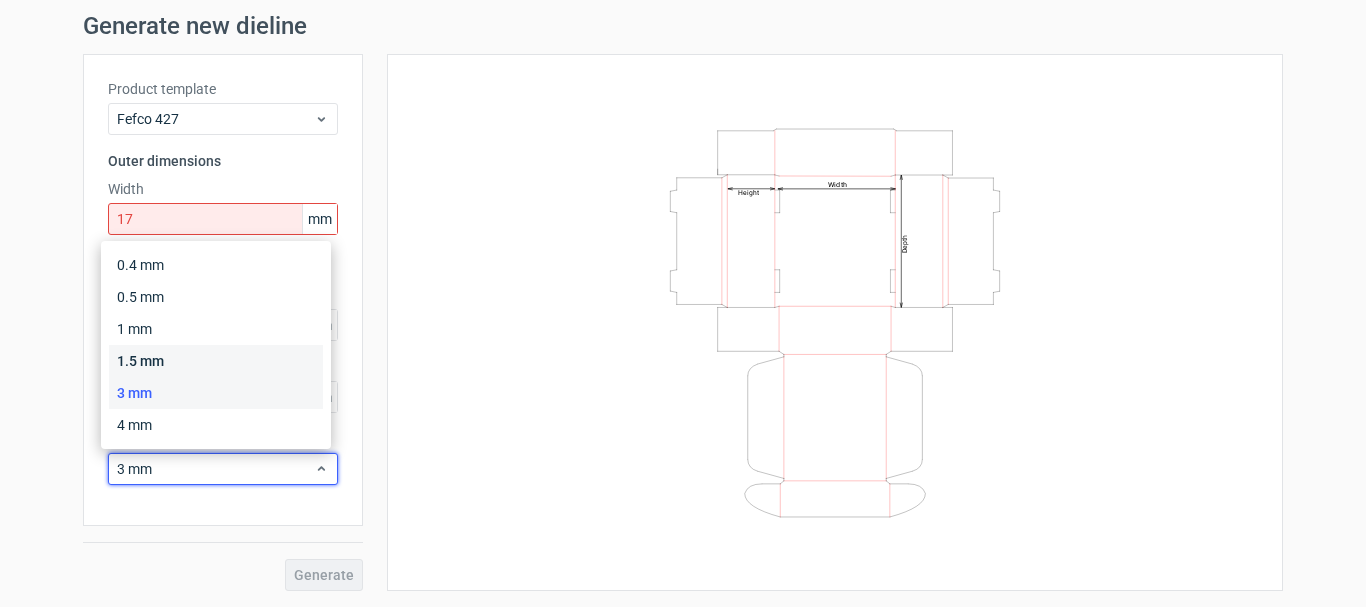 click on "1.5 mm" at bounding box center [216, 361] 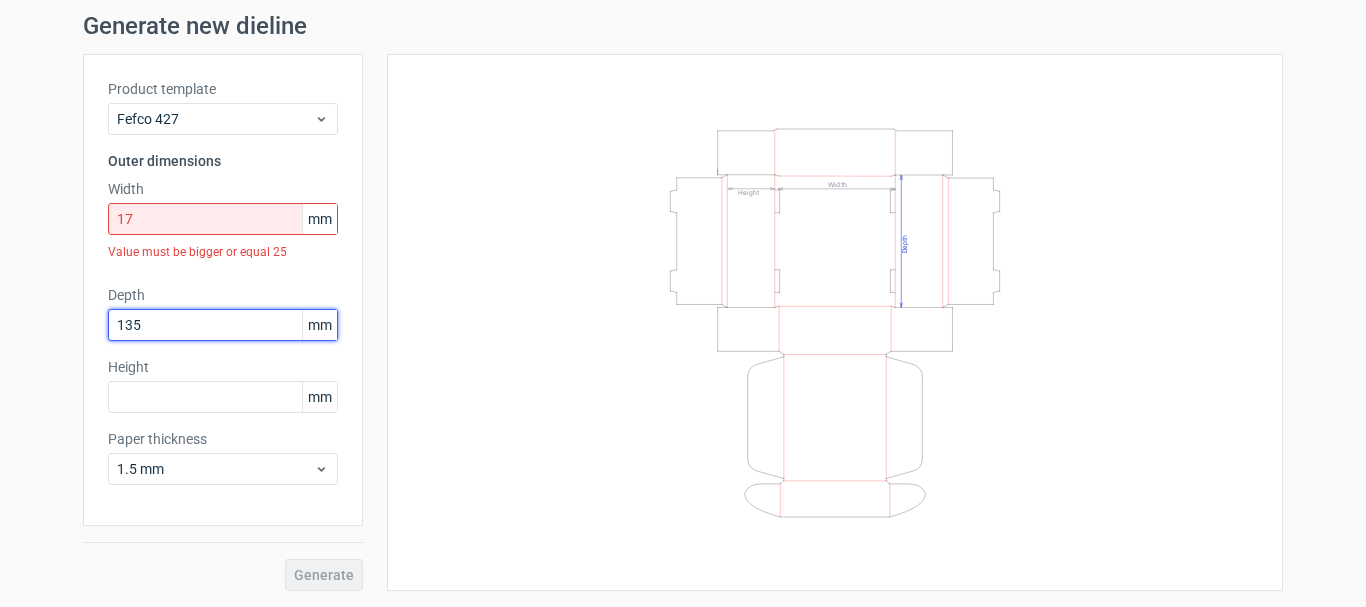 click on "135" at bounding box center (223, 325) 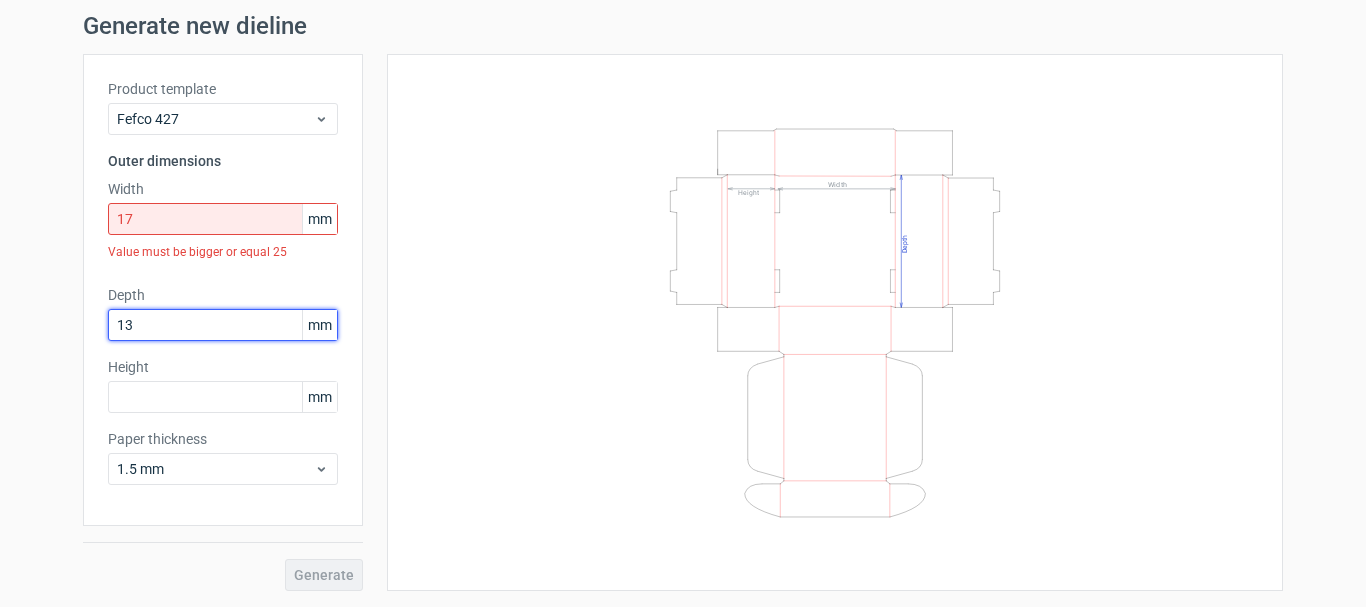type on "13" 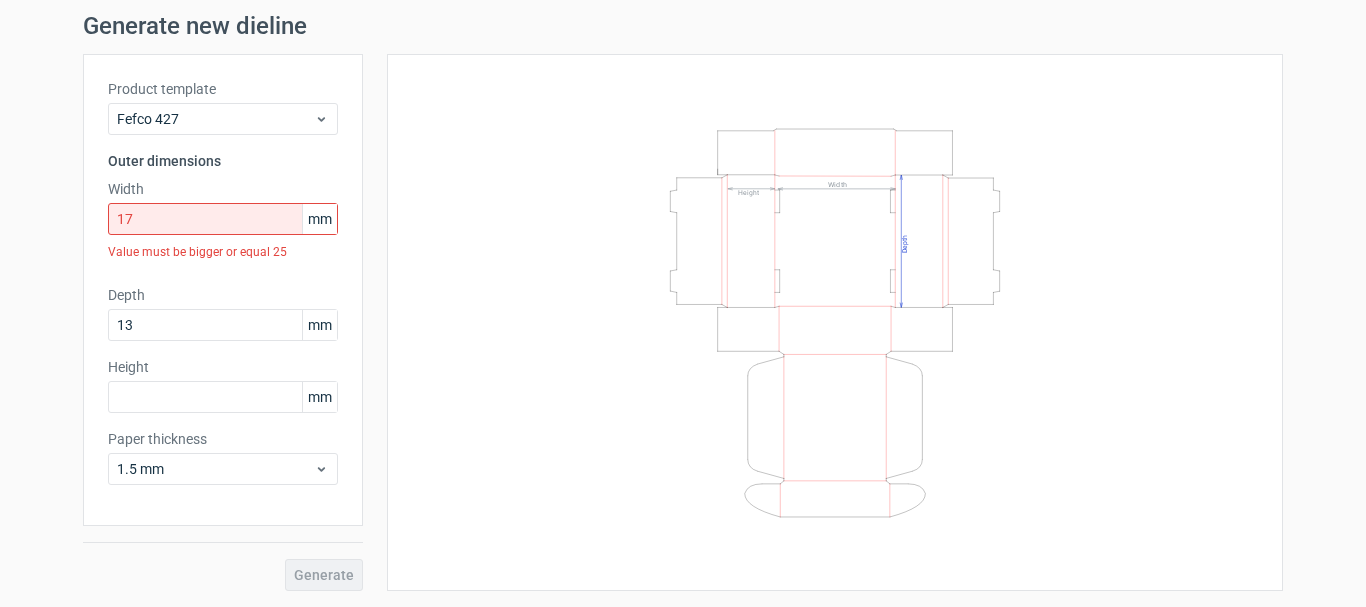 click on "Product template Fefco 427 Outer dimensions Width 17 mm Value must be bigger or equal 25 Depth 13 mm Height mm Paper thickness 1.5 mm" at bounding box center [223, 290] 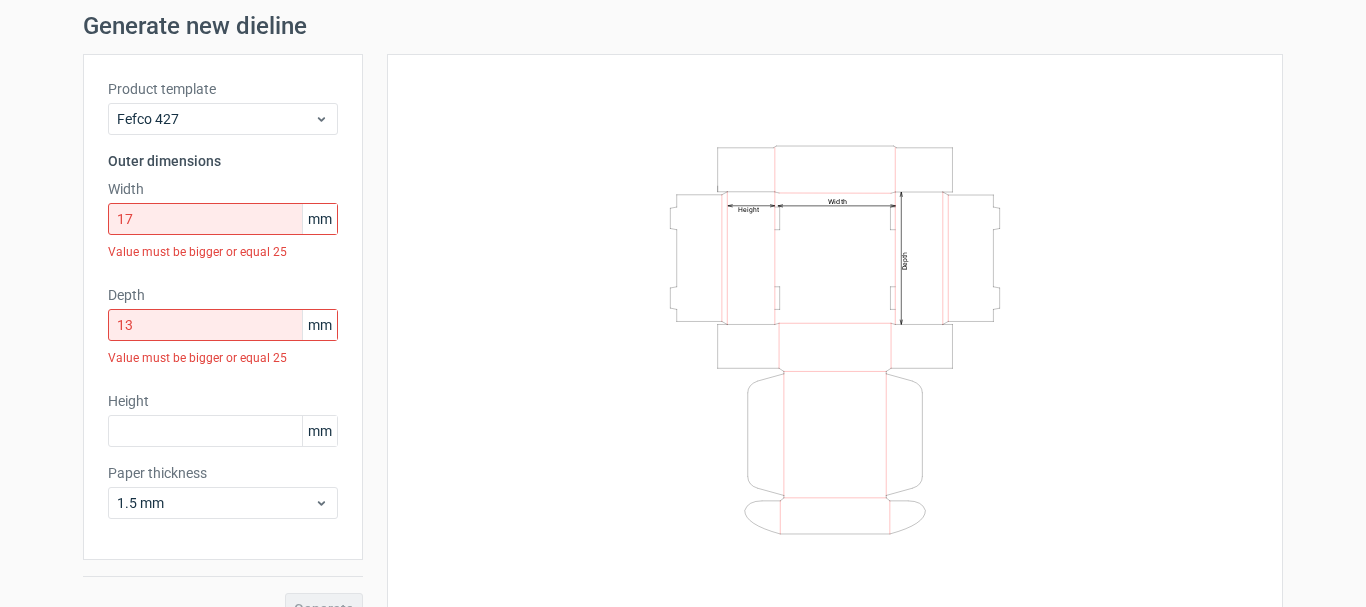 click on "Product template Fefco 427 Outer dimensions Width 17 mm Value must be bigger or equal 25 Depth 13 mm Value must be bigger or equal 25 Height mm Paper thickness 1.5 mm" at bounding box center (223, 307) 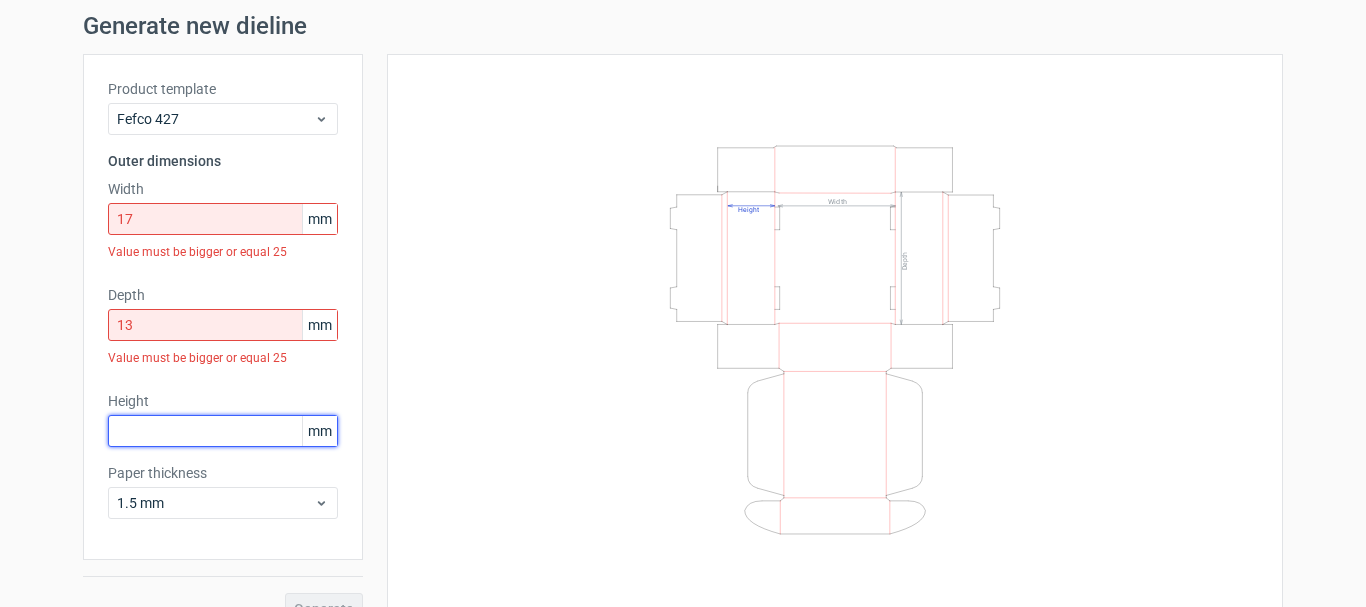 click at bounding box center [223, 431] 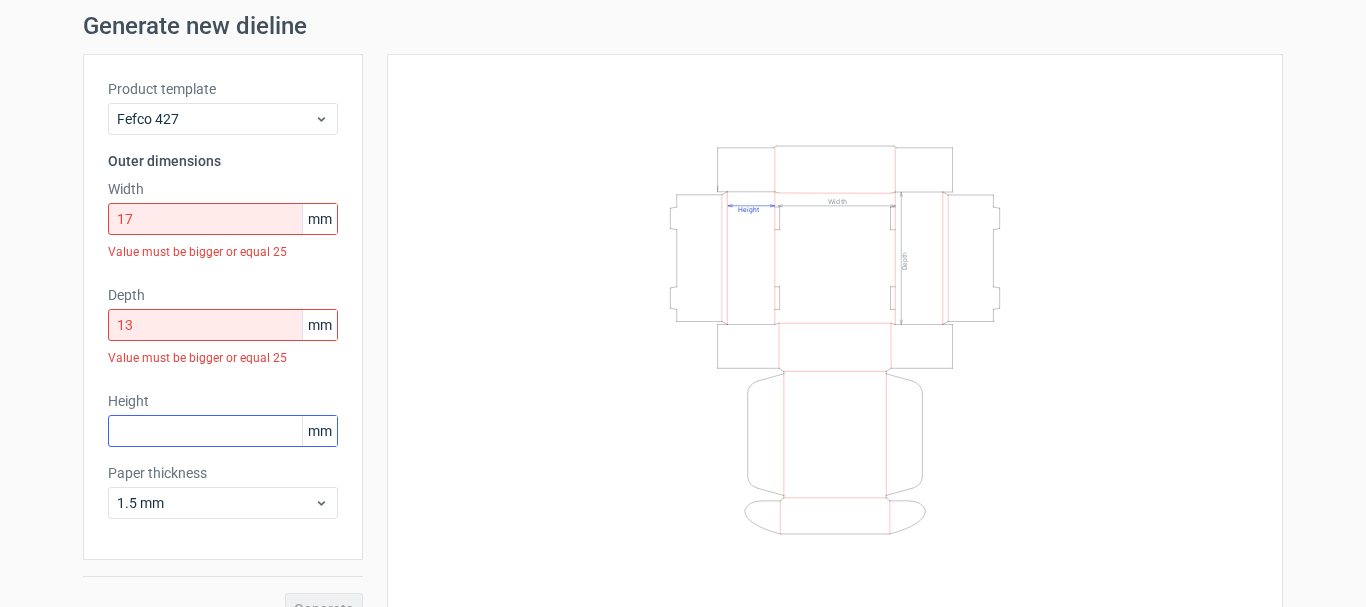 drag, startPoint x: 117, startPoint y: 413, endPoint x: 117, endPoint y: 424, distance: 11 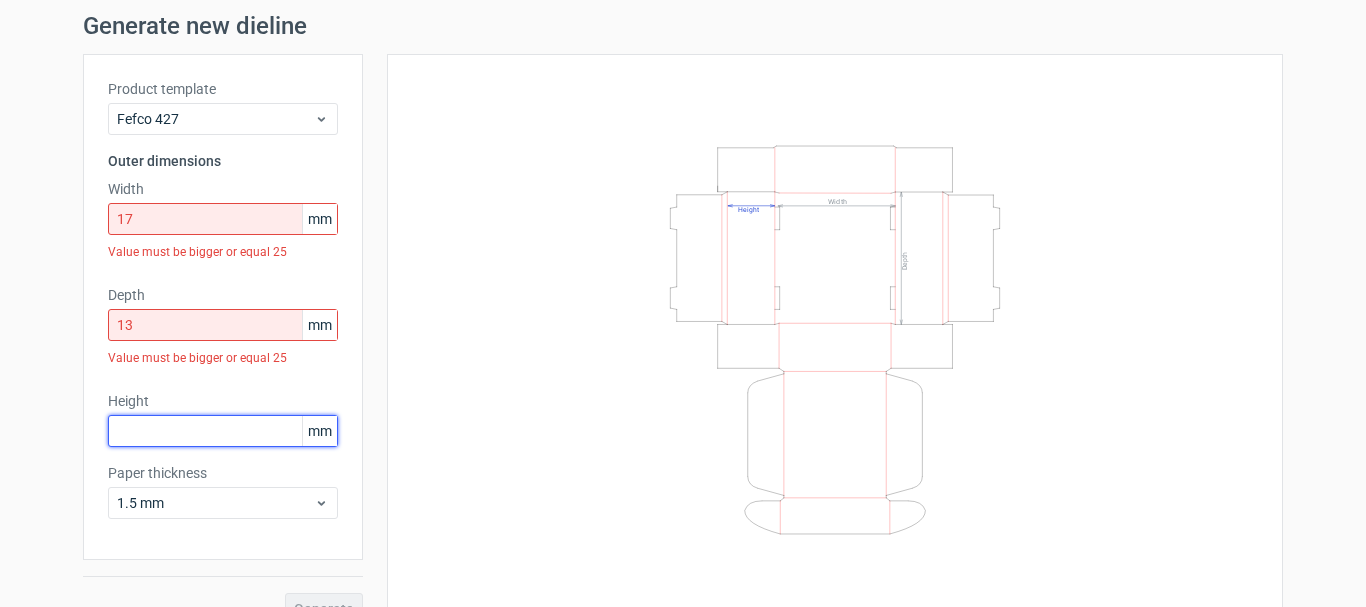 click at bounding box center [223, 431] 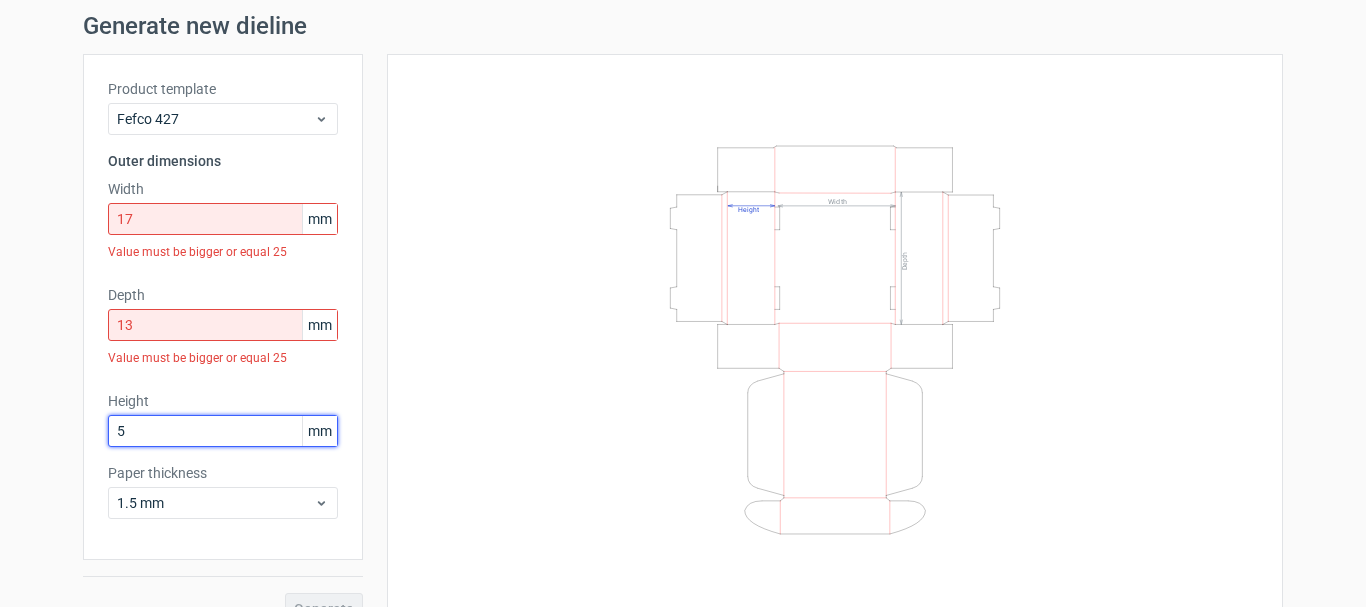 type on "5" 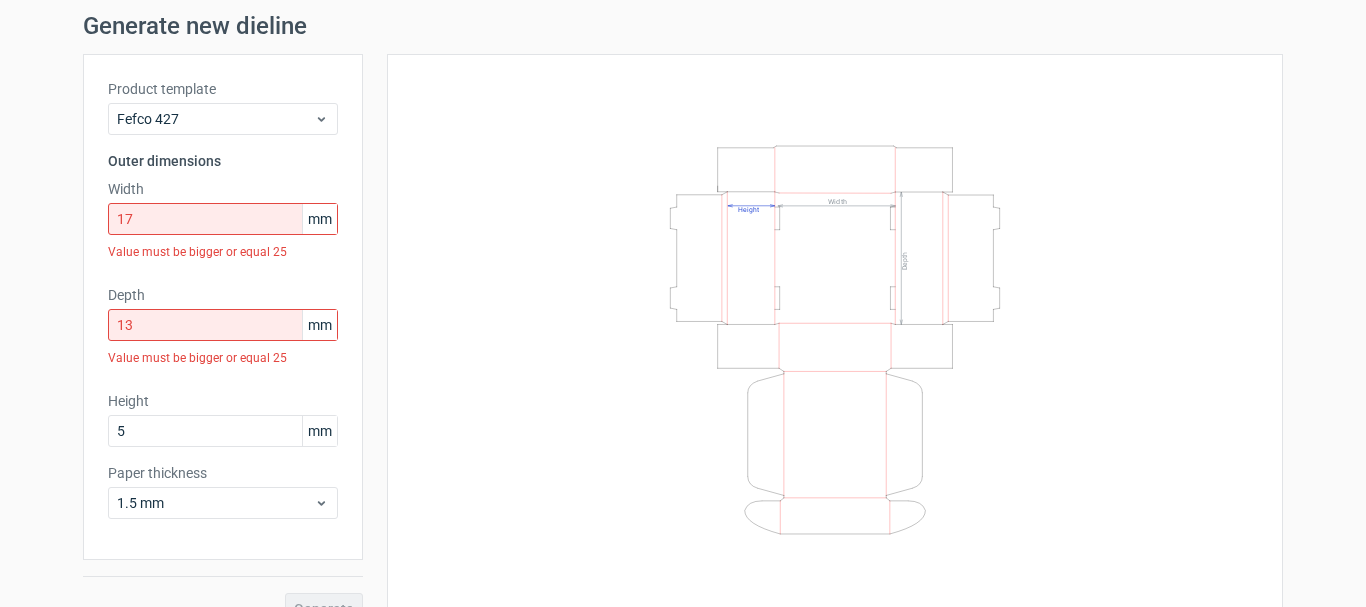 click on "Height" at bounding box center (223, 401) 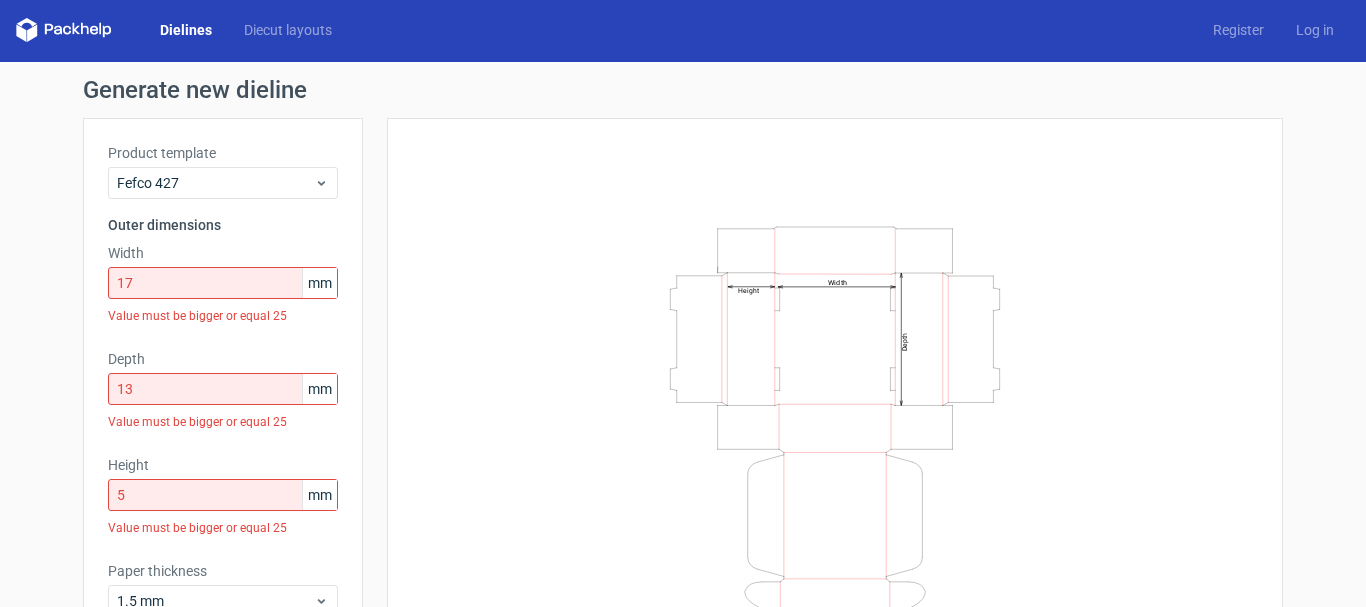 scroll, scrollTop: 0, scrollLeft: 0, axis: both 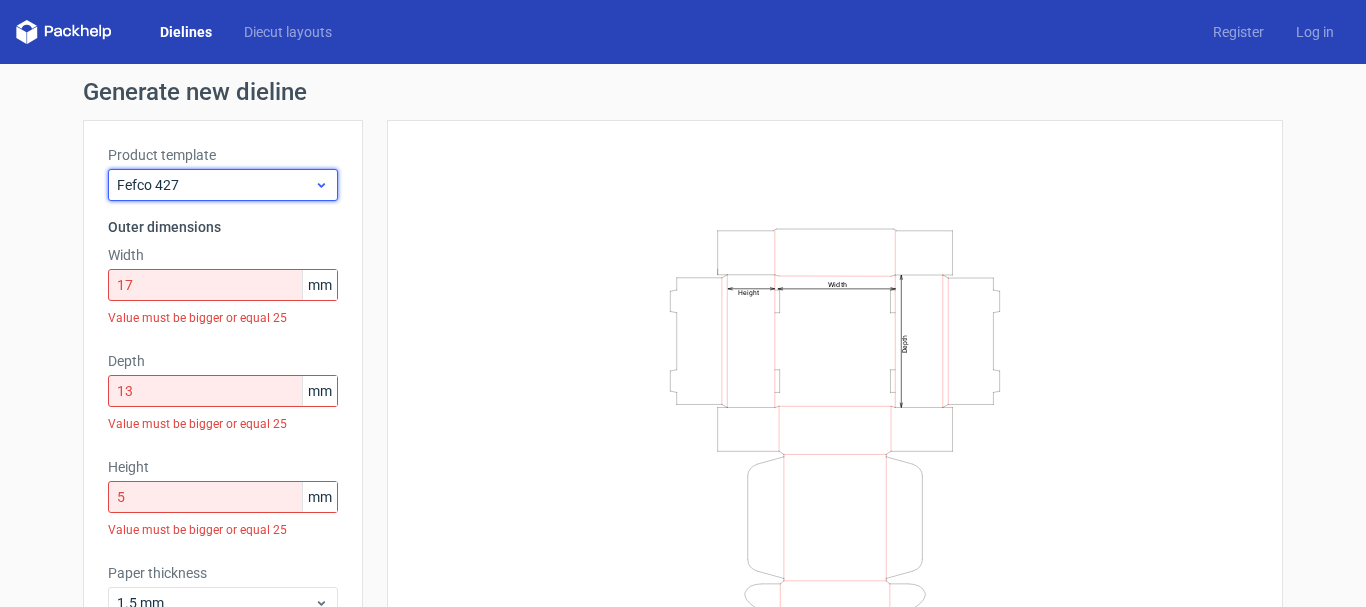 click 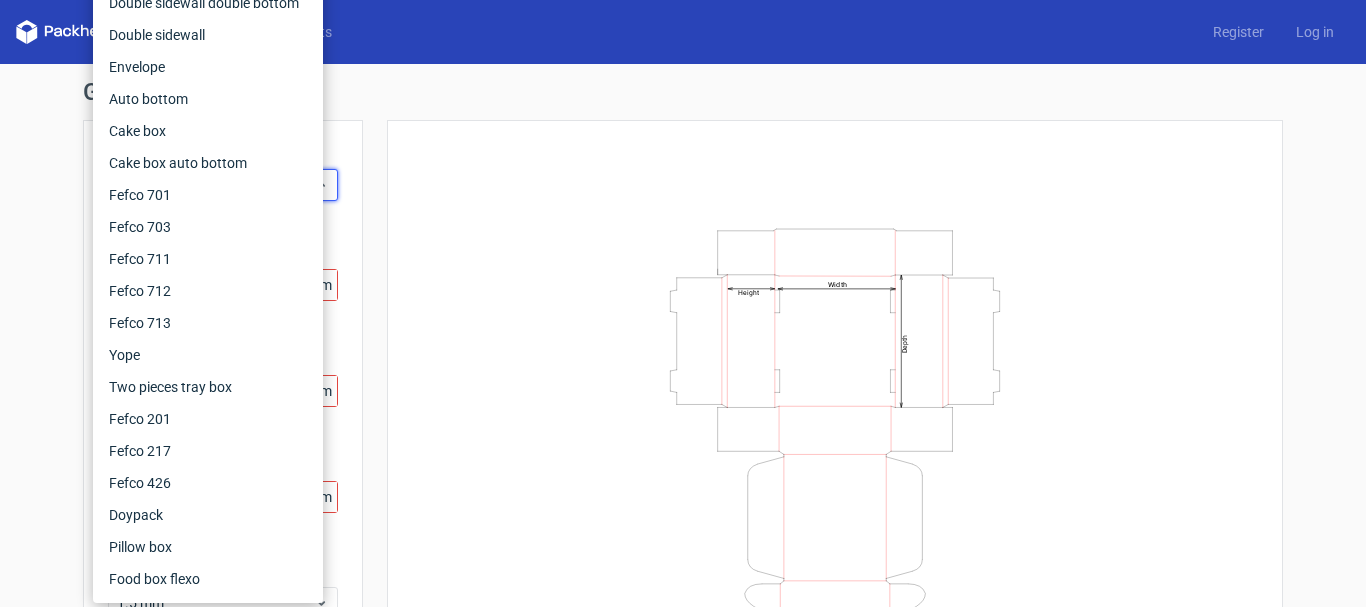 click on "Product template Fefco 427 Outer dimensions Width 17 mm Value must be bigger or equal 25 Depth 13 mm Value must be bigger or equal 25 Height 5 mm Value must be bigger or equal 25 Paper thickness 1.5 mm" at bounding box center (223, 390) 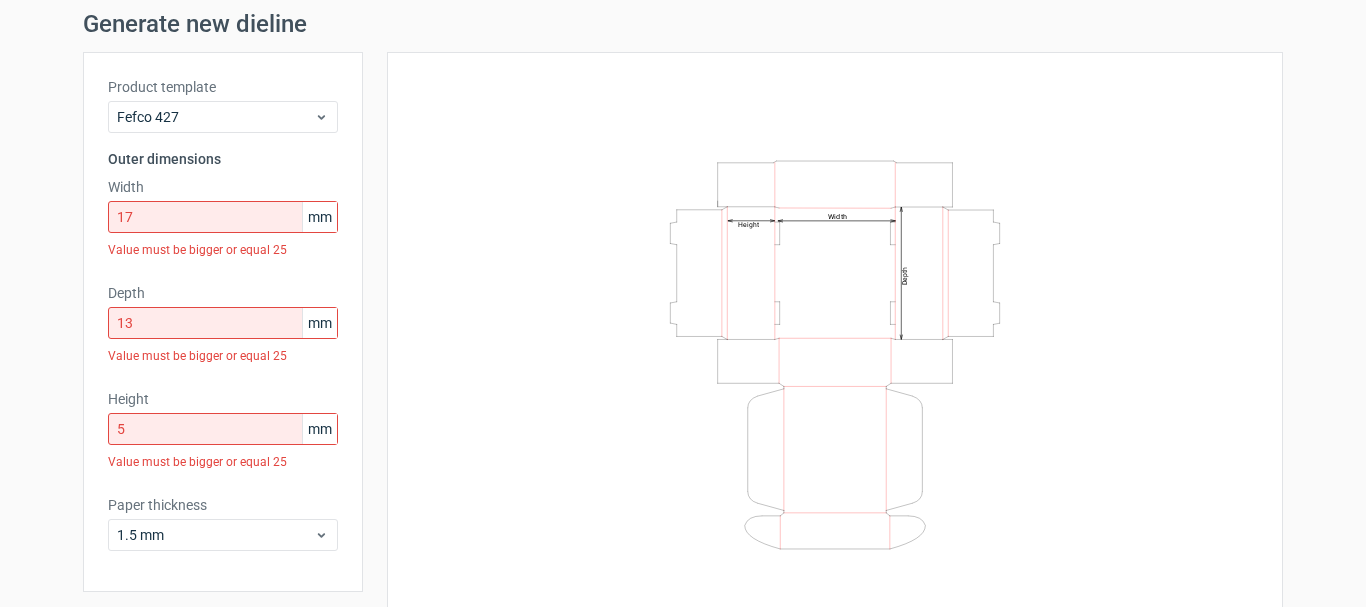 scroll, scrollTop: 100, scrollLeft: 0, axis: vertical 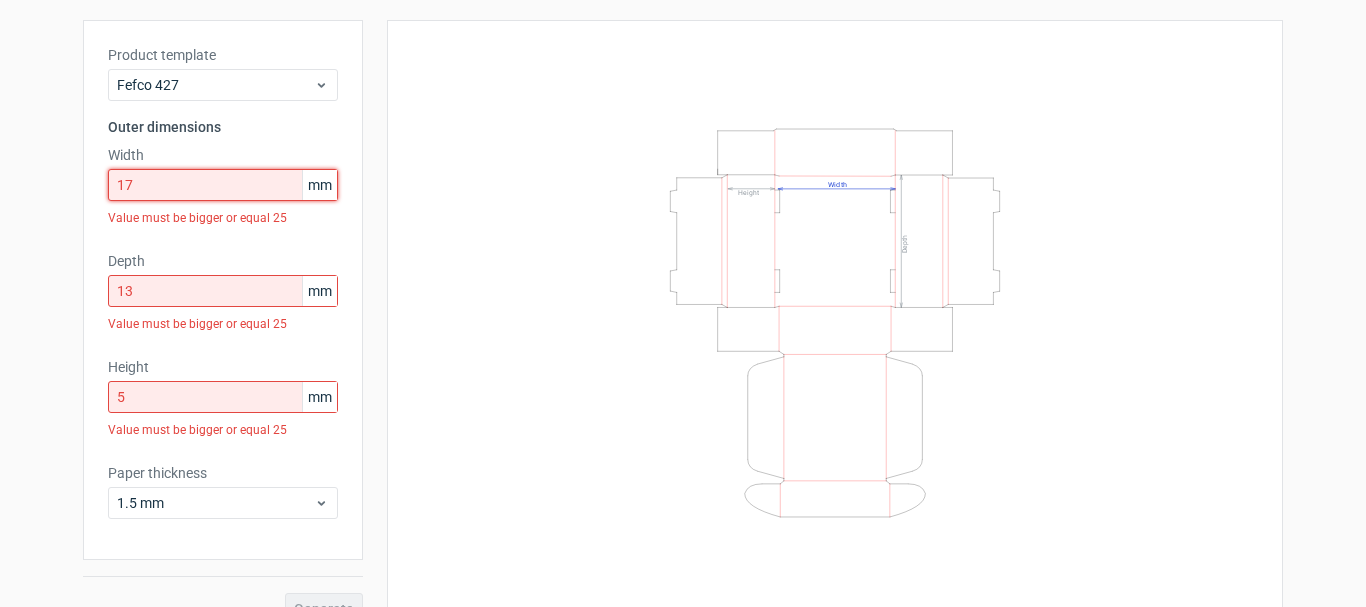click on "17" at bounding box center [223, 185] 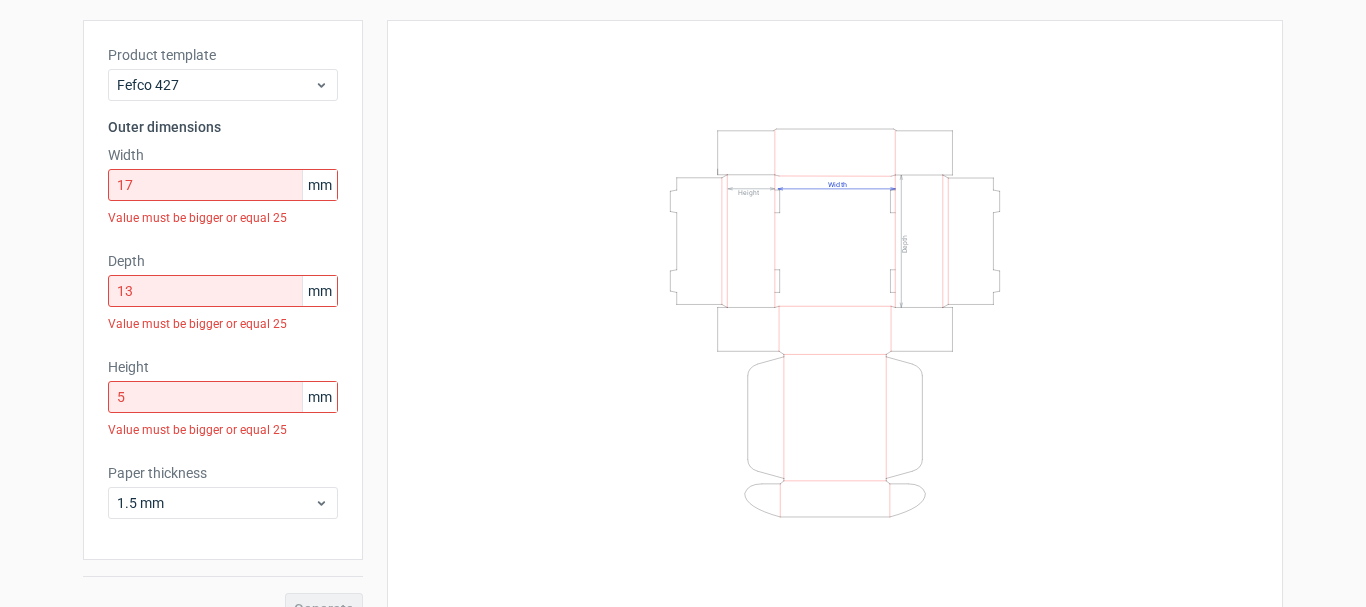 click on "Value must be bigger or equal 25" at bounding box center (223, 218) 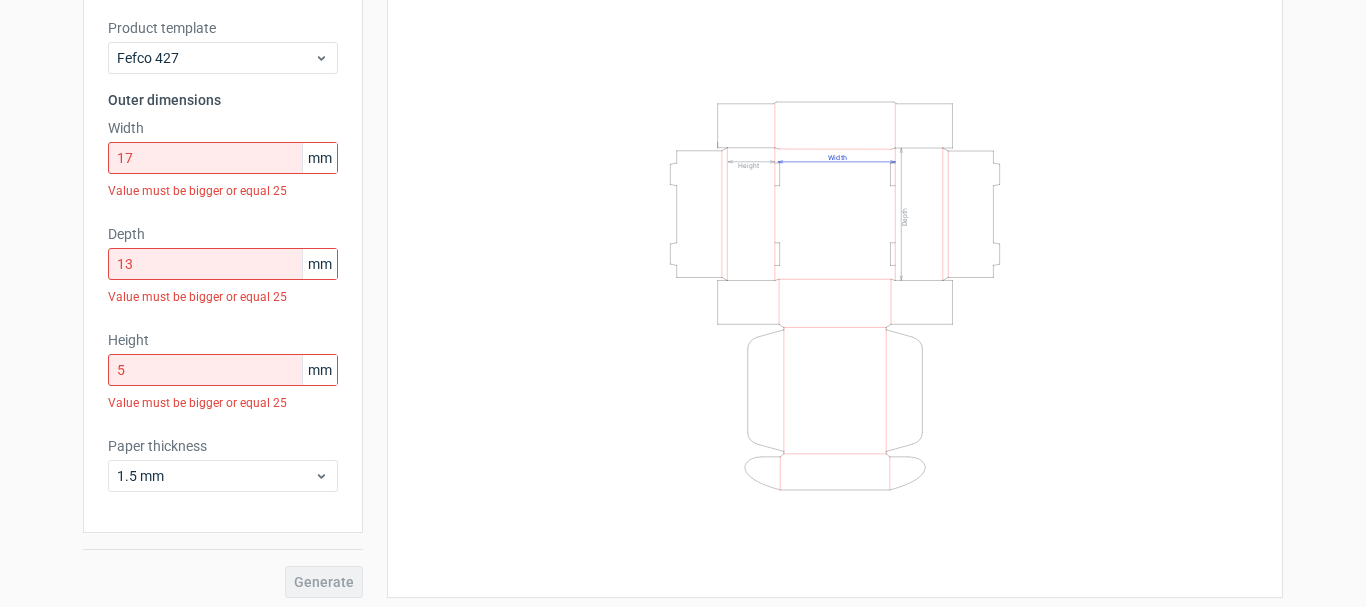 scroll, scrollTop: 134, scrollLeft: 0, axis: vertical 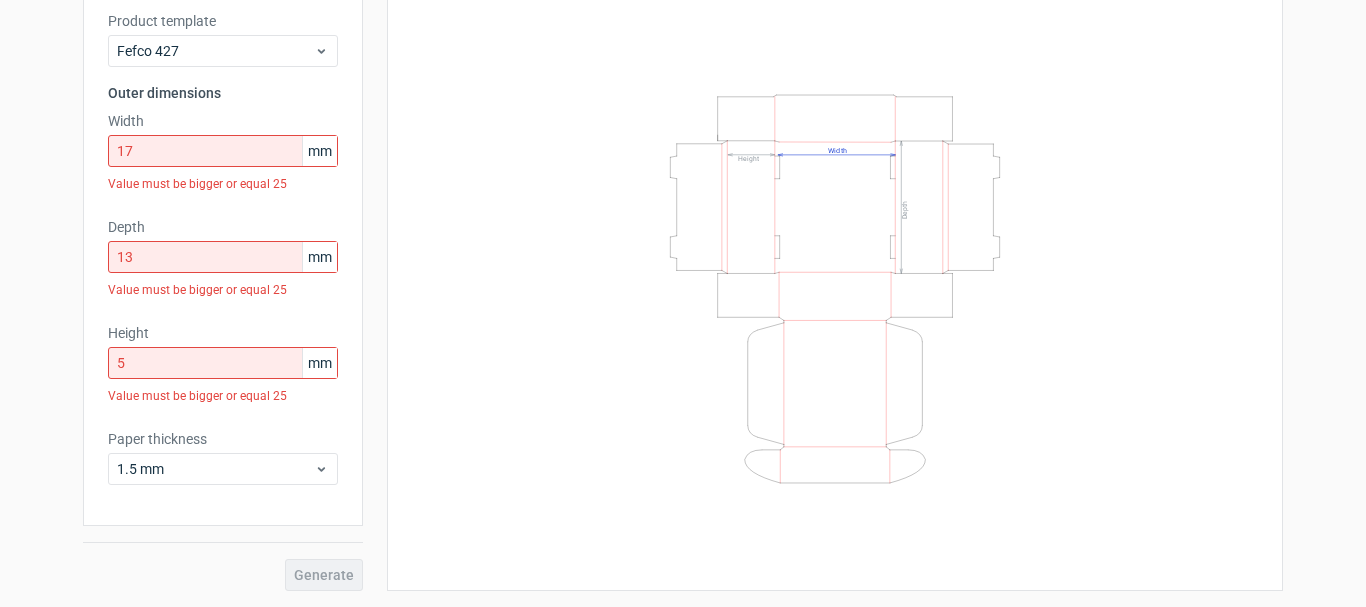 click on "Generate" at bounding box center [223, 558] 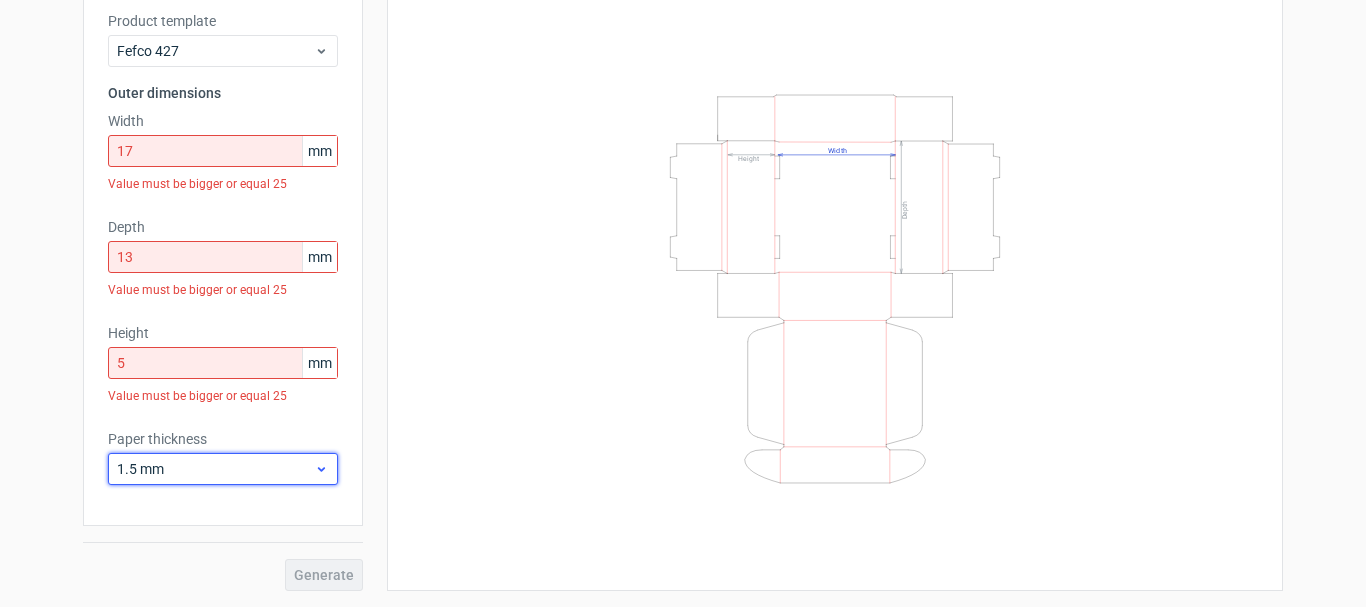 click on "1.5 mm" at bounding box center [223, 469] 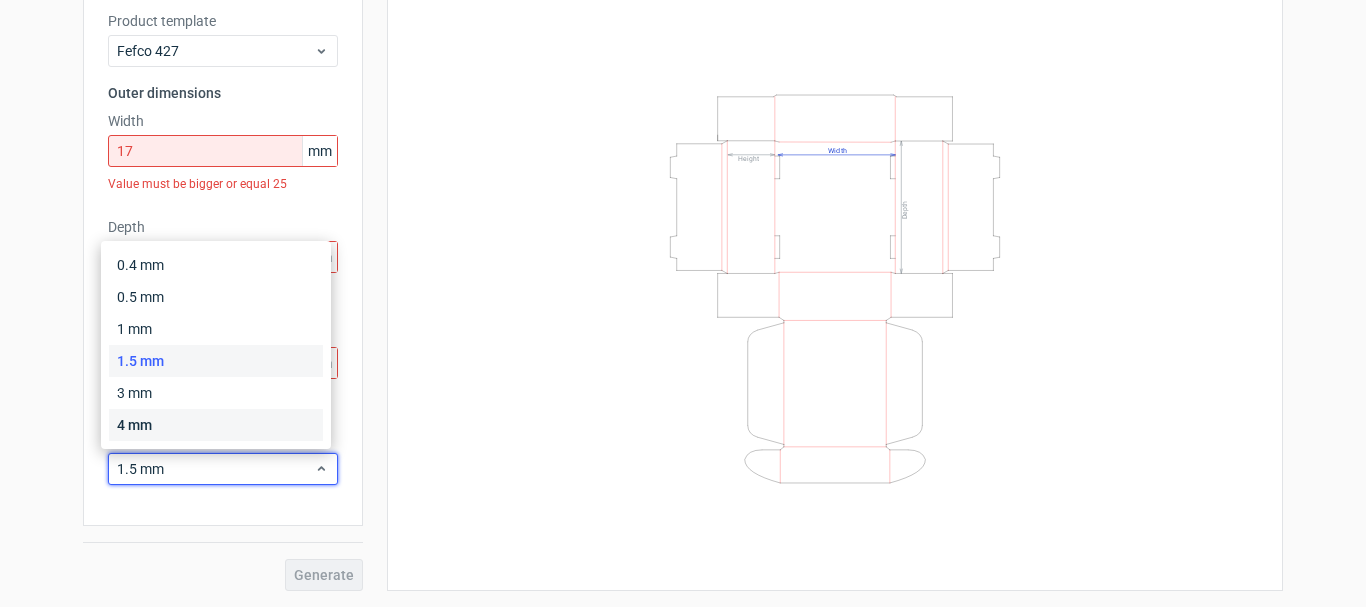 click on "4 mm" at bounding box center (216, 425) 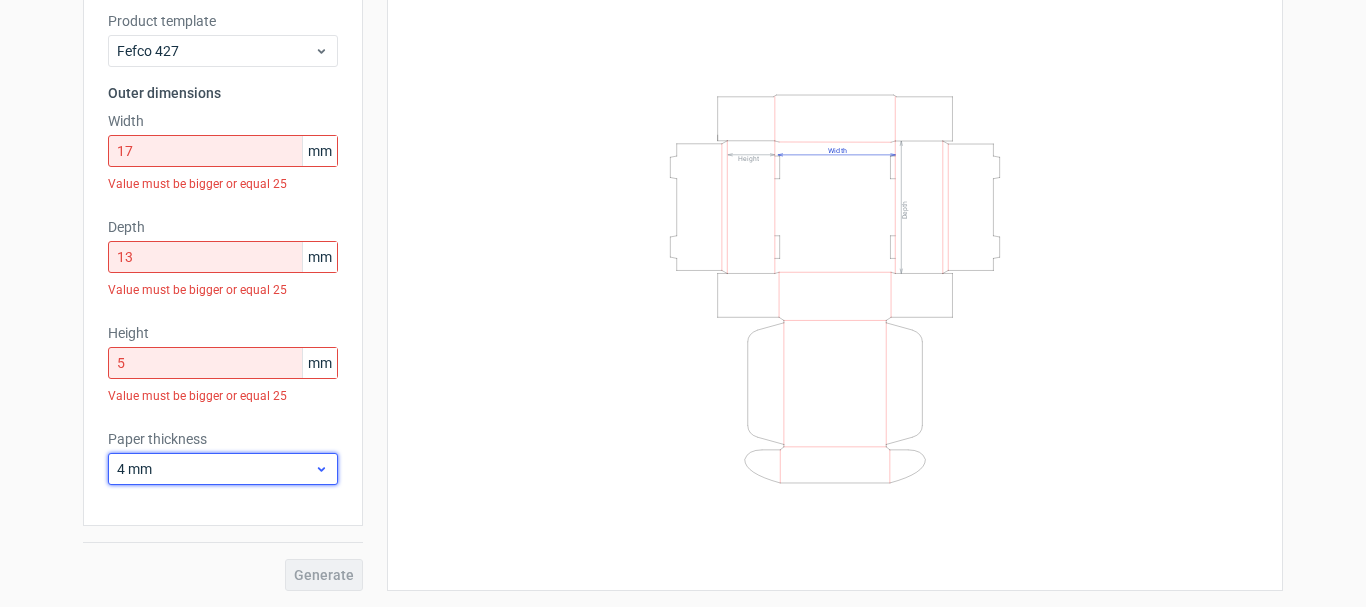click on "4 mm" at bounding box center [215, 469] 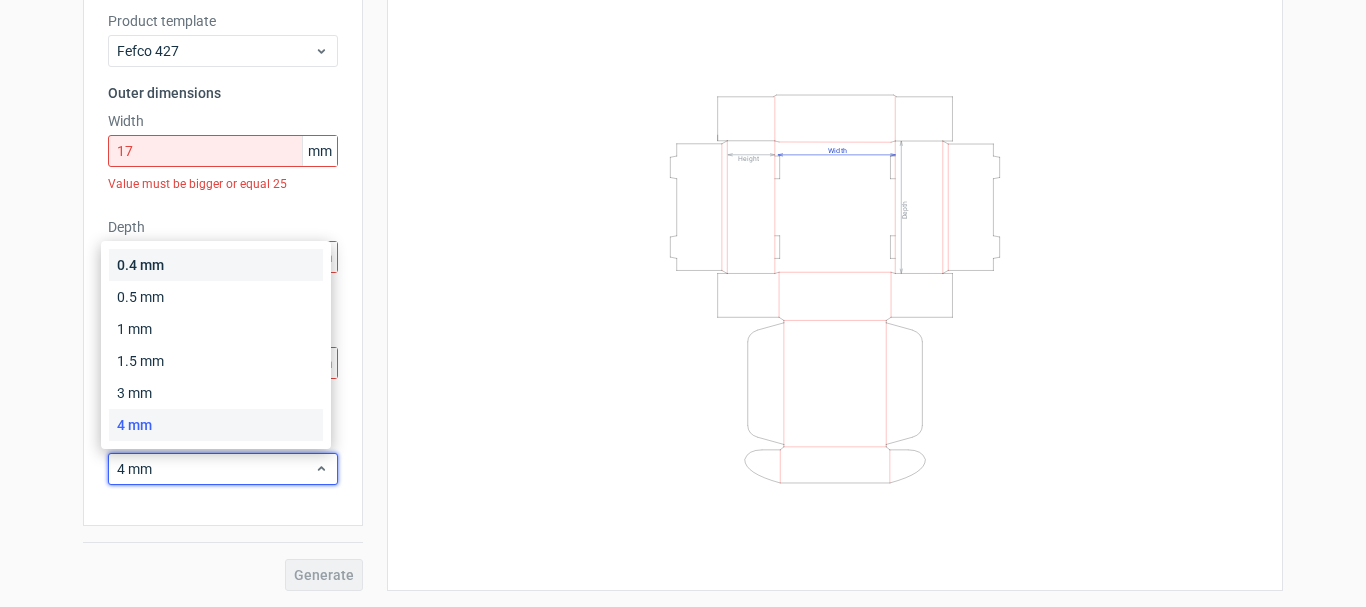 click on "0.4 mm" at bounding box center [216, 265] 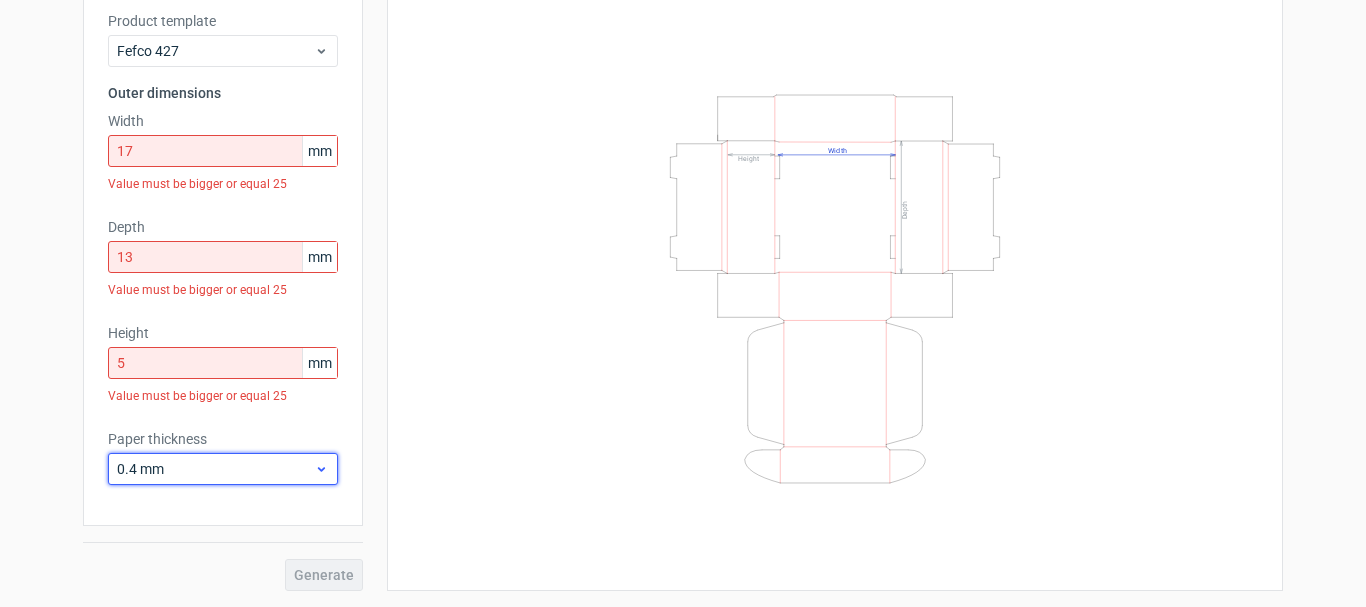 click on "0.4 mm" at bounding box center (215, 469) 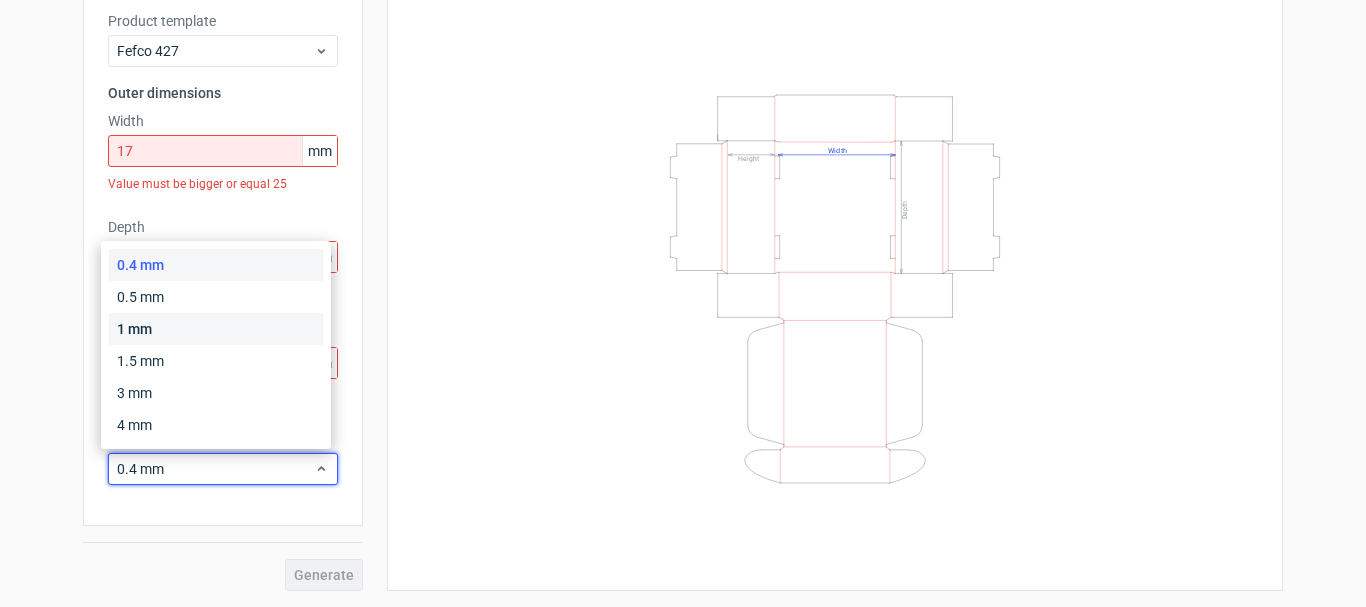 click on "1 mm" at bounding box center [216, 329] 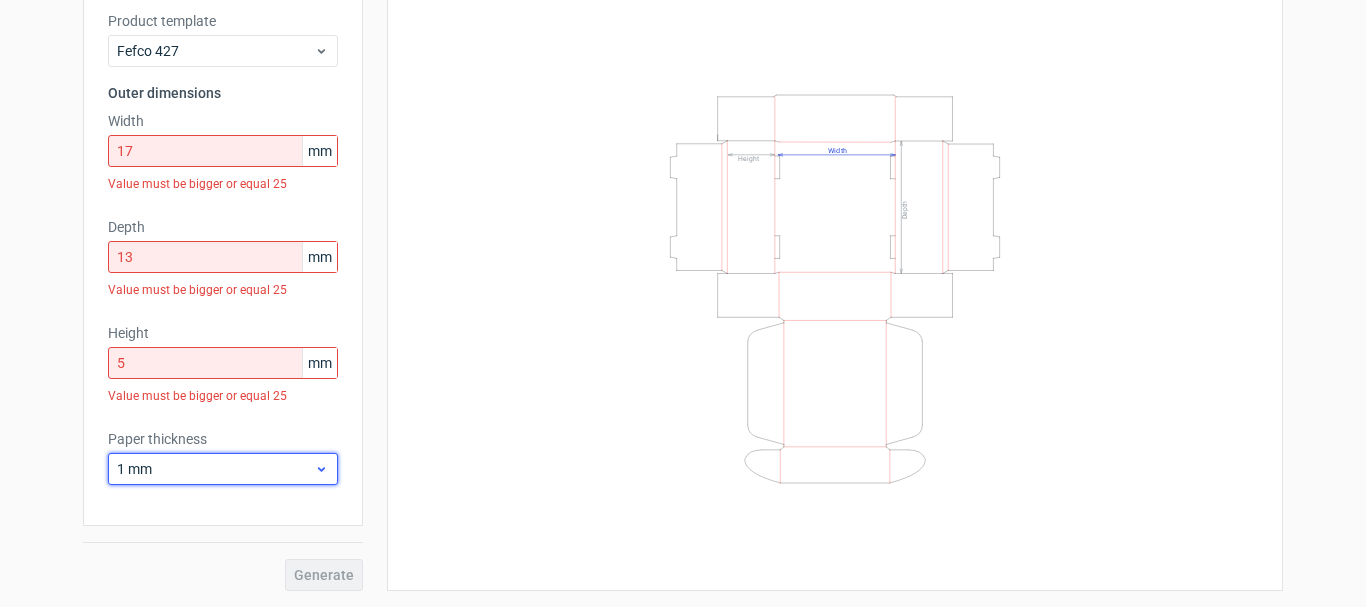 click on "1 mm" at bounding box center (215, 469) 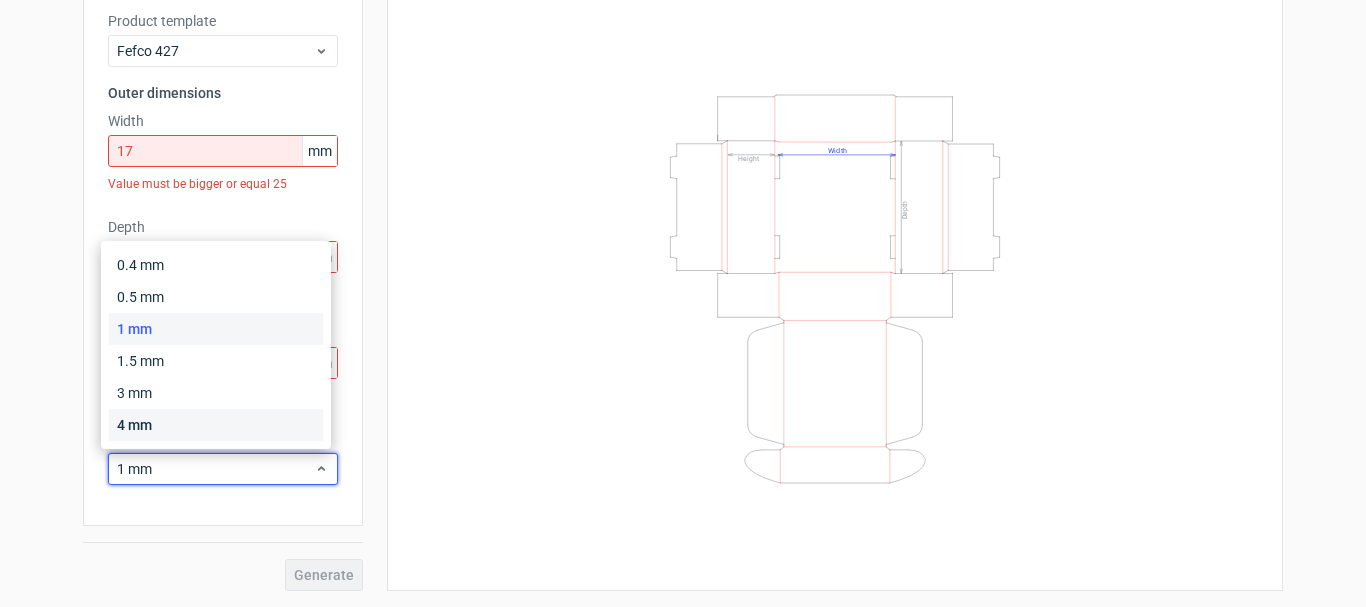 click on "4 mm" at bounding box center [216, 425] 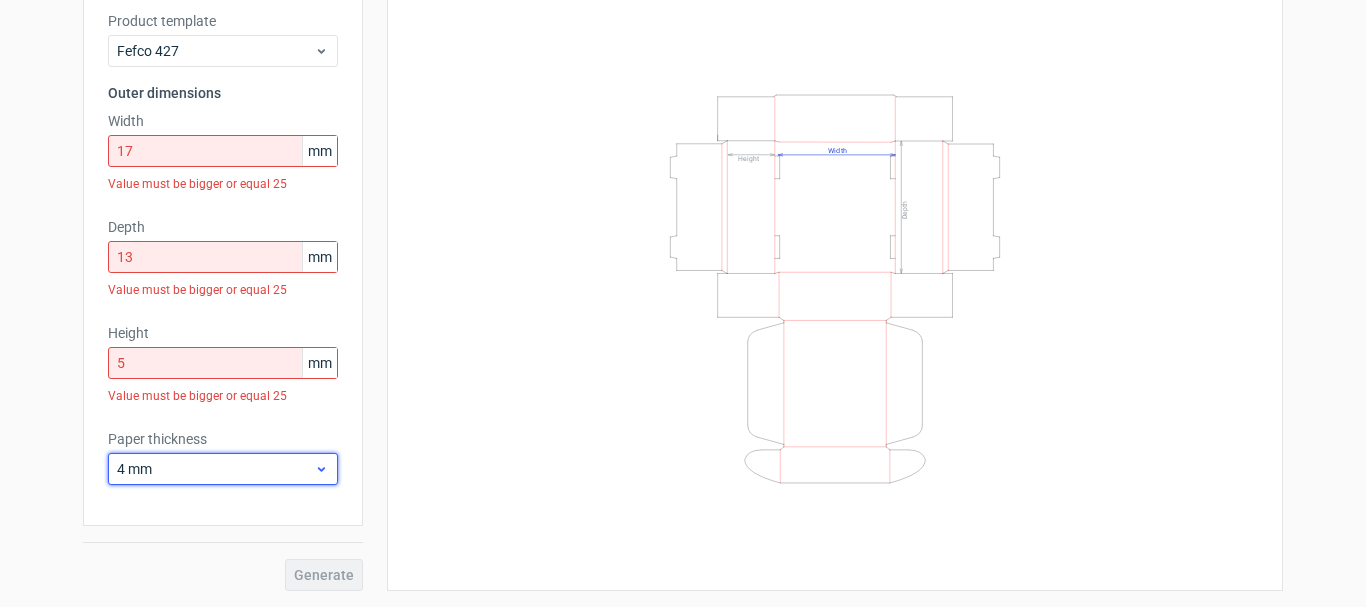 click on "4 mm" at bounding box center (215, 469) 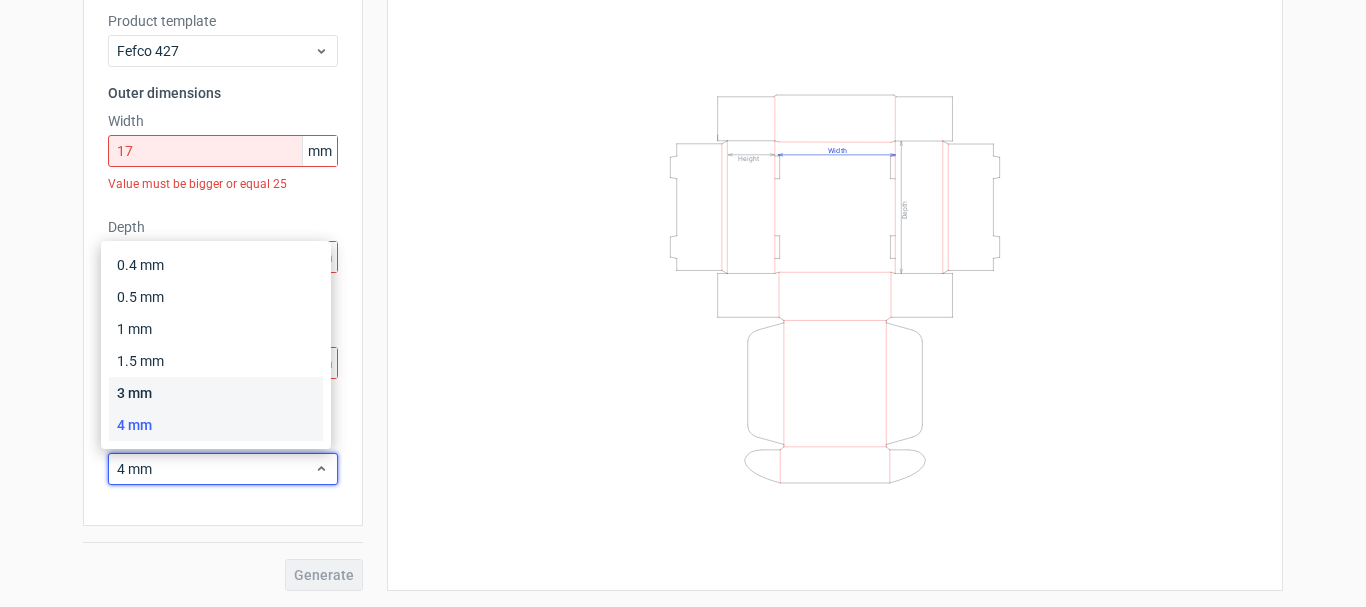 click on "3 mm" at bounding box center (216, 393) 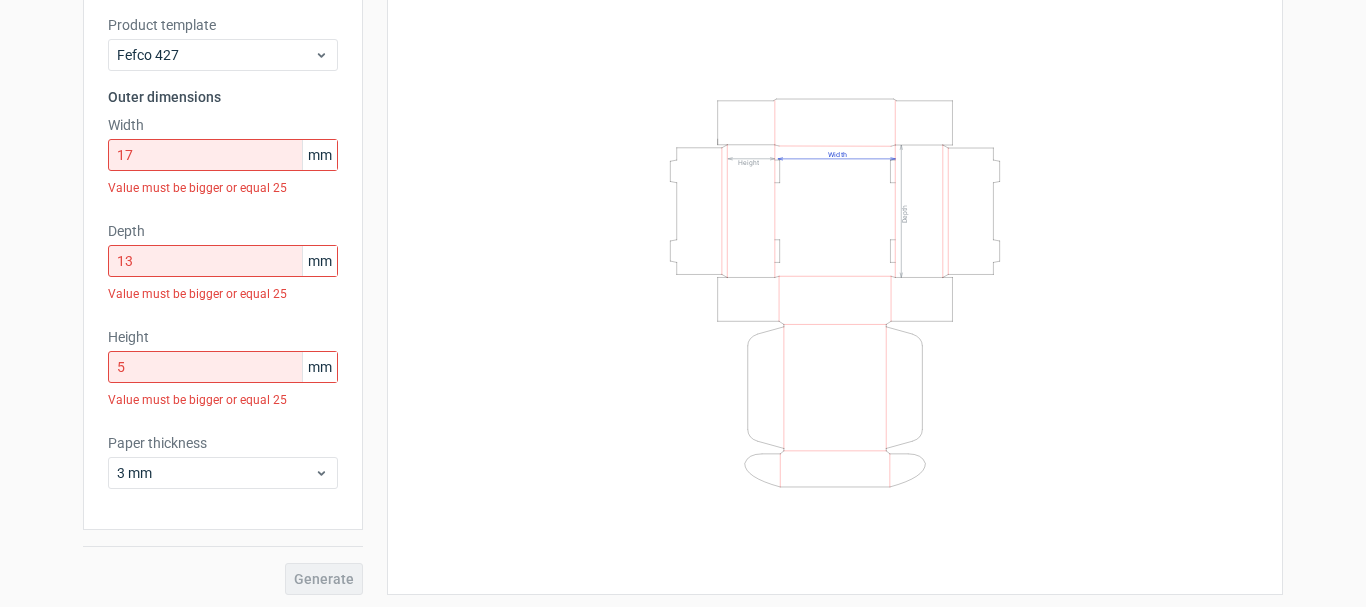scroll, scrollTop: 134, scrollLeft: 0, axis: vertical 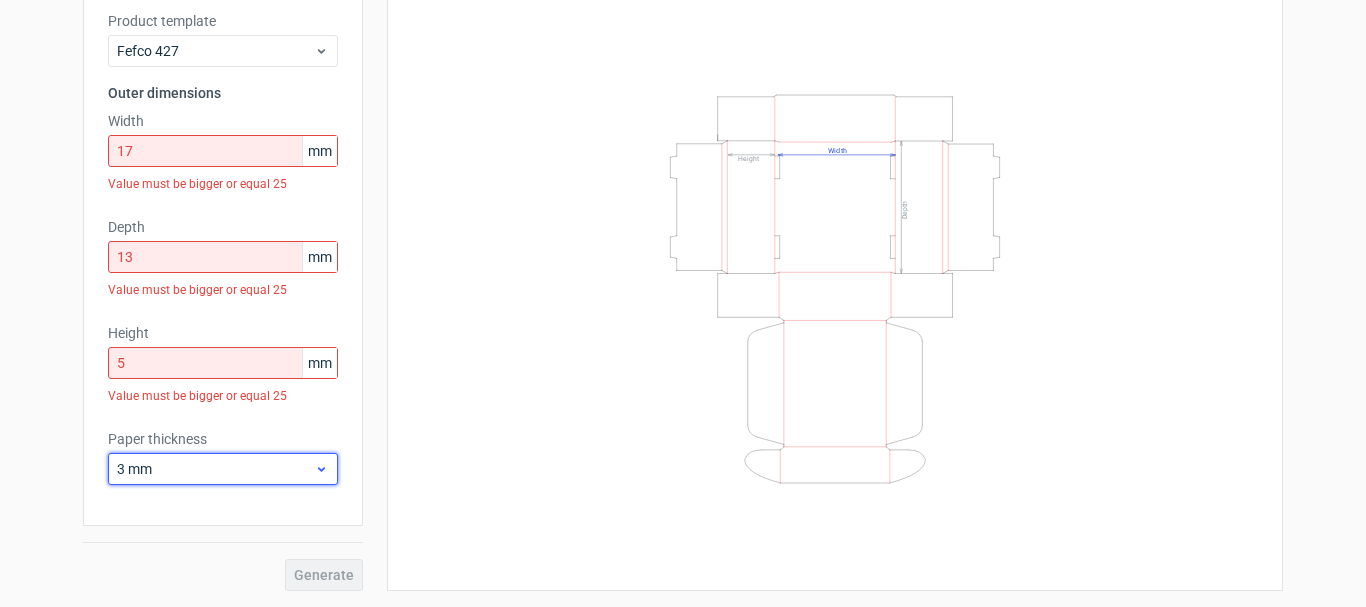 click on "3 mm" at bounding box center [223, 469] 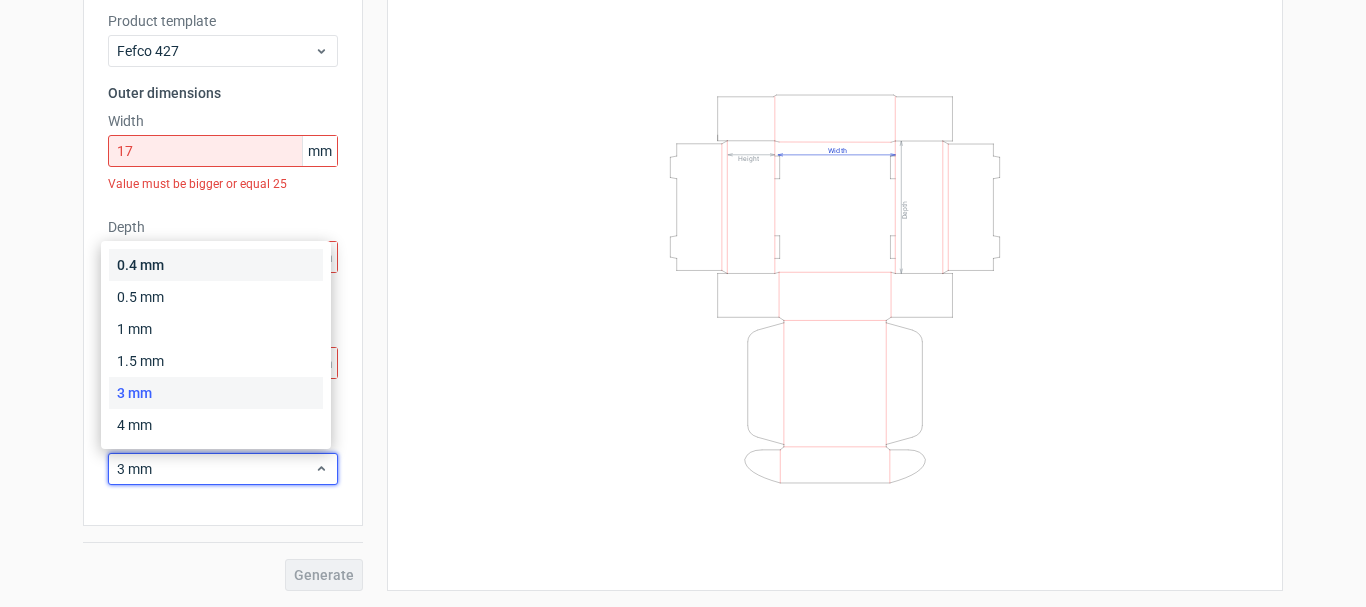 click on "0.4 mm" at bounding box center [216, 265] 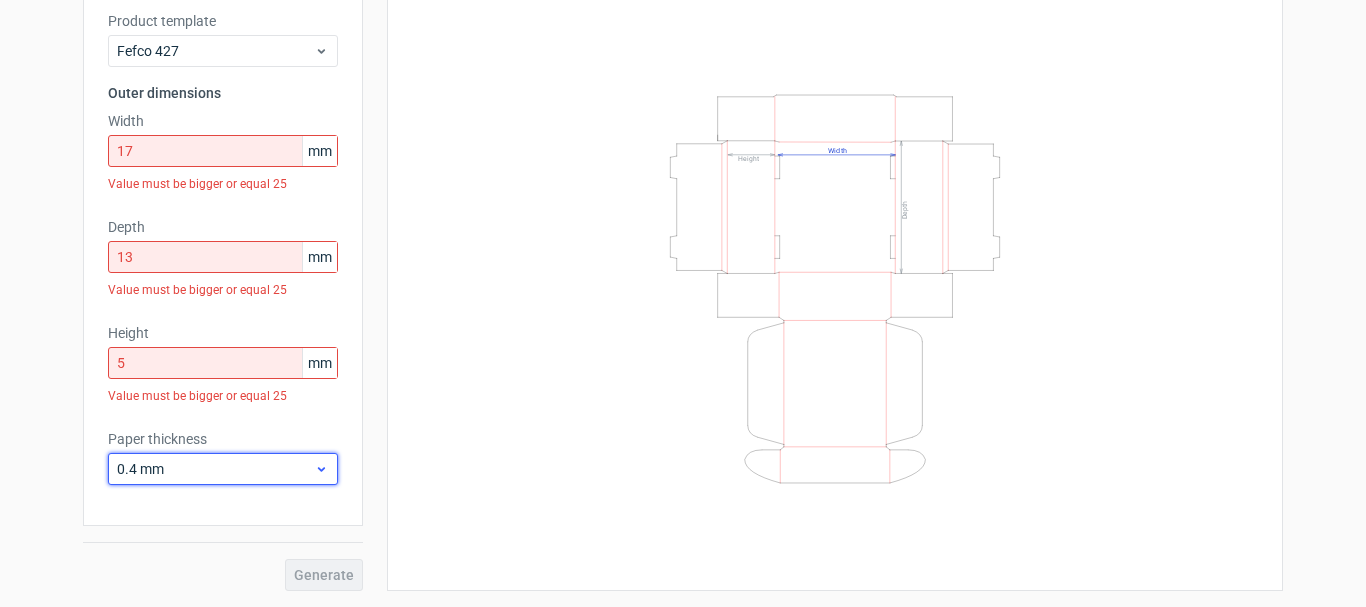 click on "0.4 mm" at bounding box center (215, 469) 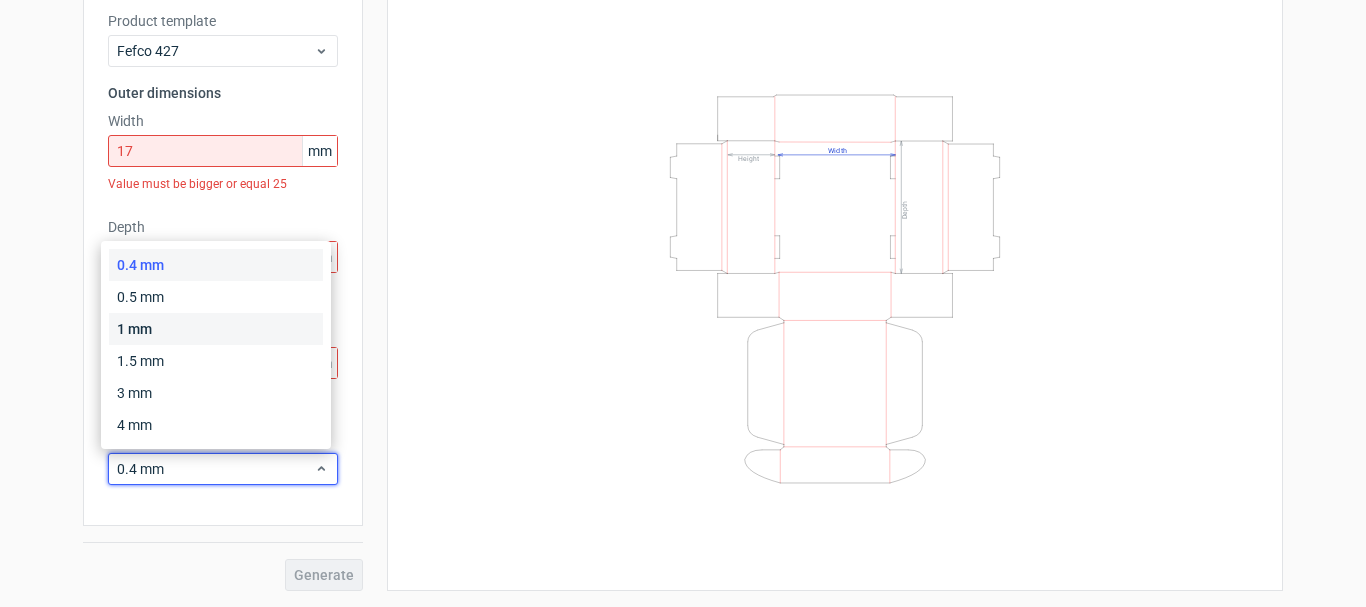 click on "1 mm" at bounding box center (216, 329) 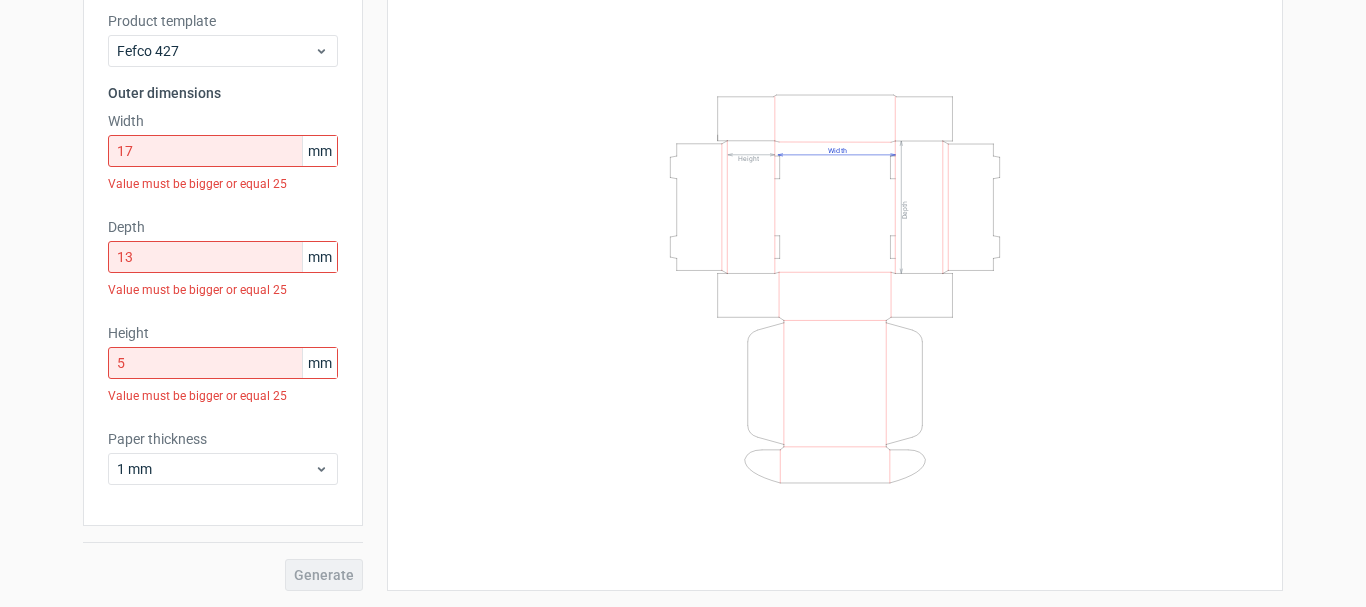 click on "Product template Fefco 427 Outer dimensions Width 17 mm Value must be bigger or equal 25 Depth 13 mm Value must be bigger or equal 25 Height 5 mm Value must be bigger or equal 25 Paper thickness 1 mm" at bounding box center (223, 256) 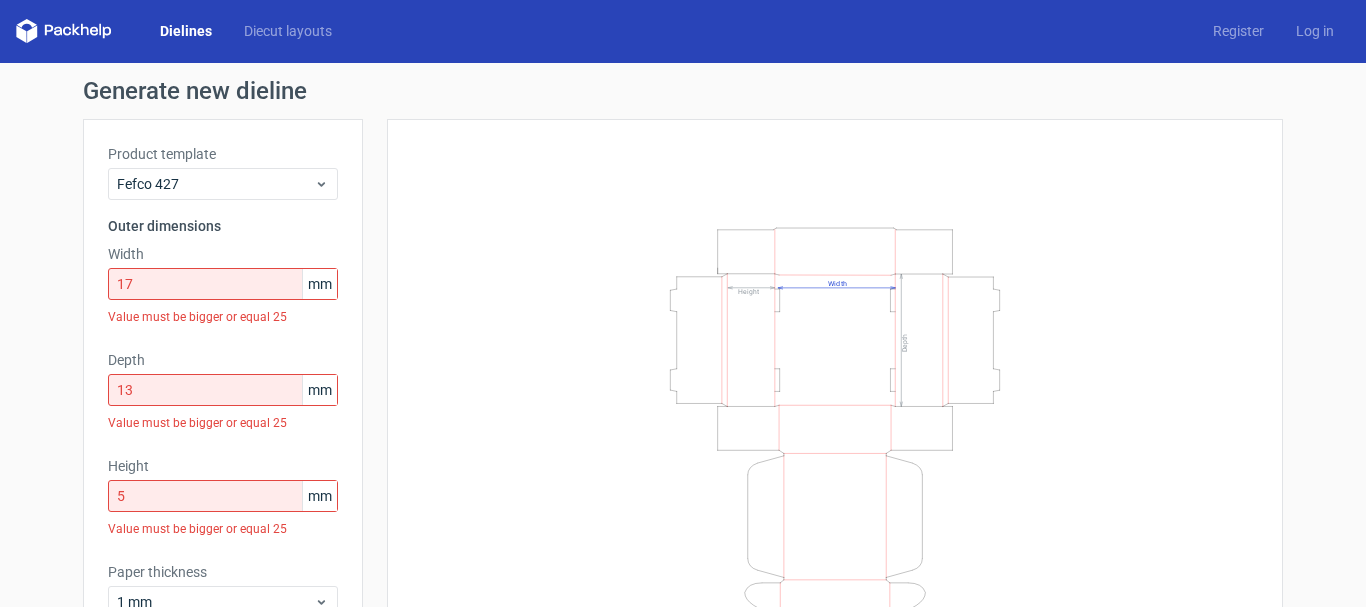 scroll, scrollTop: 0, scrollLeft: 0, axis: both 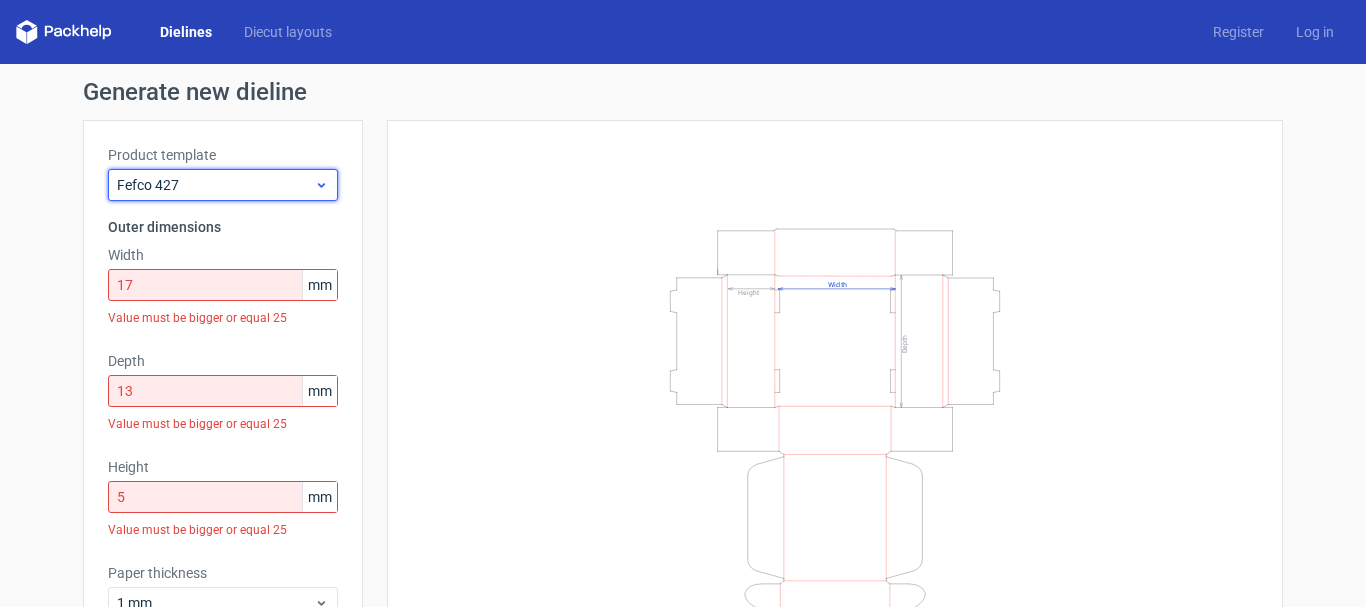 click on "Fefco 427" at bounding box center [215, 185] 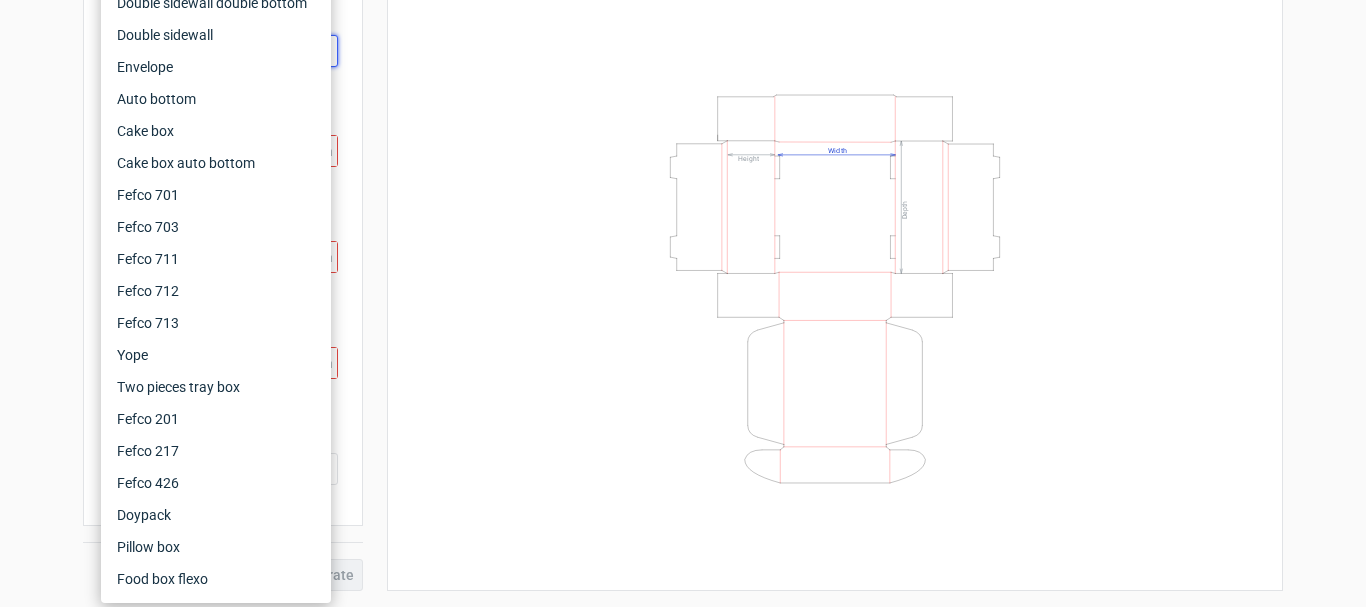 click on "Generate new dieline Product template Fefco 427 Outer dimensions Width 17 mm Value must be bigger or equal 25 Depth 13 mm Value must be bigger or equal 25 Height 5 mm Value must be bigger or equal 25 Paper thickness 1 mm Generate
Width
Depth
Height" at bounding box center [683, 268] 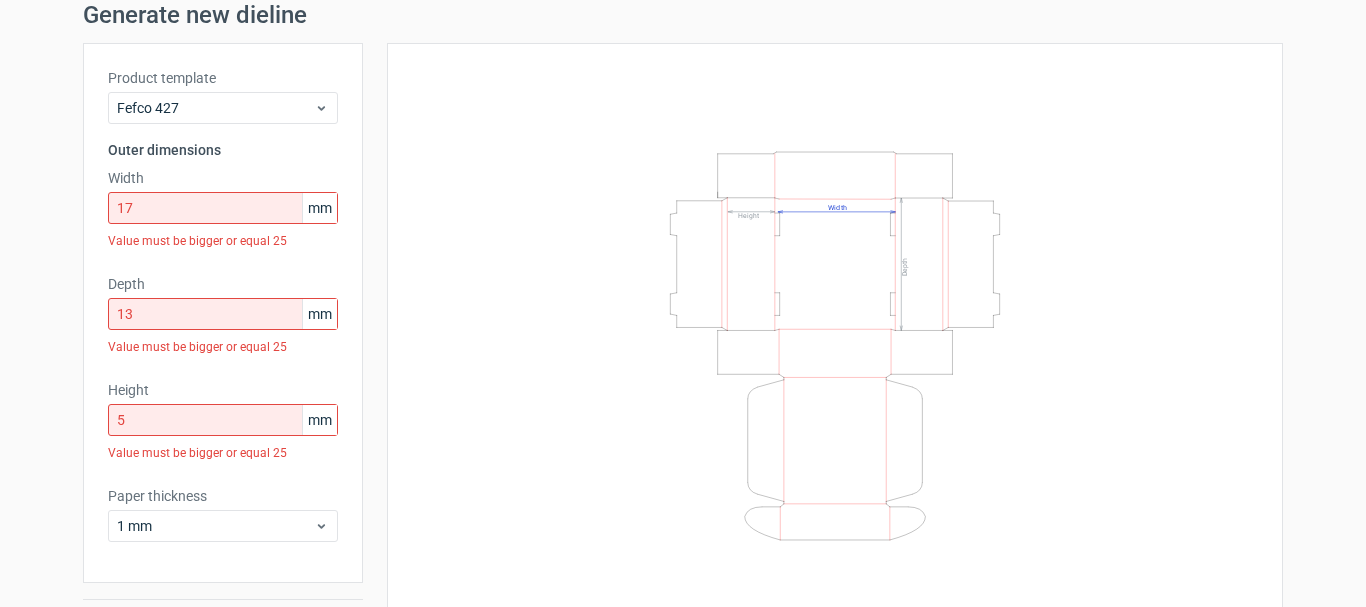 scroll, scrollTop: 0, scrollLeft: 0, axis: both 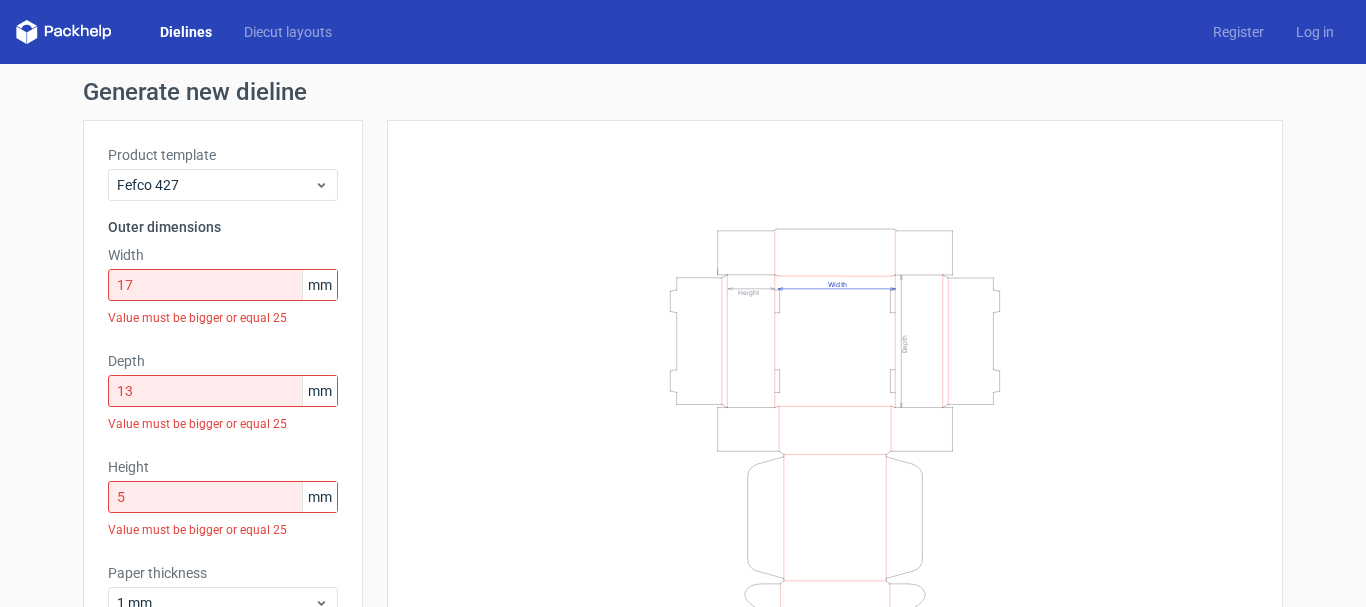 click on "Dielines Diecut layouts Register Log in" at bounding box center [683, 32] 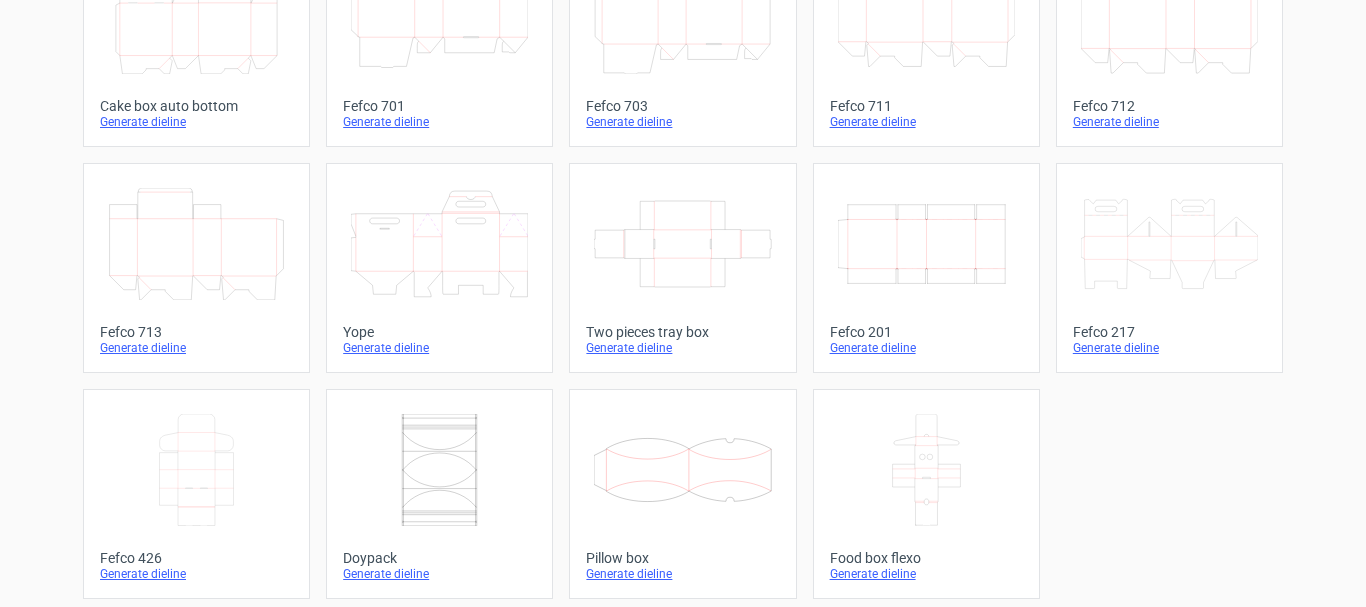 scroll, scrollTop: 643, scrollLeft: 0, axis: vertical 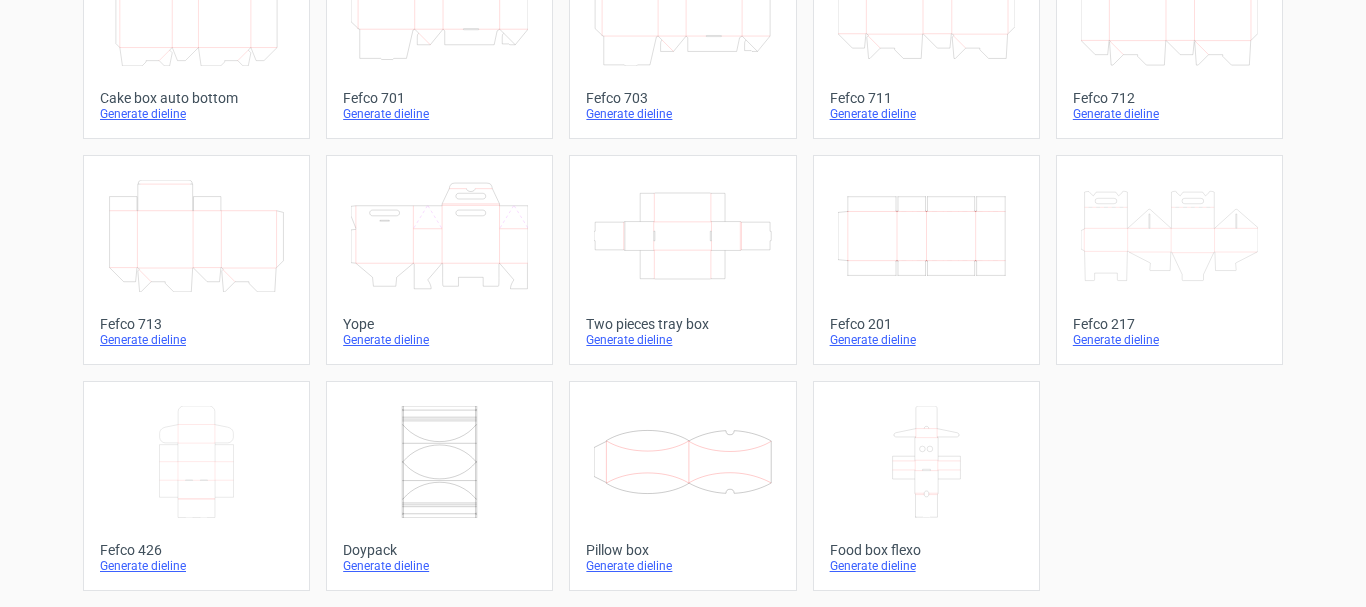 click 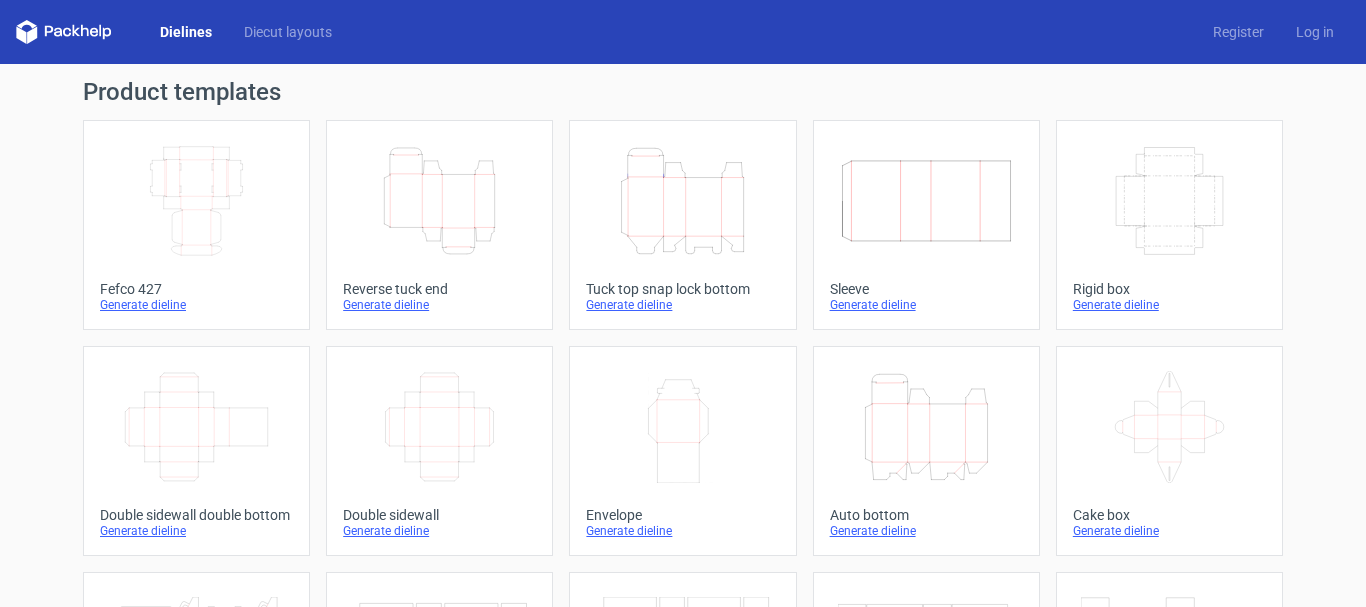 click on "Width
Depth
Height" 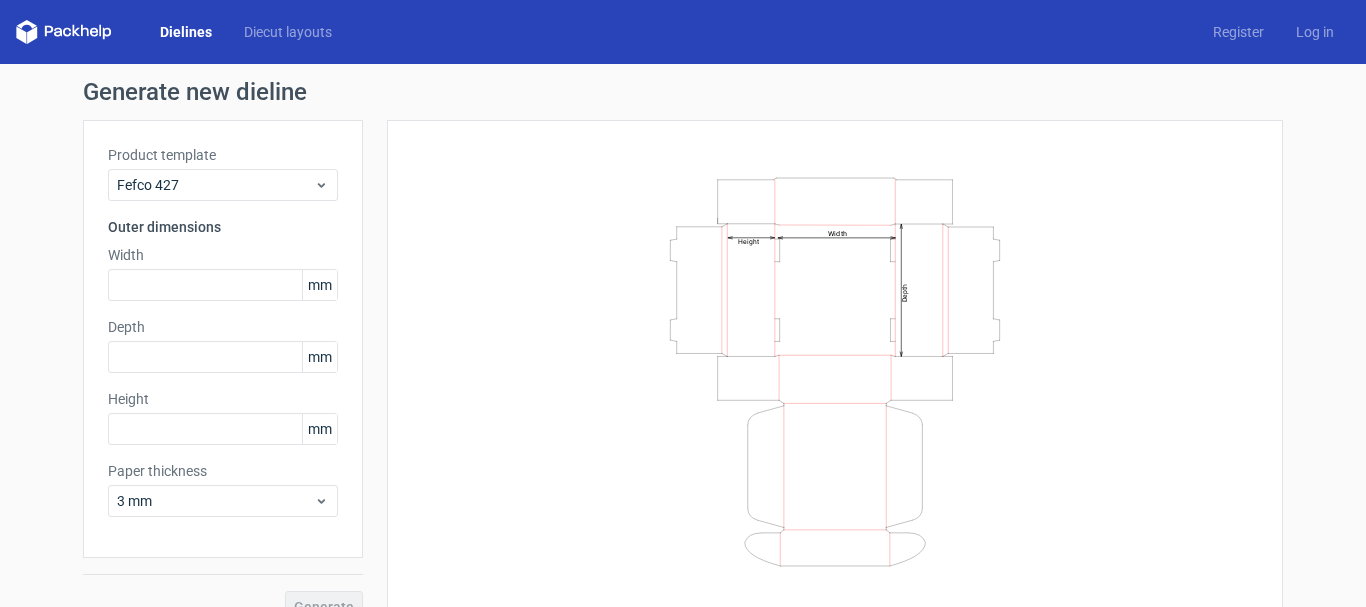 click on "Width mm" at bounding box center (223, 273) 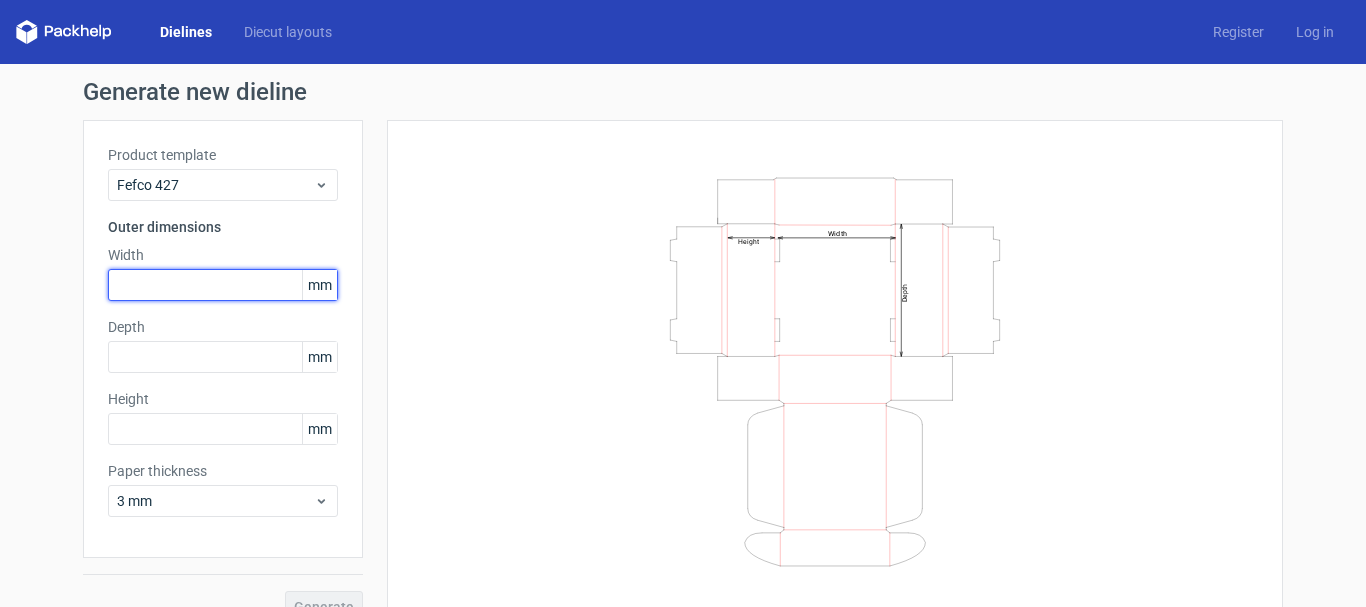 click at bounding box center [223, 285] 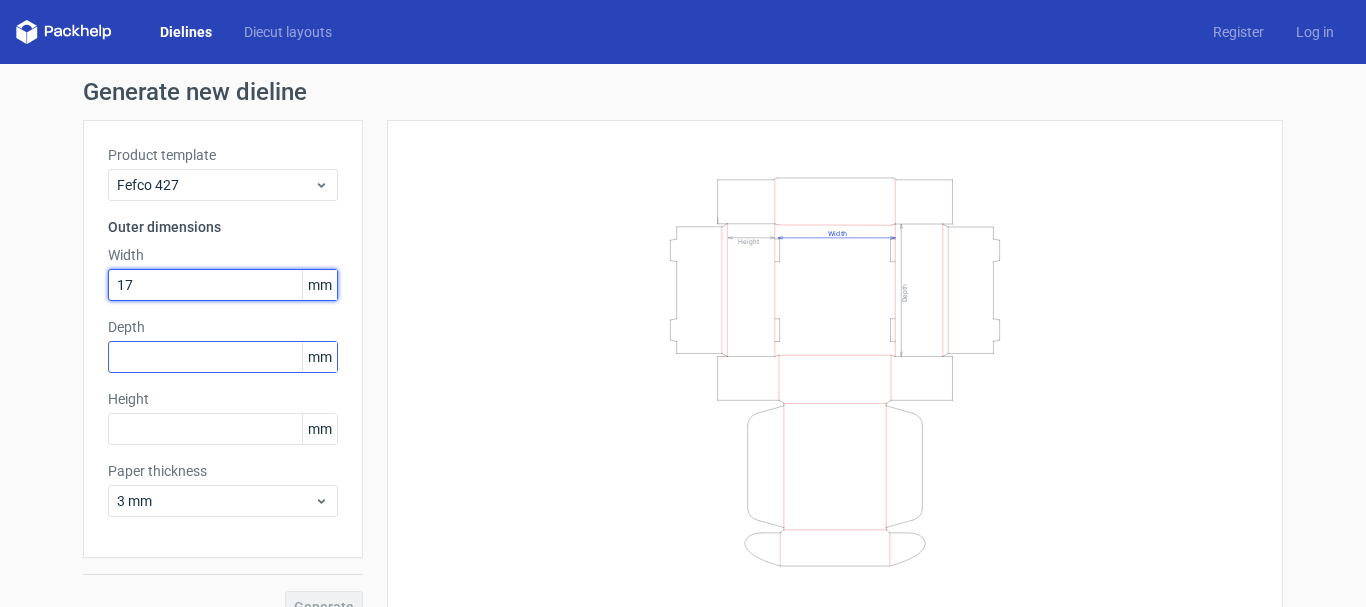 type on "17" 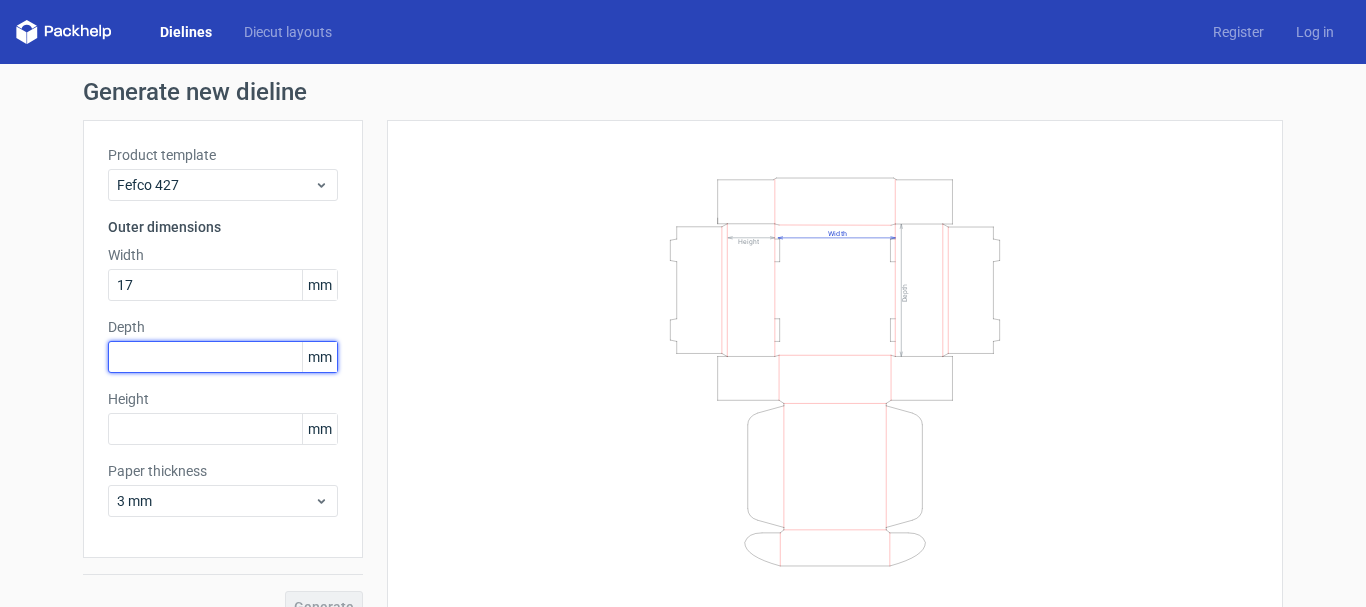 click on "Depth mm" at bounding box center (223, 345) 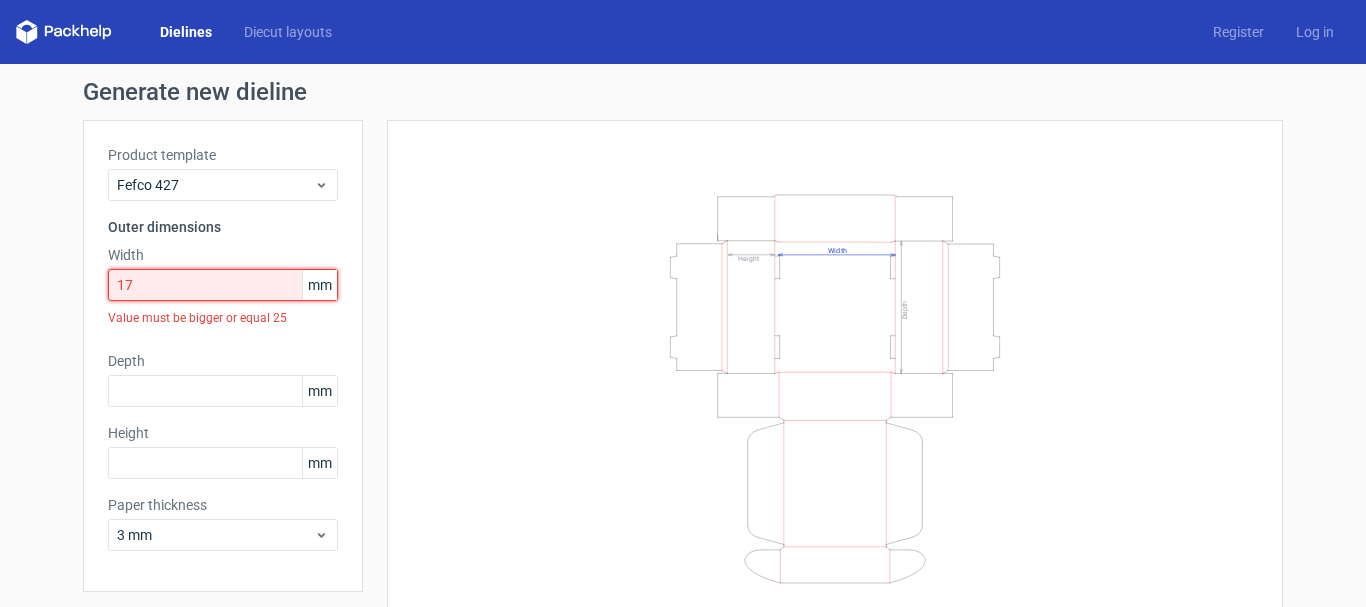 click on "17" at bounding box center (223, 285) 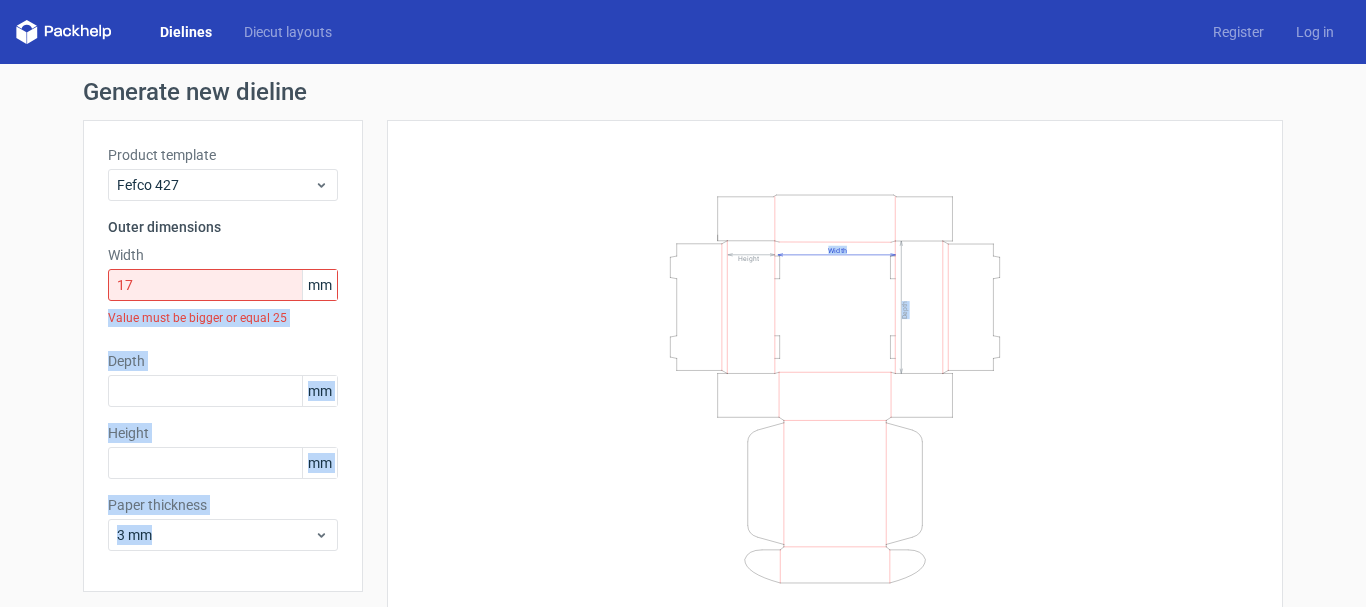 drag, startPoint x: 104, startPoint y: 314, endPoint x: 404, endPoint y: 297, distance: 300.4813 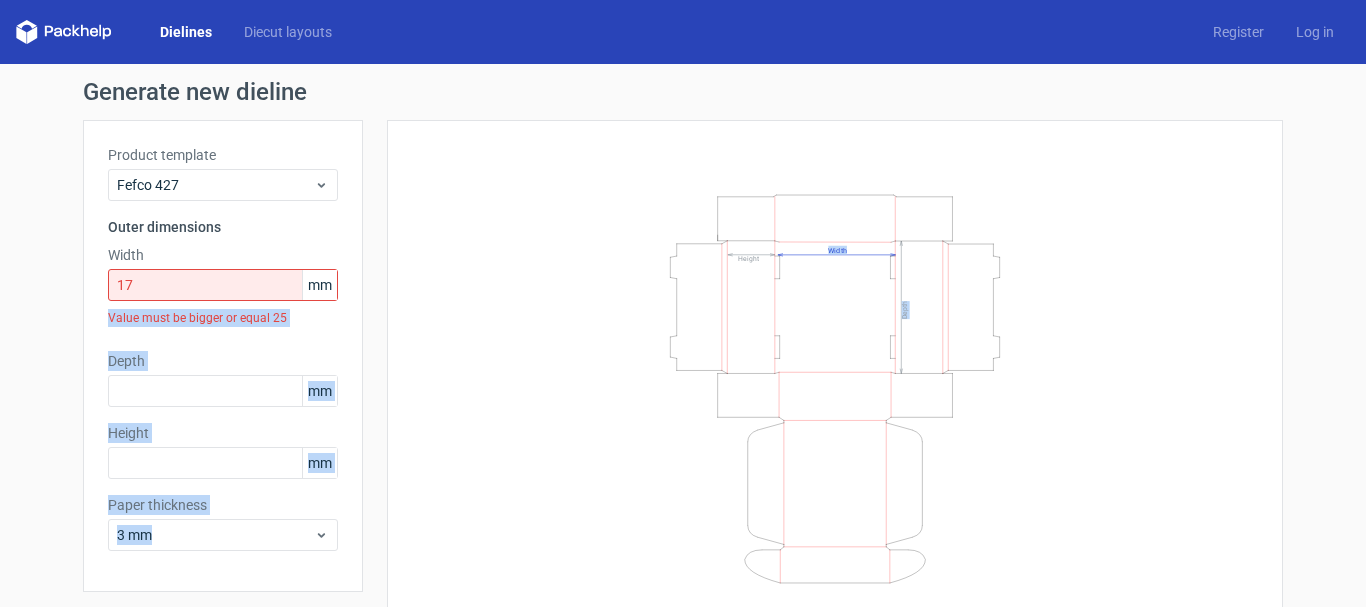 click on "Value must be bigger or equal 25" at bounding box center (223, 318) 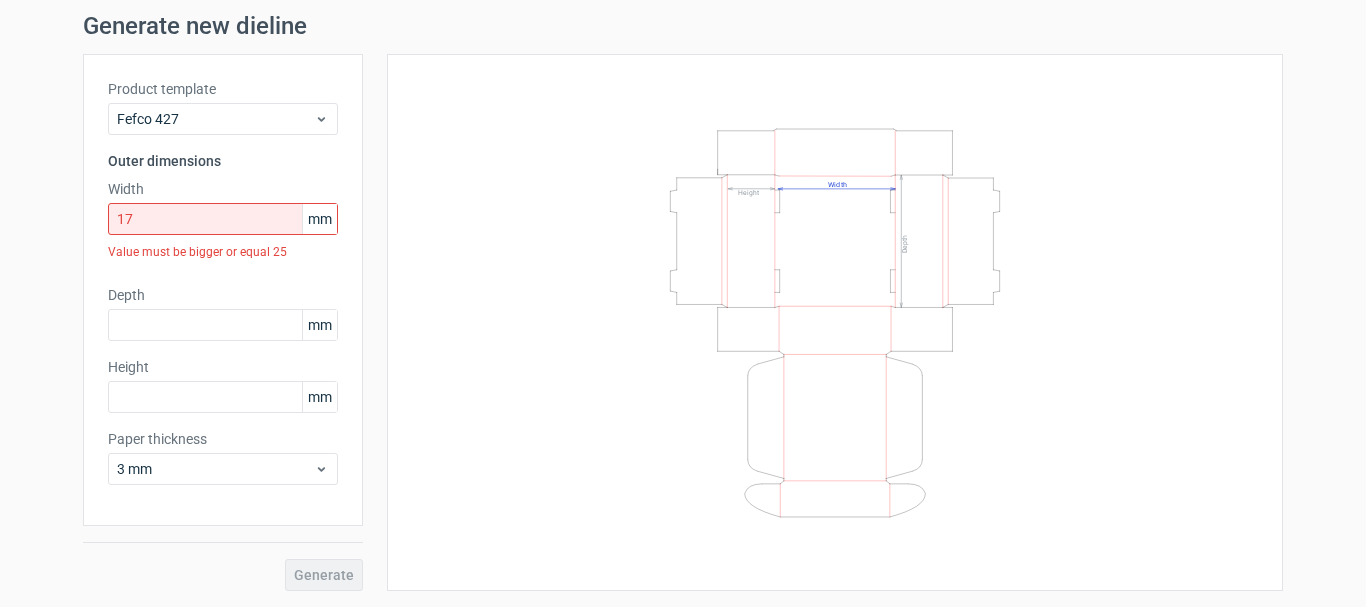 scroll, scrollTop: 0, scrollLeft: 0, axis: both 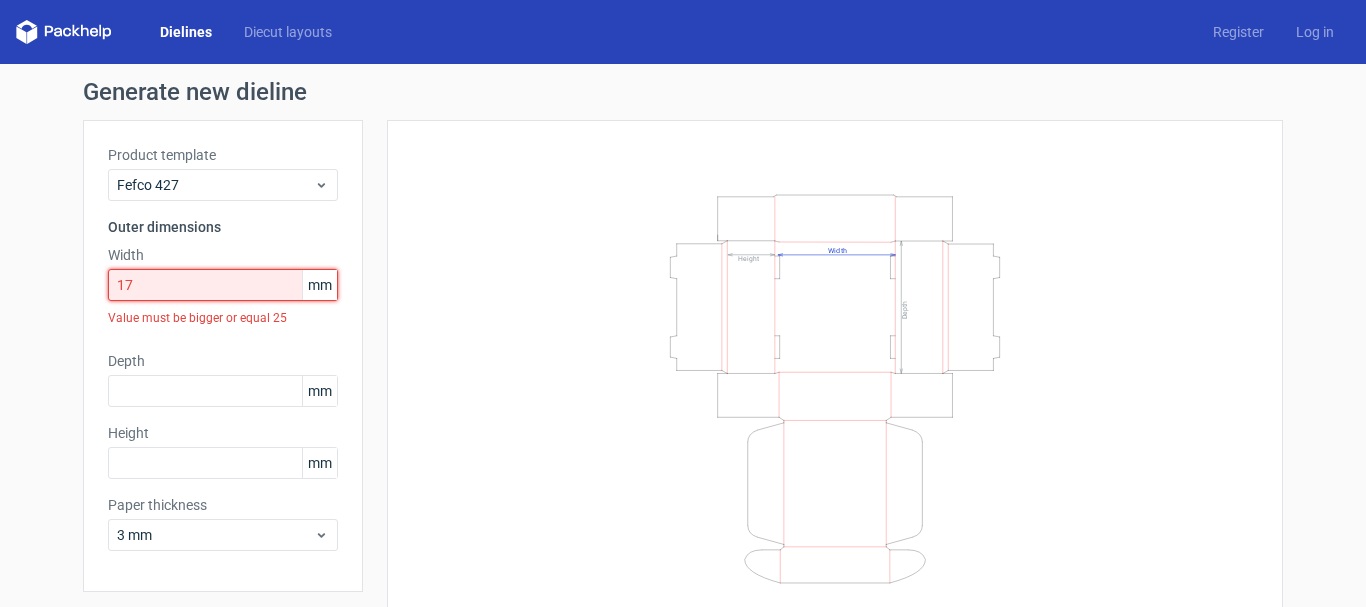 click on "17" at bounding box center (223, 285) 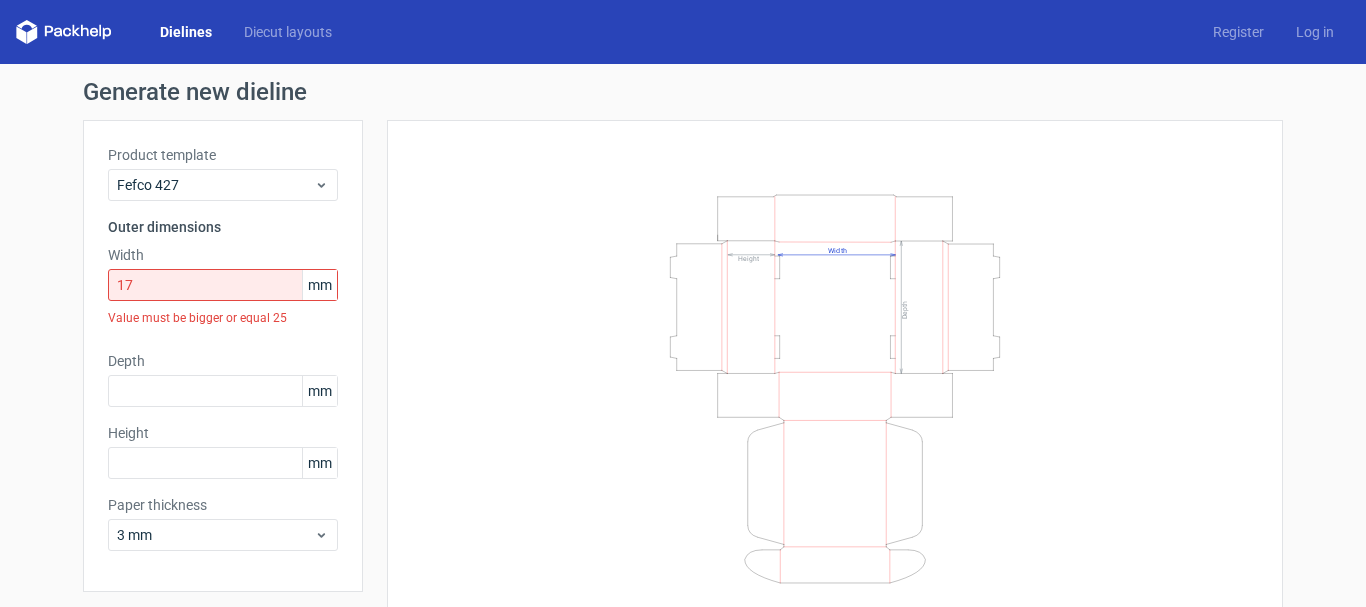 click on "Depth" at bounding box center (223, 361) 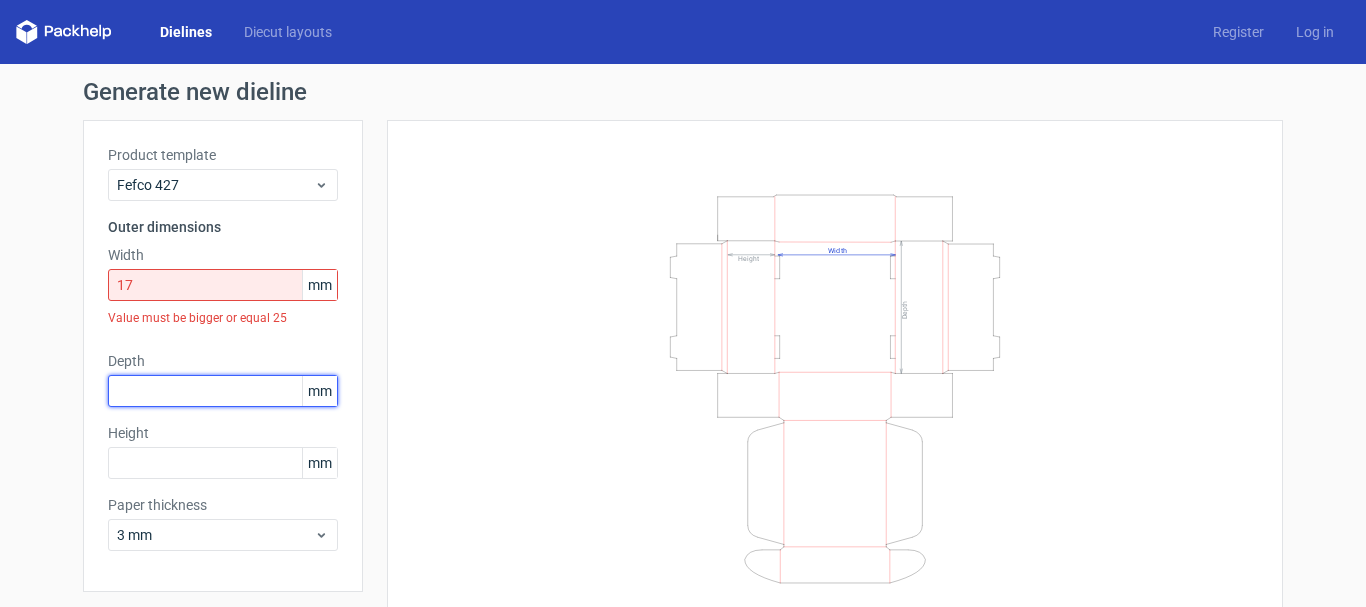 click at bounding box center [223, 391] 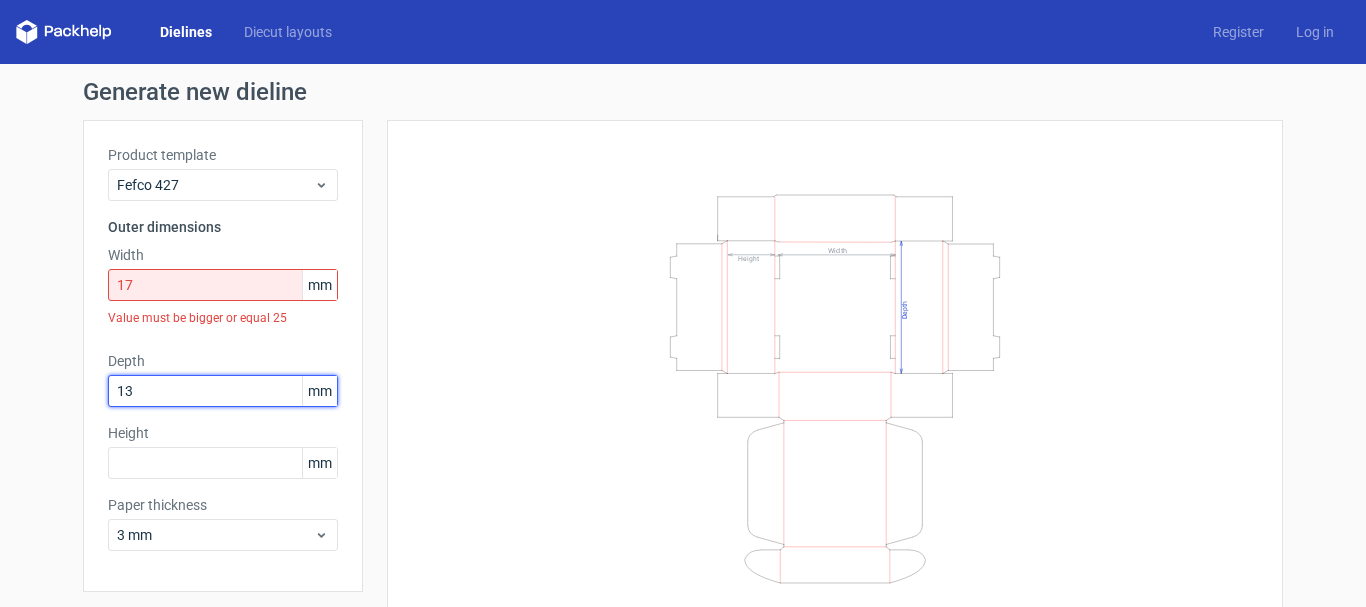 type on "13" 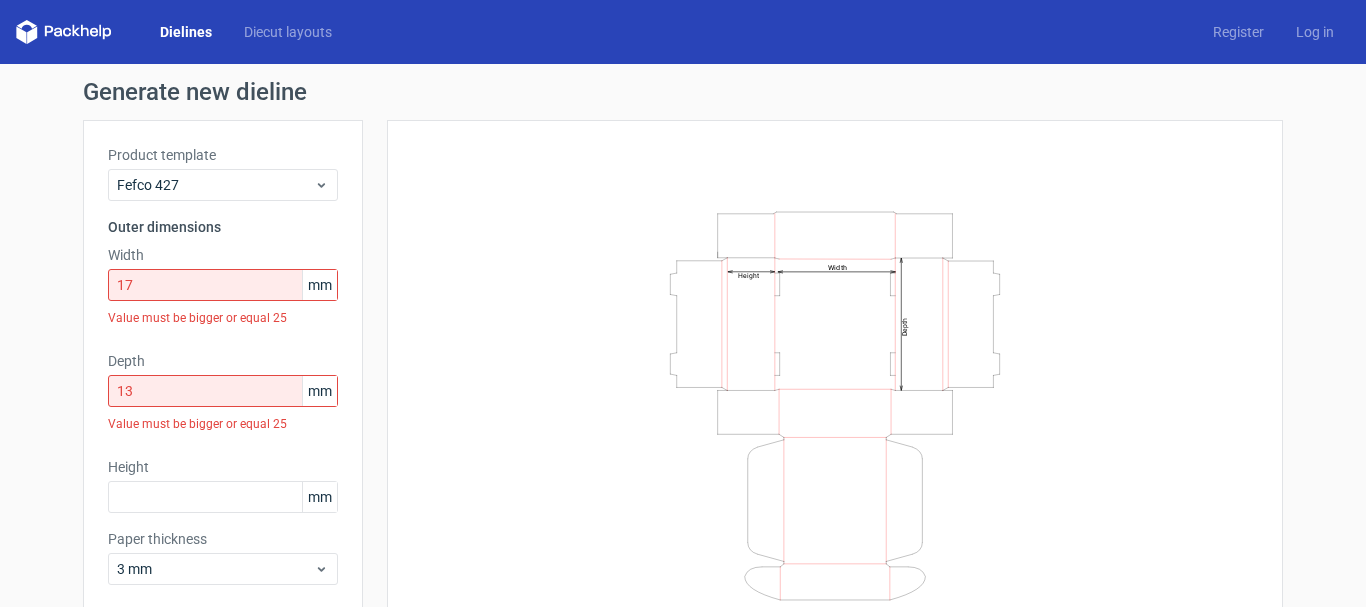 click on "mm" at bounding box center (319, 285) 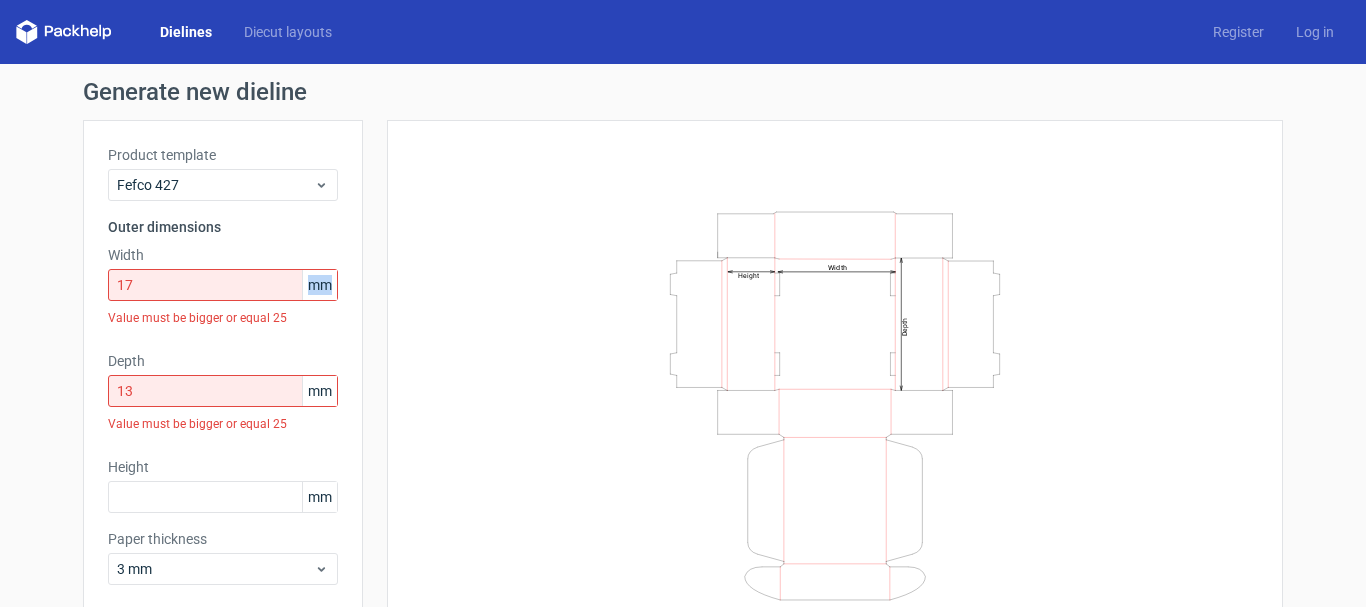 click on "mm" at bounding box center (319, 285) 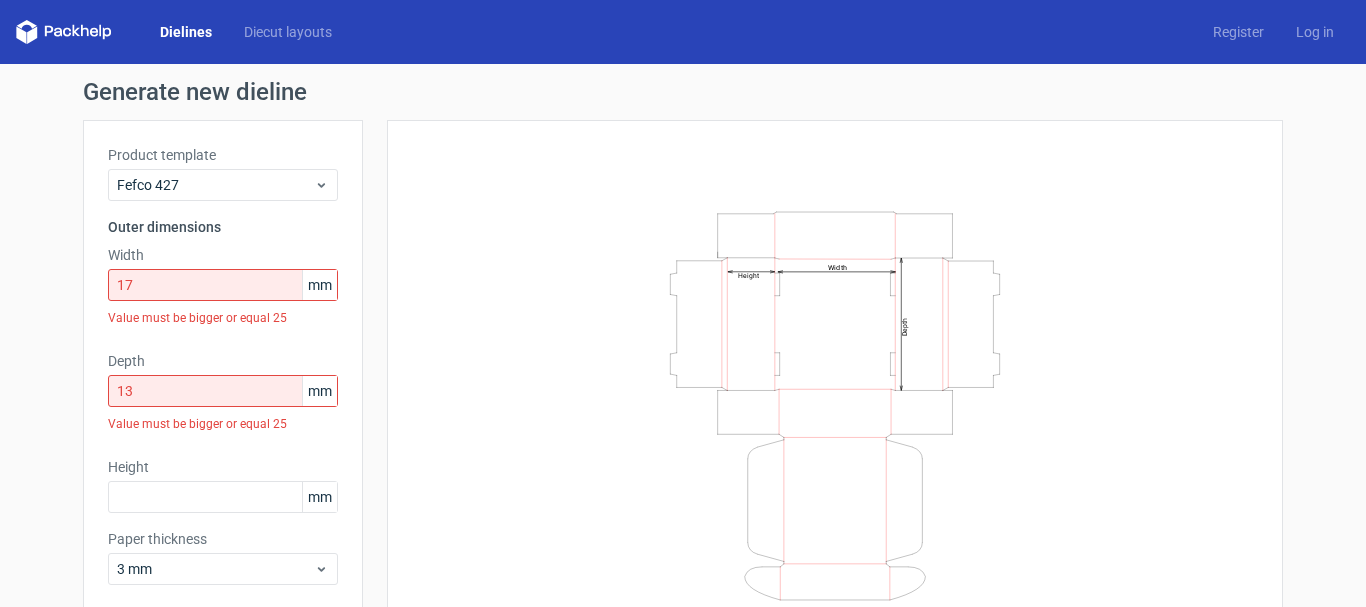 click on "mm" at bounding box center [319, 391] 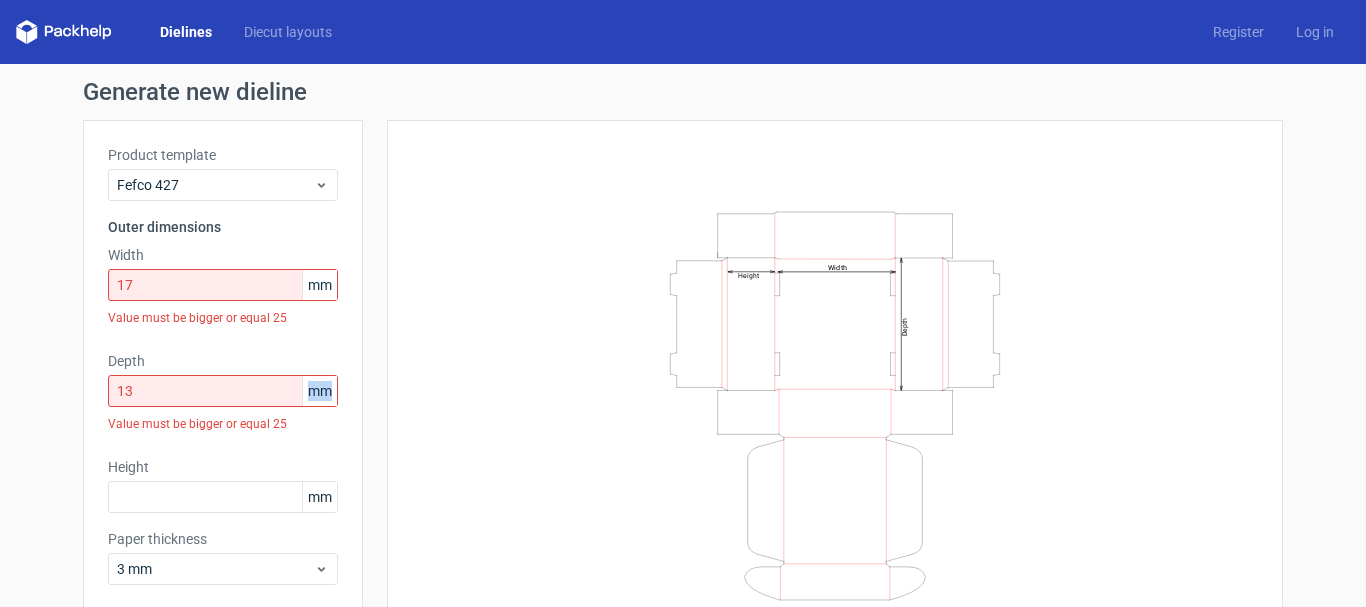 click on "mm" at bounding box center (319, 391) 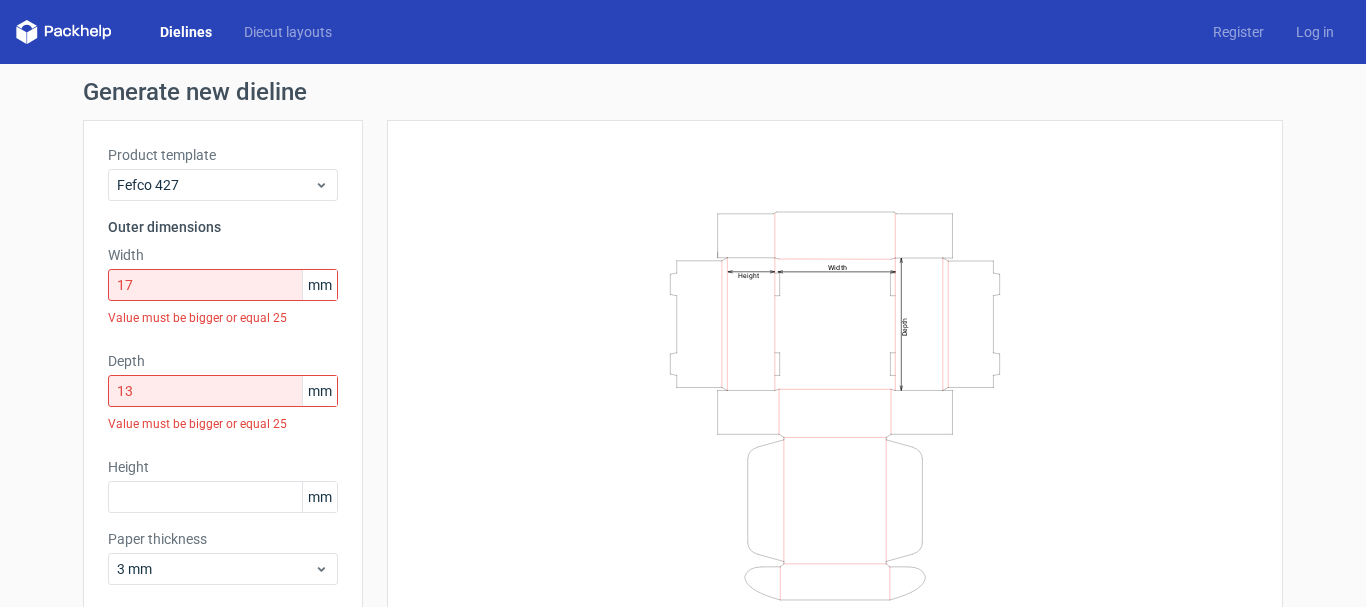 click on "mm" at bounding box center (319, 391) 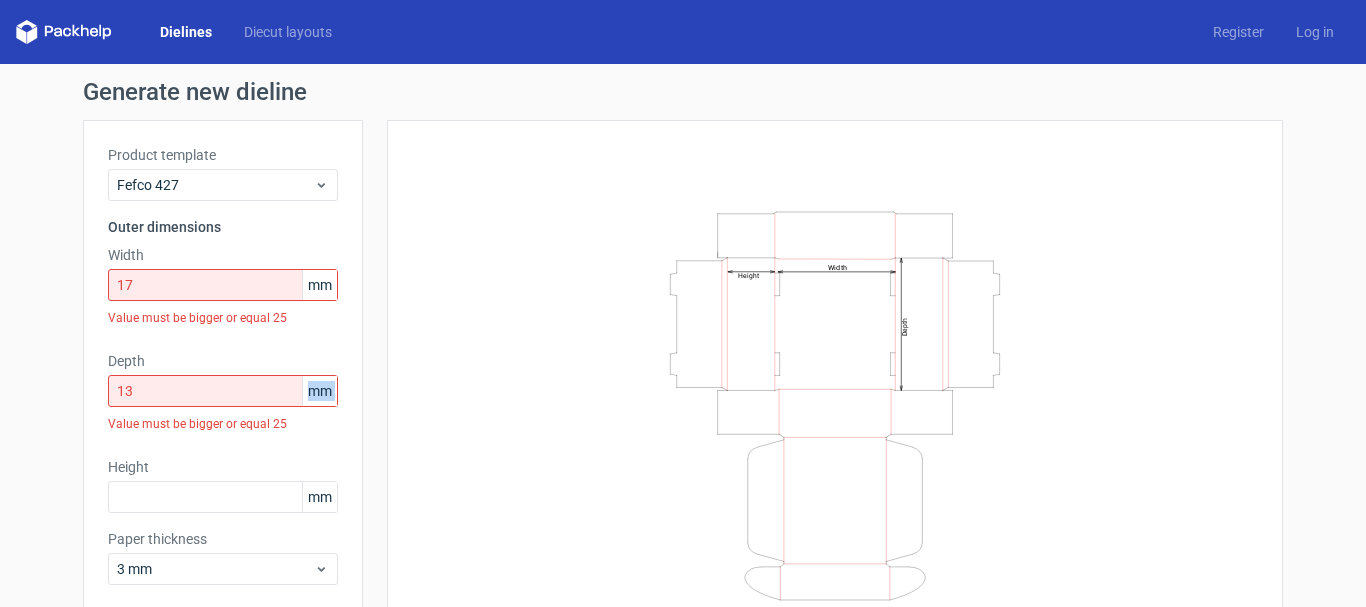 click on "mm" at bounding box center [319, 391] 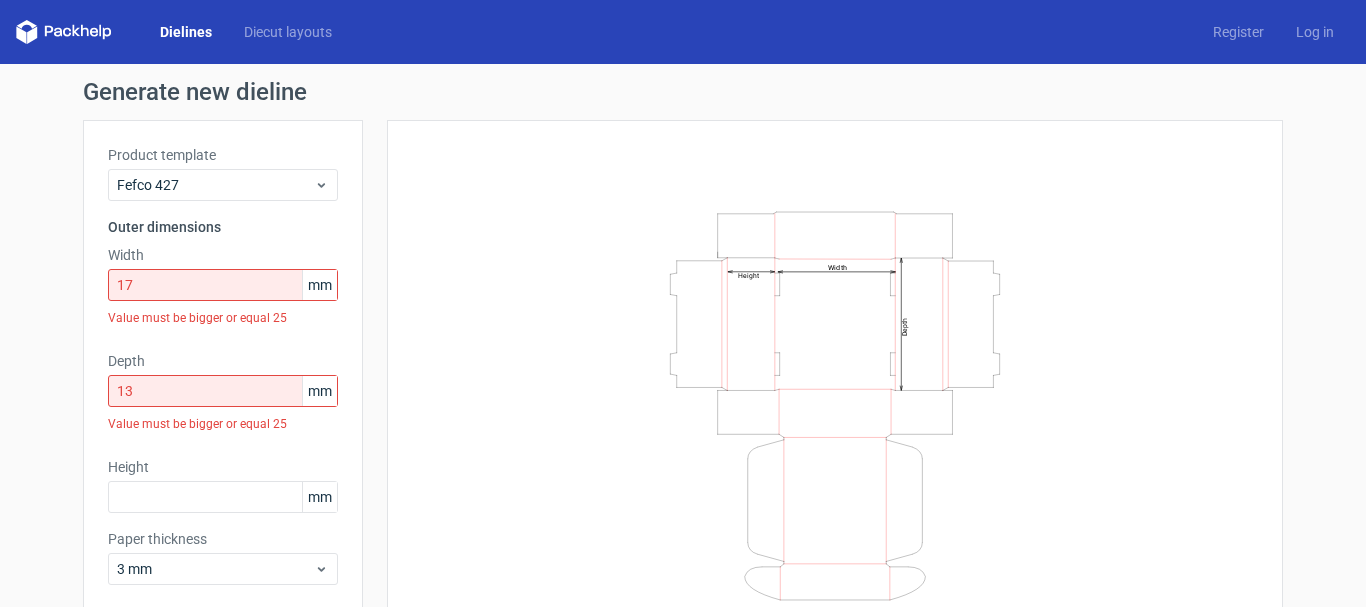 click on "mm" at bounding box center (319, 285) 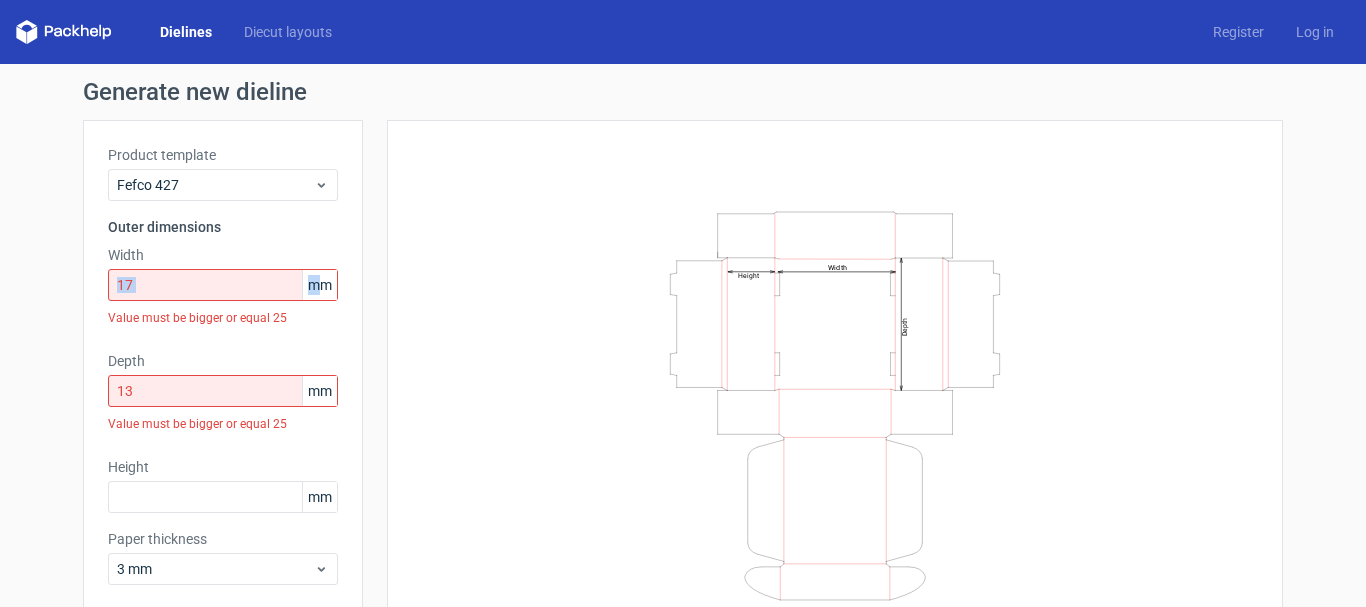 drag, startPoint x: 316, startPoint y: 270, endPoint x: 306, endPoint y: 268, distance: 10.198039 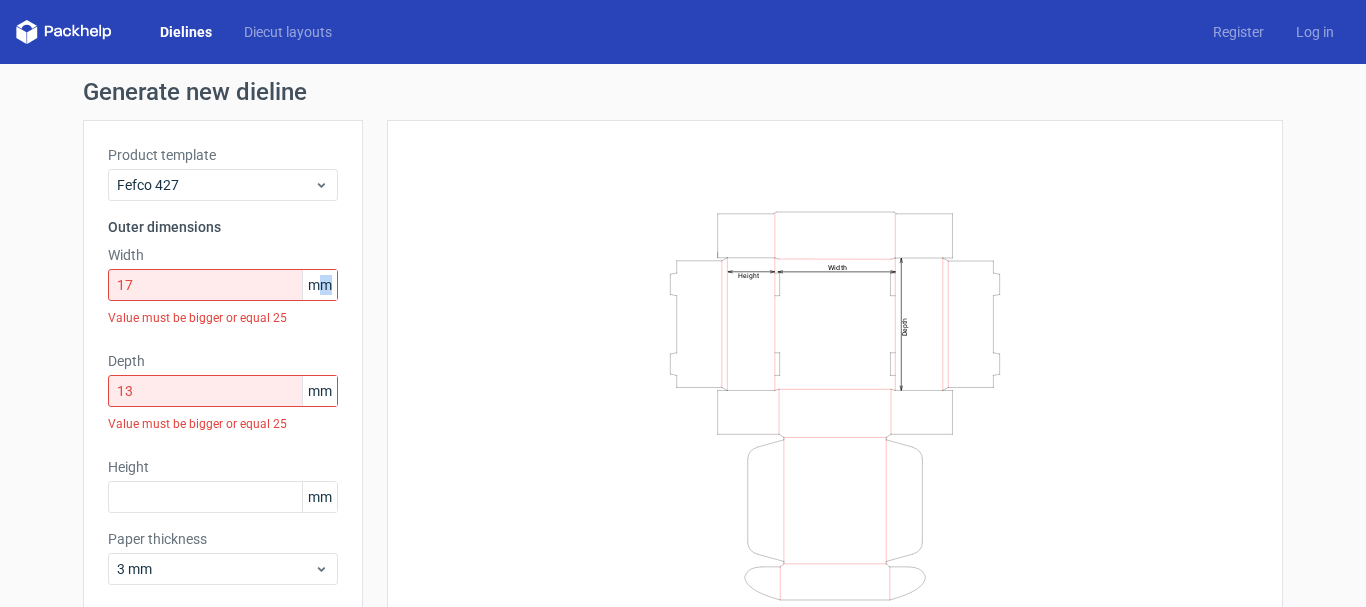 drag, startPoint x: 327, startPoint y: 287, endPoint x: 307, endPoint y: 287, distance: 20 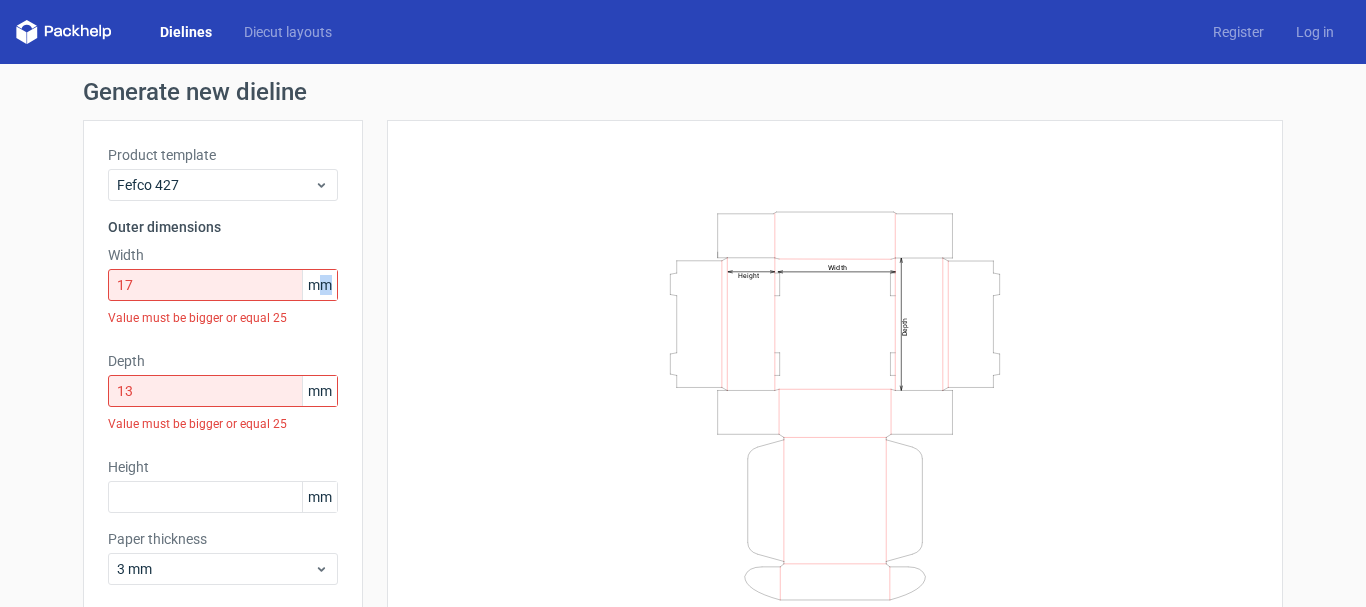 click on "mm" at bounding box center (319, 285) 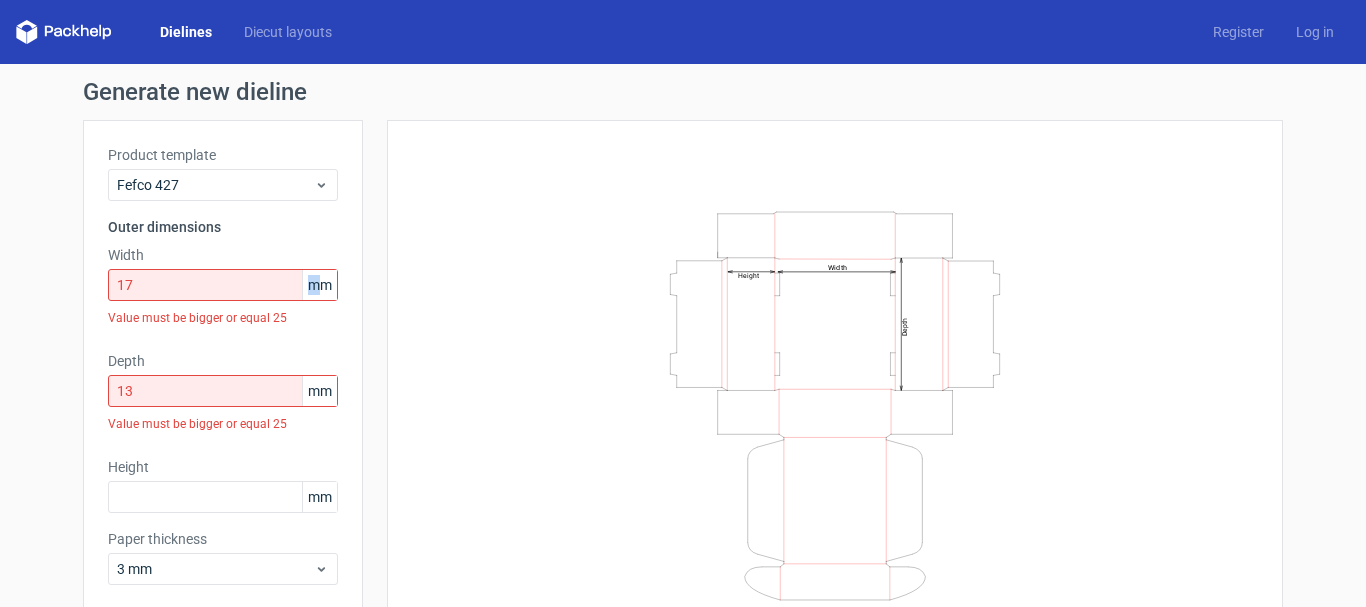 click on "mm" at bounding box center [319, 285] 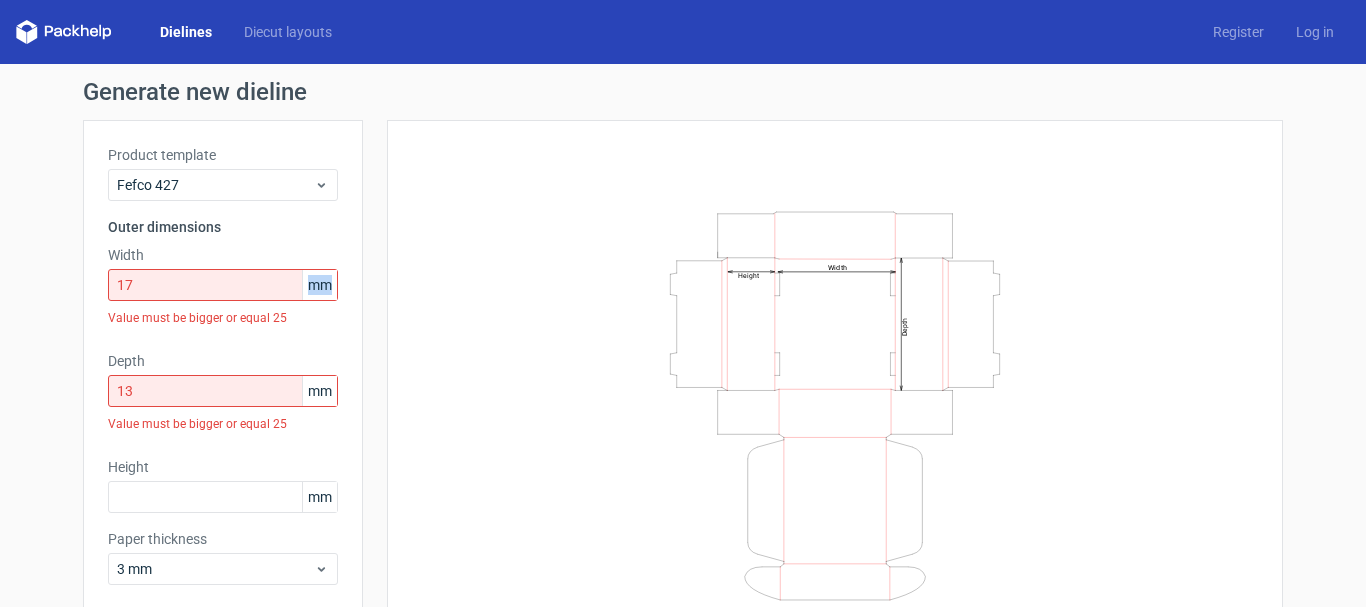 drag, startPoint x: 325, startPoint y: 286, endPoint x: 300, endPoint y: 285, distance: 25.019993 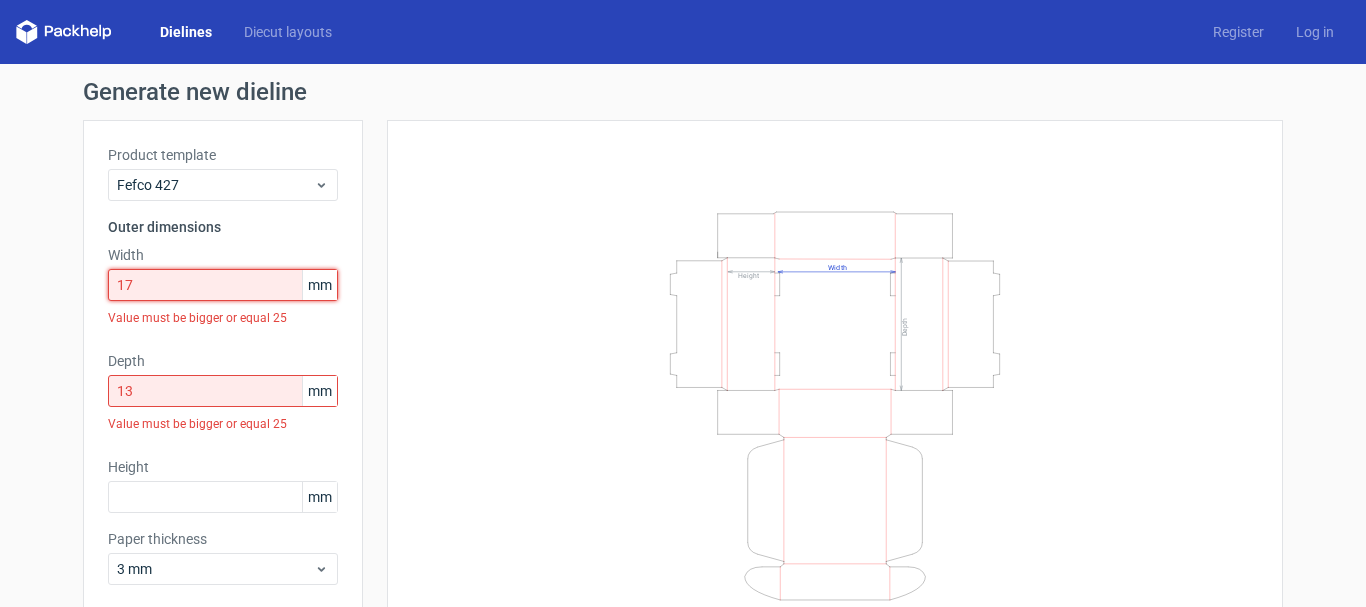 drag, startPoint x: 330, startPoint y: 285, endPoint x: 307, endPoint y: 285, distance: 23 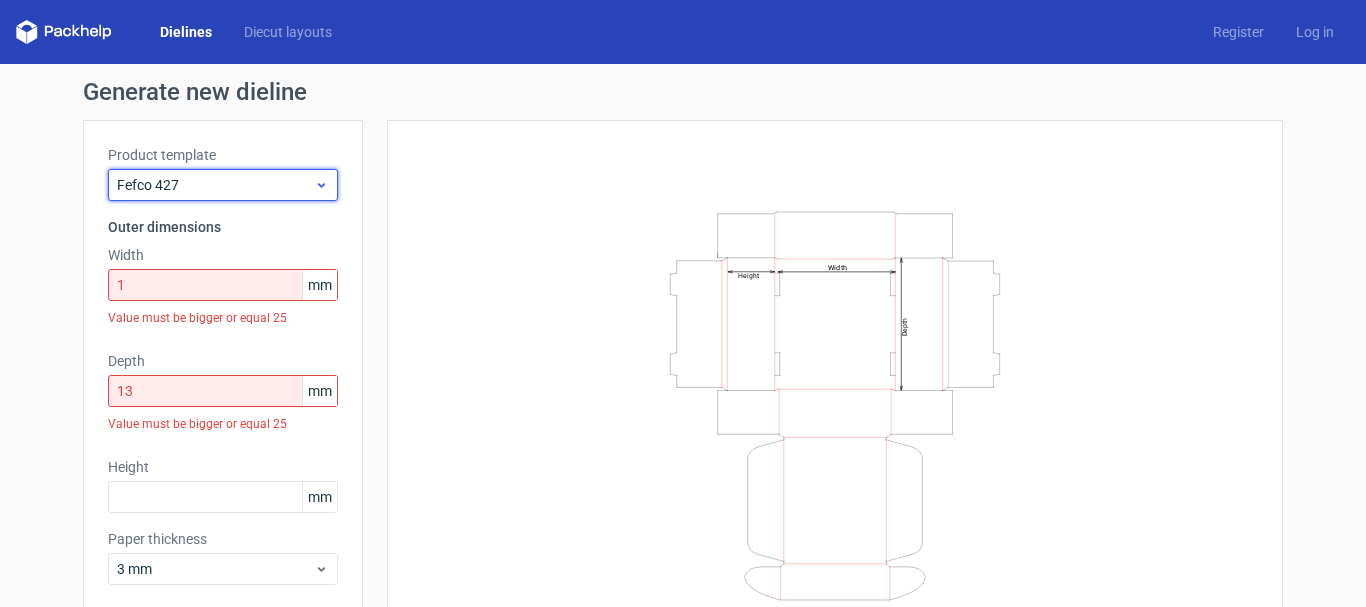 click on "Fefco 427" at bounding box center (215, 185) 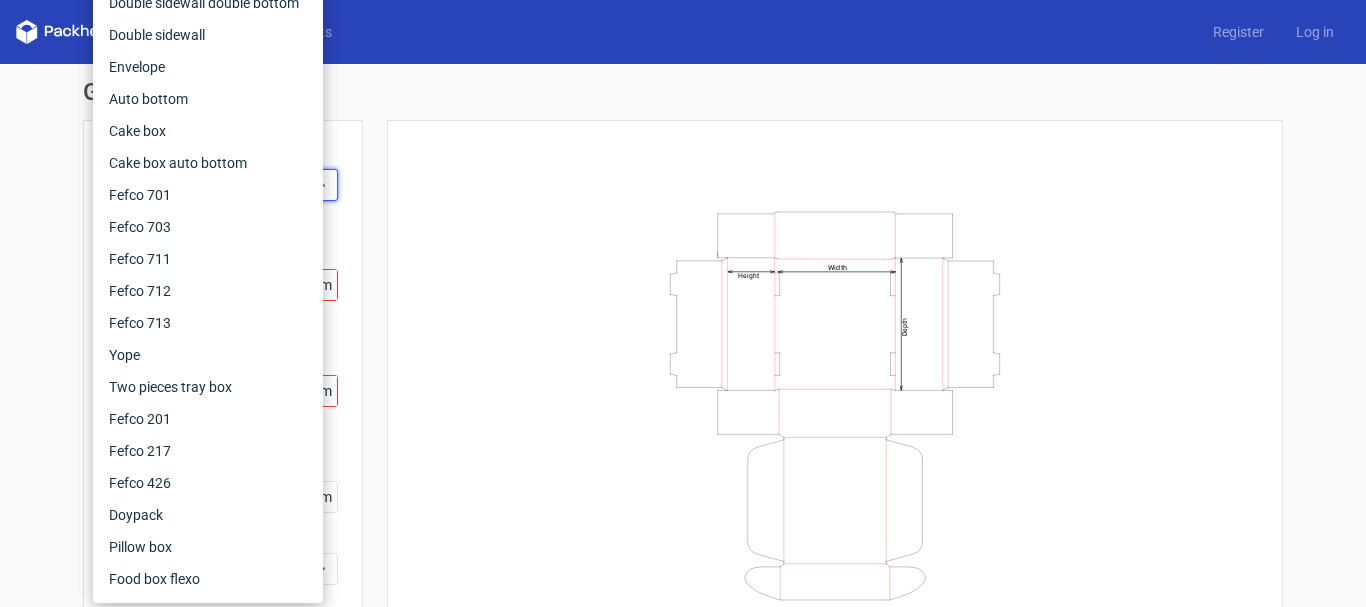 click on "Product template Fefco 427 Outer dimensions Width 1 mm Value must be bigger or equal 25 Depth 13 mm Value must be bigger or equal 25 Height mm Paper thickness 3 mm" at bounding box center (223, 373) 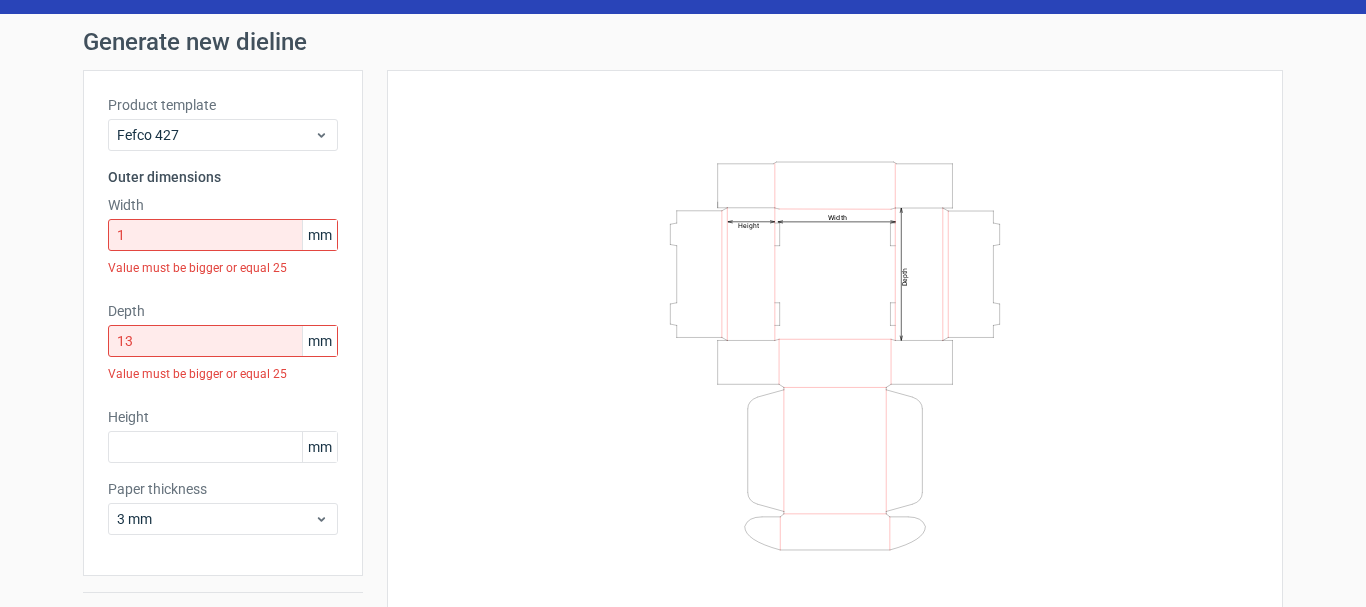 scroll, scrollTop: 100, scrollLeft: 0, axis: vertical 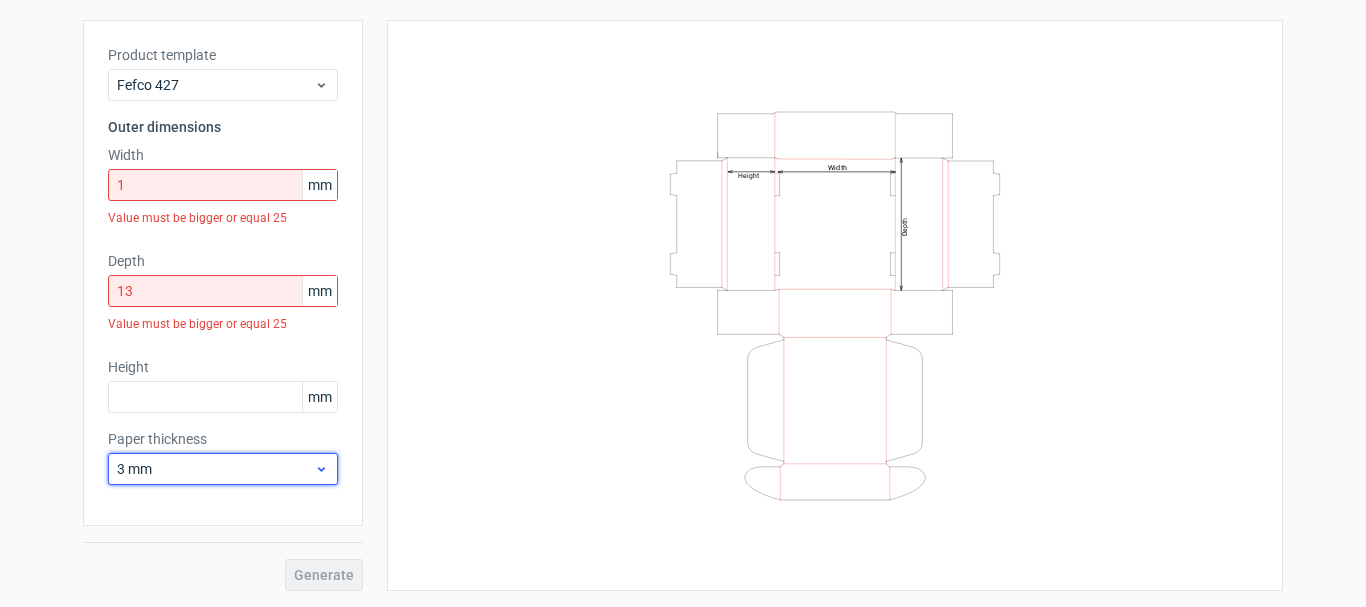 click on "3 mm" at bounding box center (215, 469) 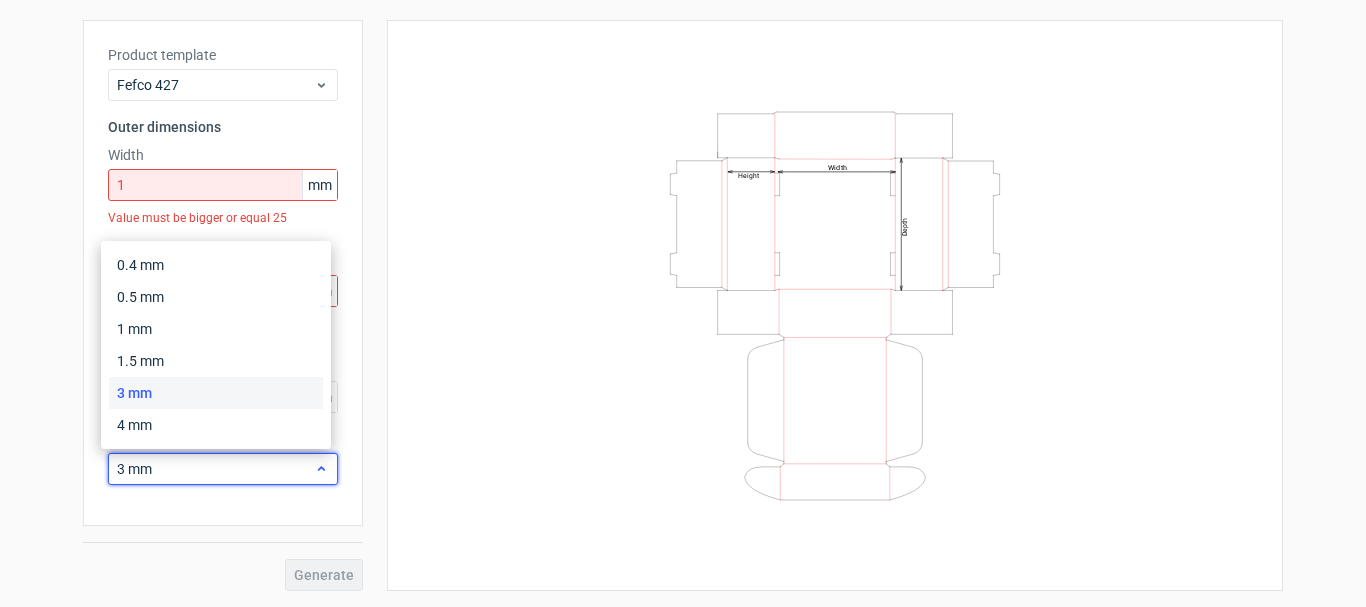 click on "3 mm" at bounding box center [215, 469] 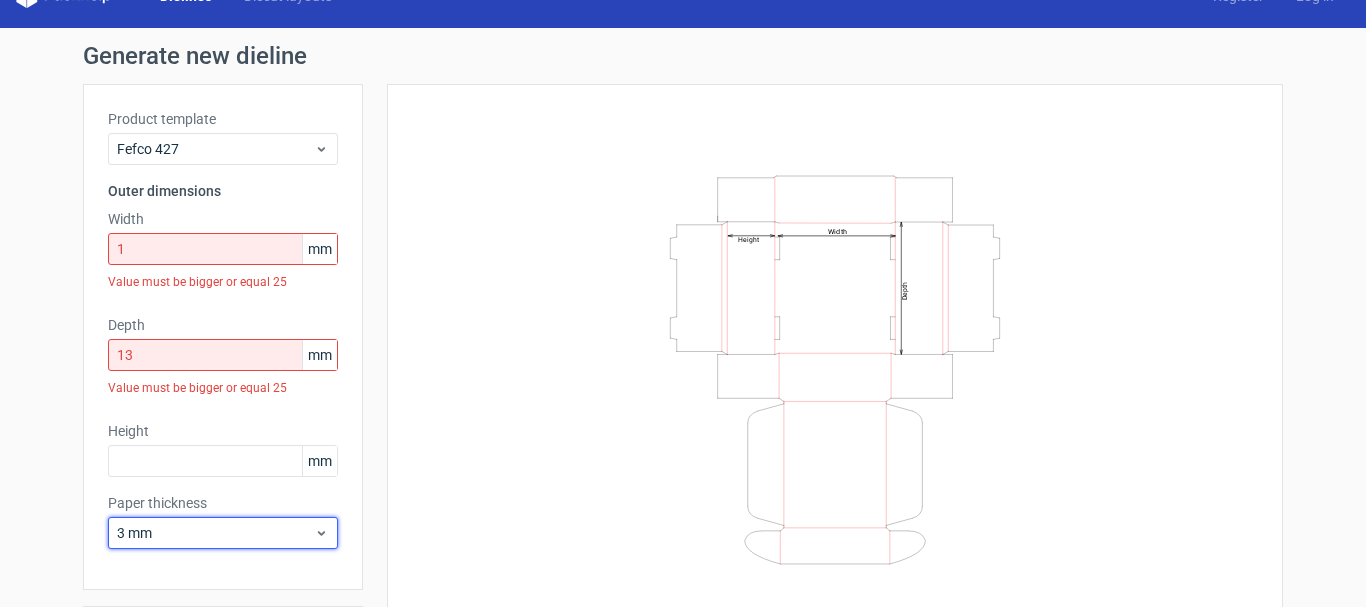 scroll, scrollTop: 0, scrollLeft: 0, axis: both 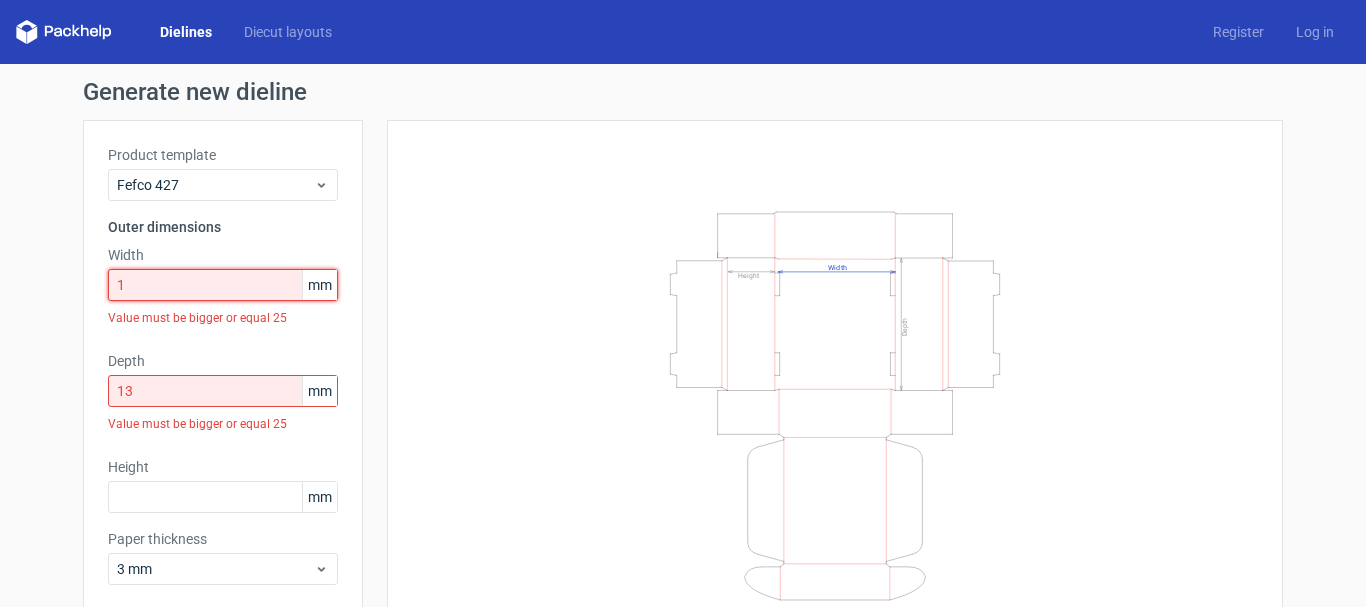 click on "1" at bounding box center [223, 285] 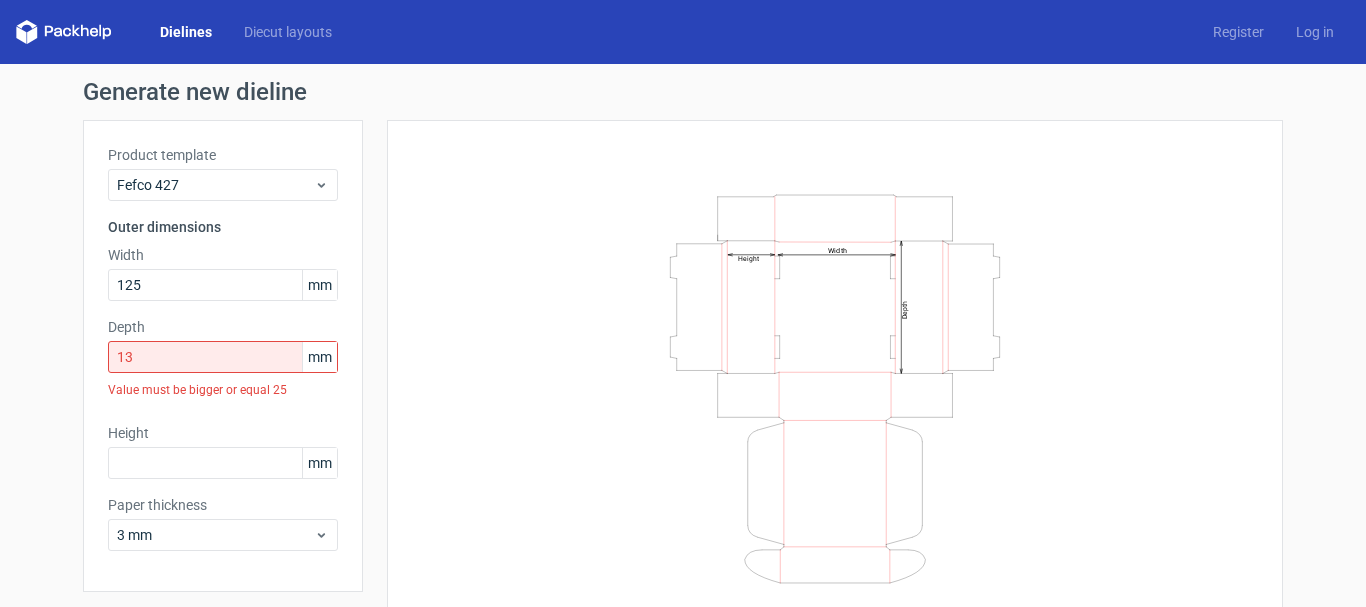 click on "Depth 13 mm Value must be bigger or equal 25" at bounding box center [223, 362] 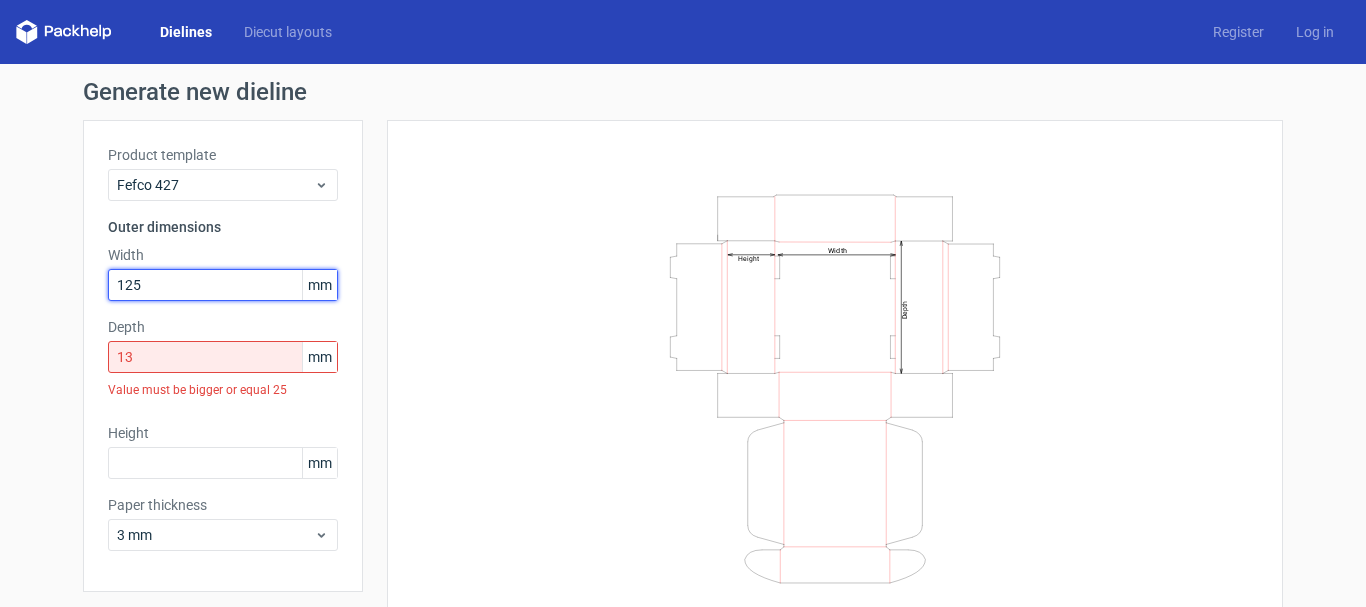 click on "125" at bounding box center (223, 285) 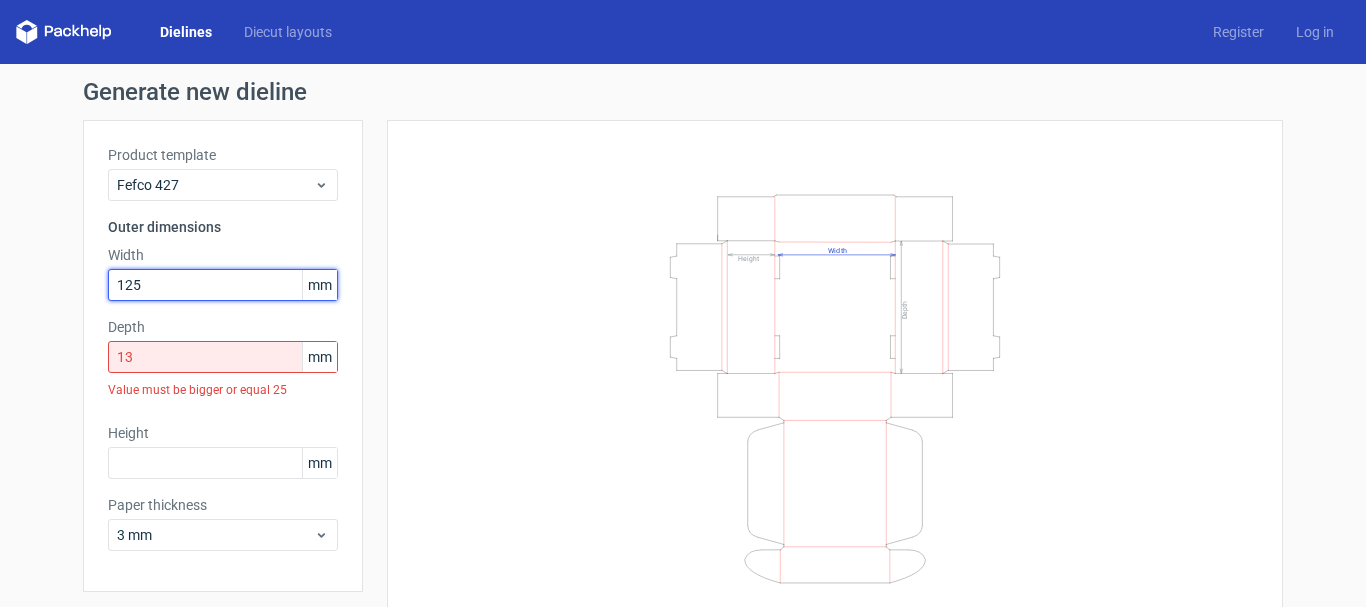 drag, startPoint x: 146, startPoint y: 289, endPoint x: 105, endPoint y: 278, distance: 42.44997 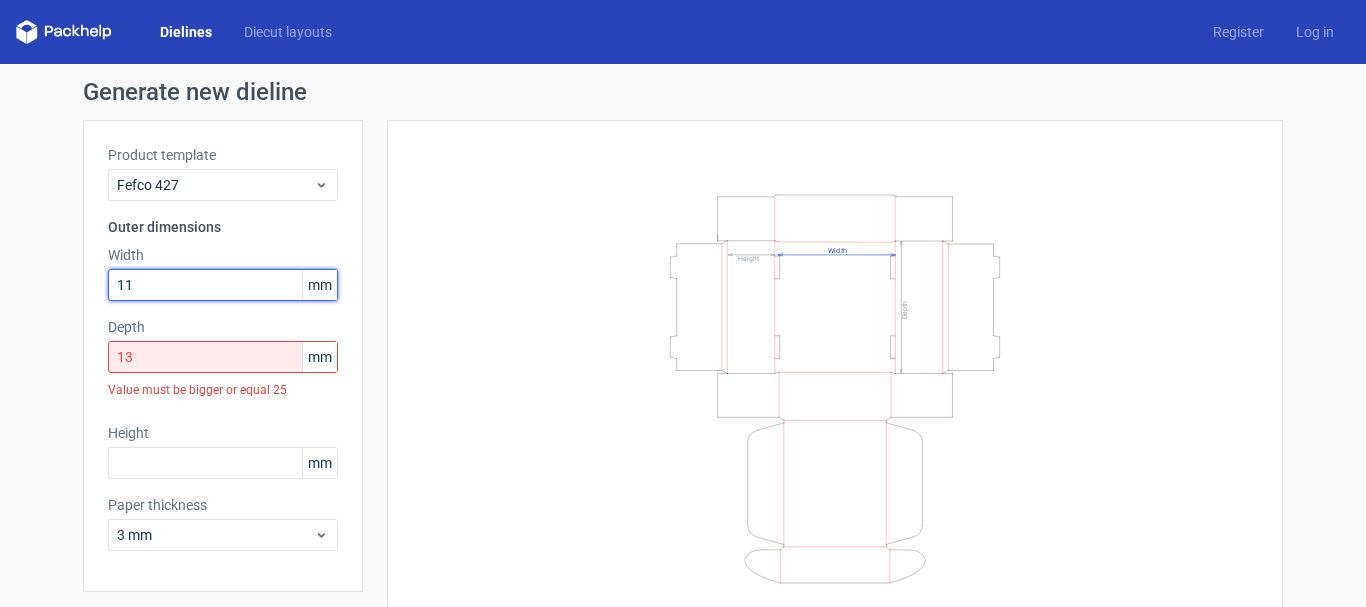 type on "1" 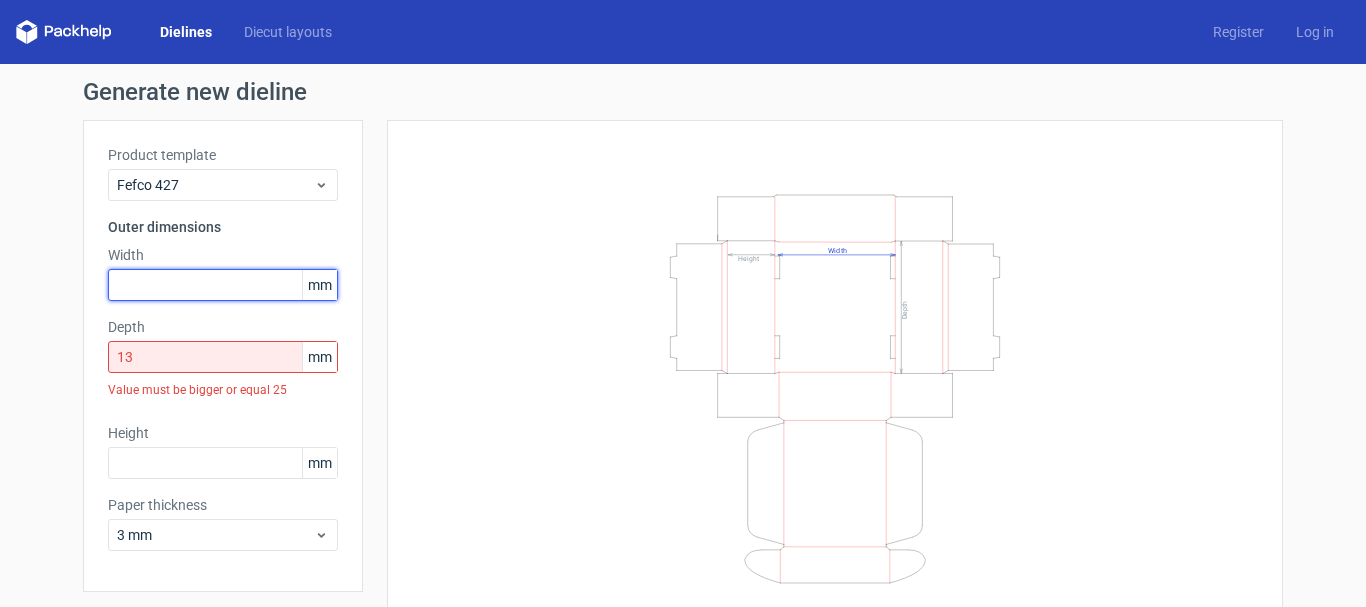 scroll, scrollTop: 66, scrollLeft: 0, axis: vertical 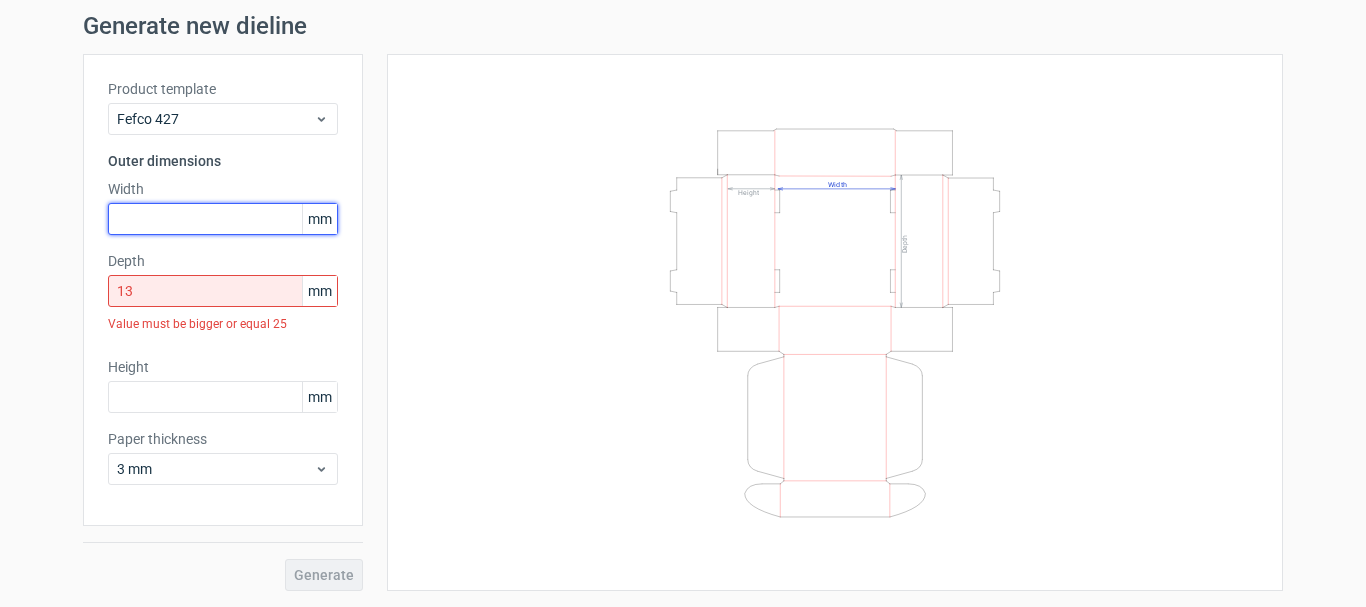 click at bounding box center (223, 219) 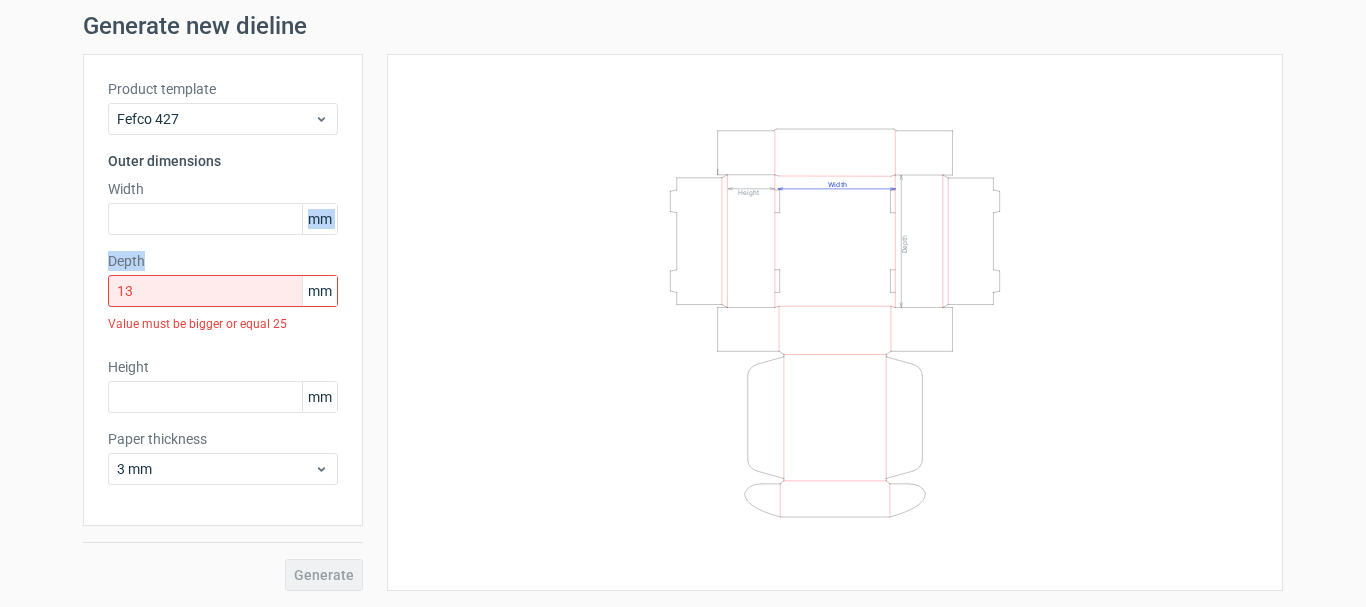 drag, startPoint x: 180, startPoint y: 239, endPoint x: 82, endPoint y: 223, distance: 99.29753 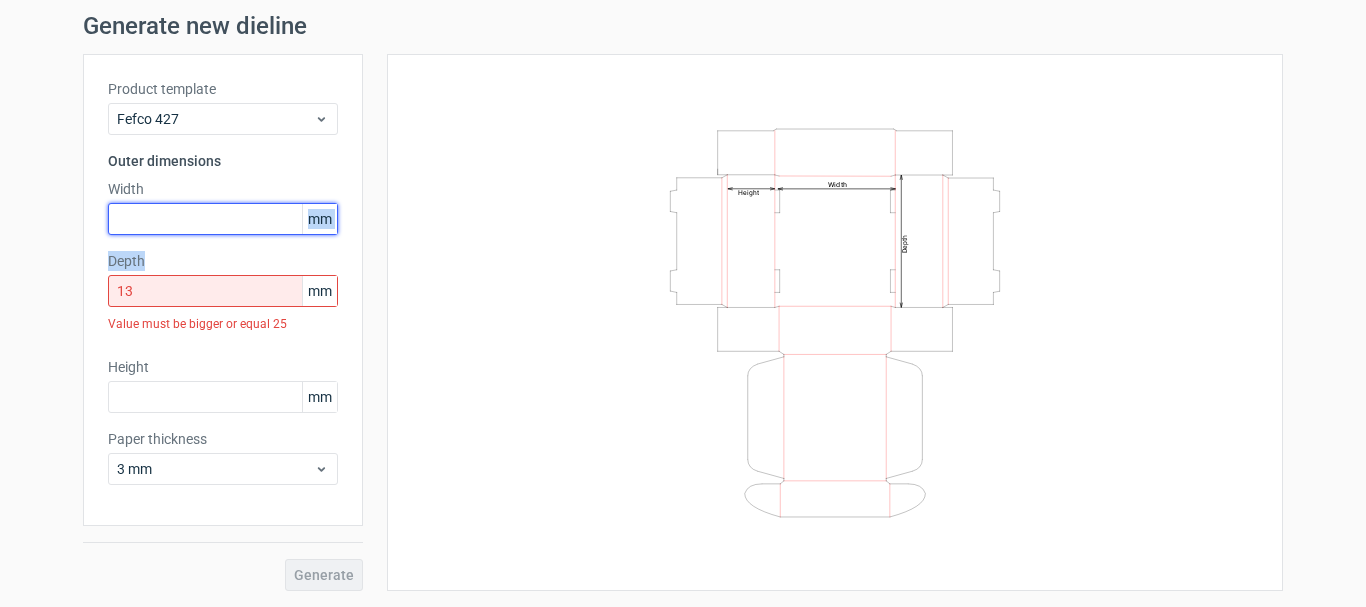 click at bounding box center [223, 219] 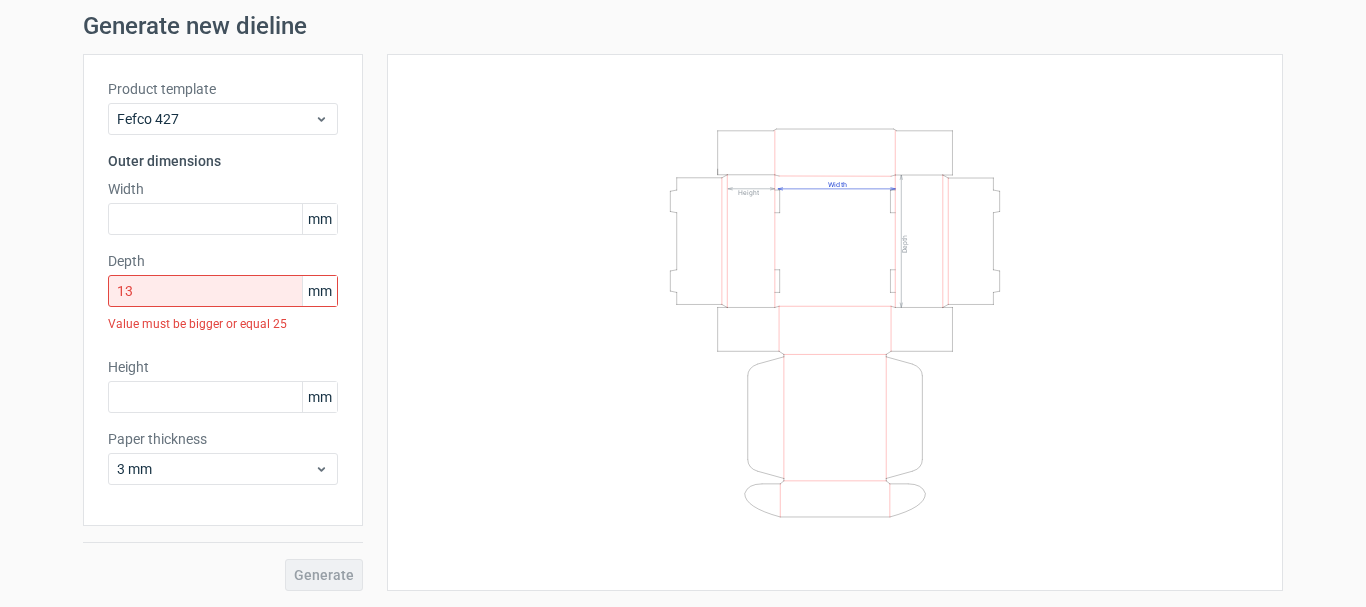 click on "Generate new dieline Product template Fefco 427 Outer dimensions Width mm Depth 13 mm Value must be bigger or equal 25 Height mm Paper thickness 3 mm Generate
Width
Depth
Height" at bounding box center (683, 302) 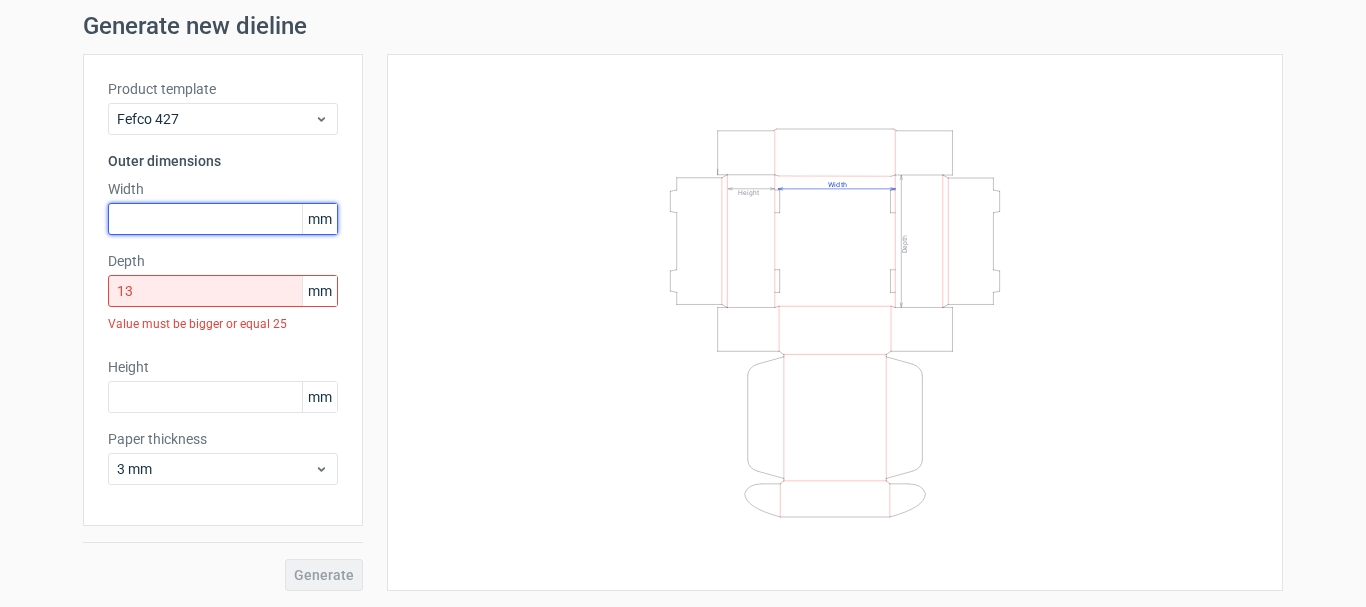 click at bounding box center (223, 219) 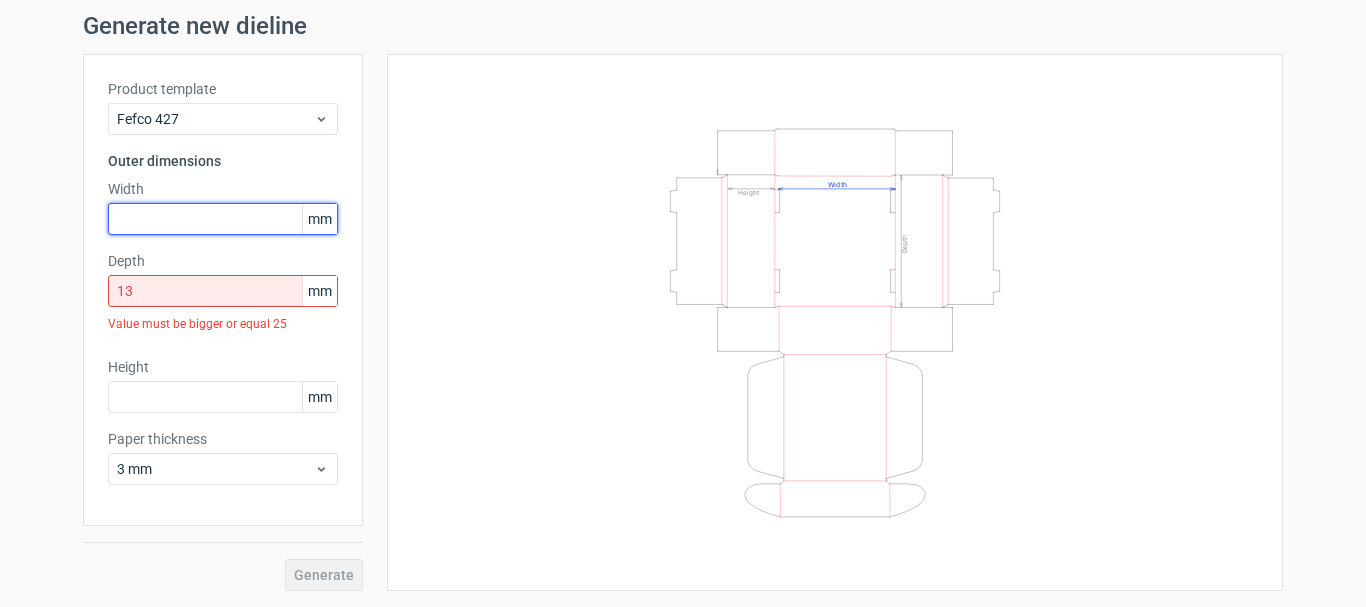 click at bounding box center (223, 219) 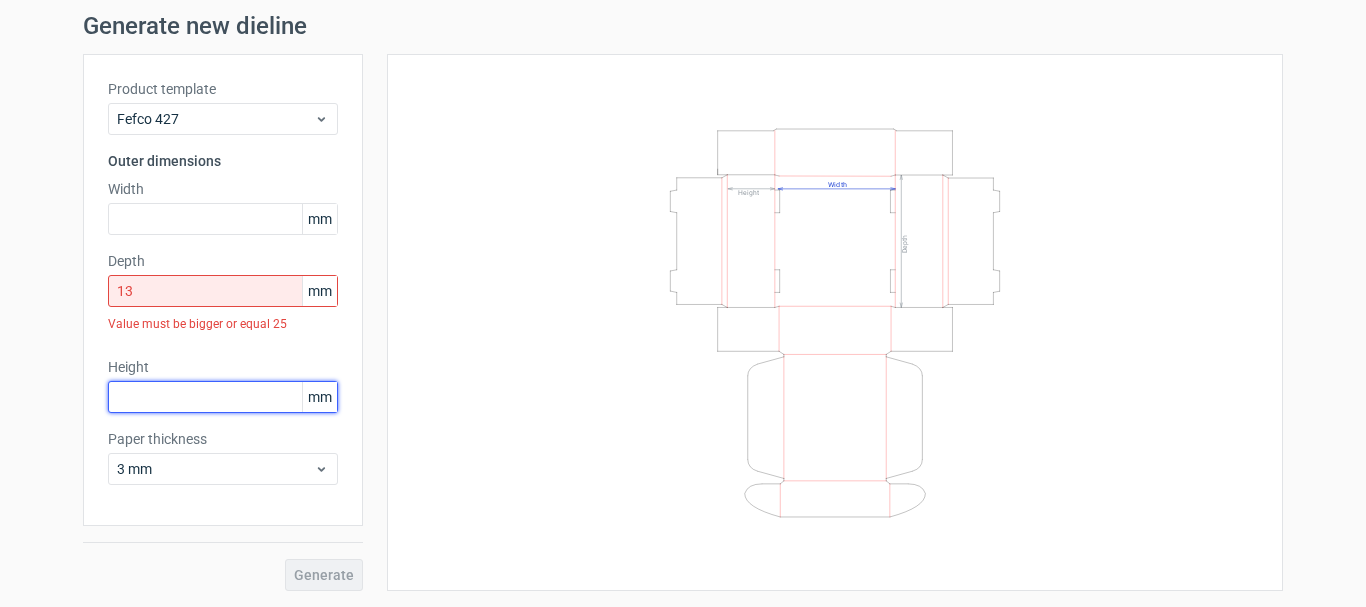 click at bounding box center [223, 397] 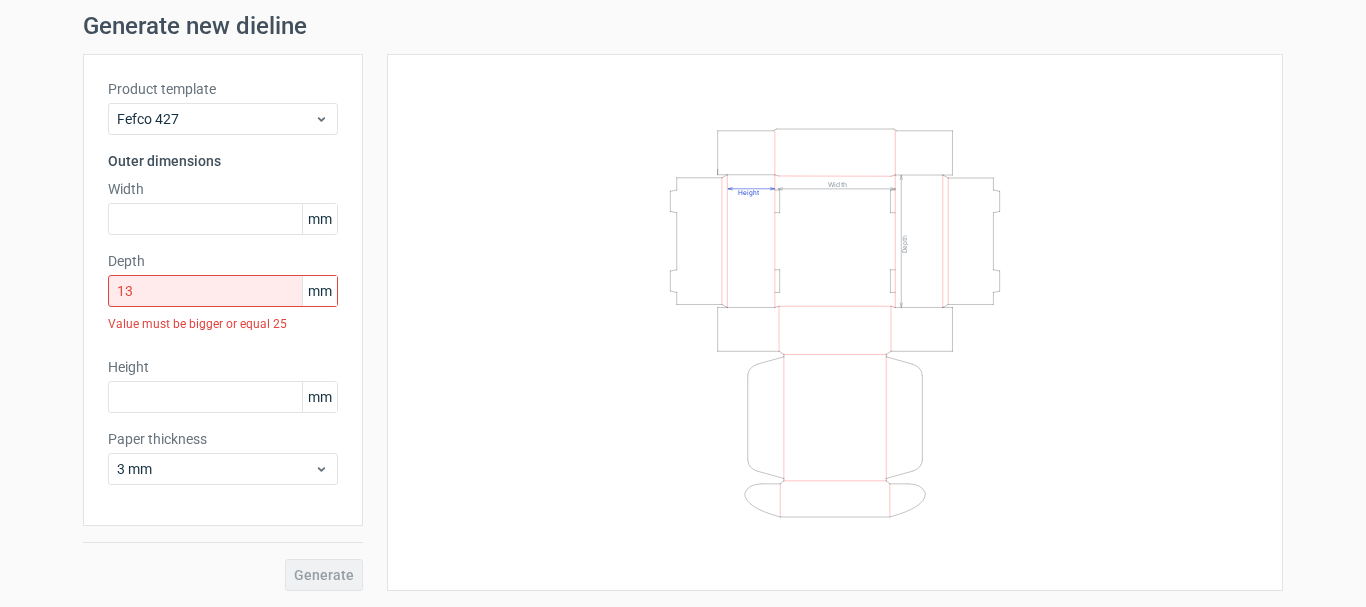 click on "Product template Fefco 427 Outer dimensions Width mm Depth 13 mm Value must be bigger or equal 25 Height mm Paper thickness 3 mm" at bounding box center (223, 290) 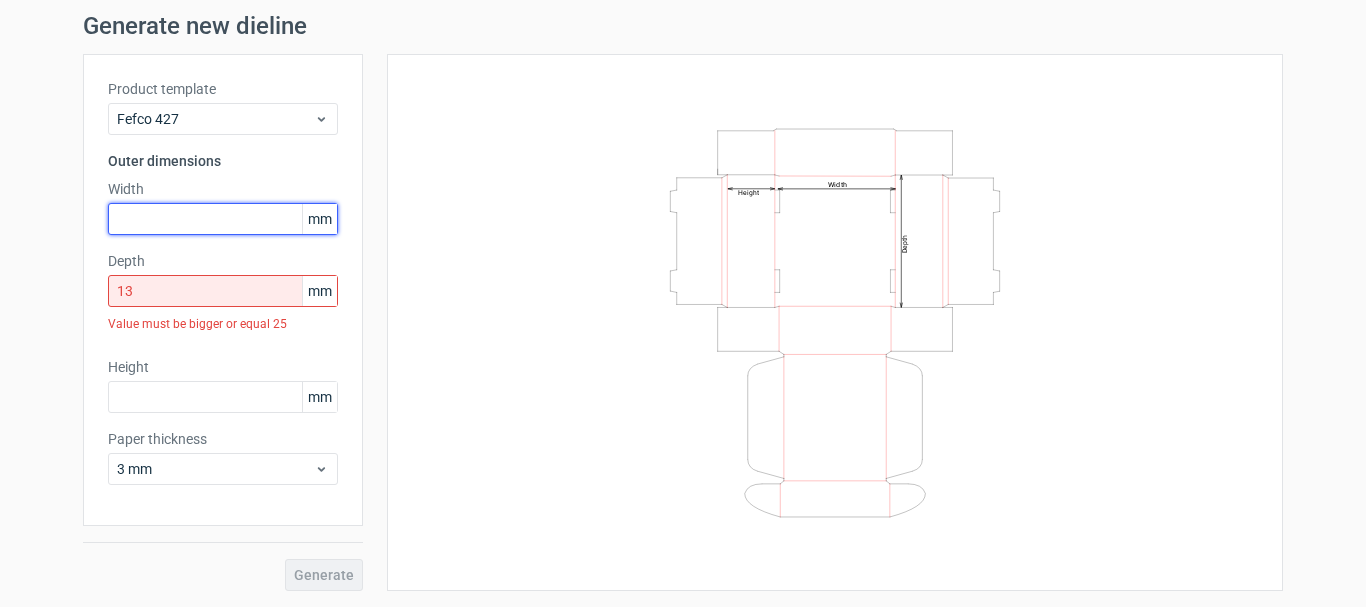 click at bounding box center (223, 219) 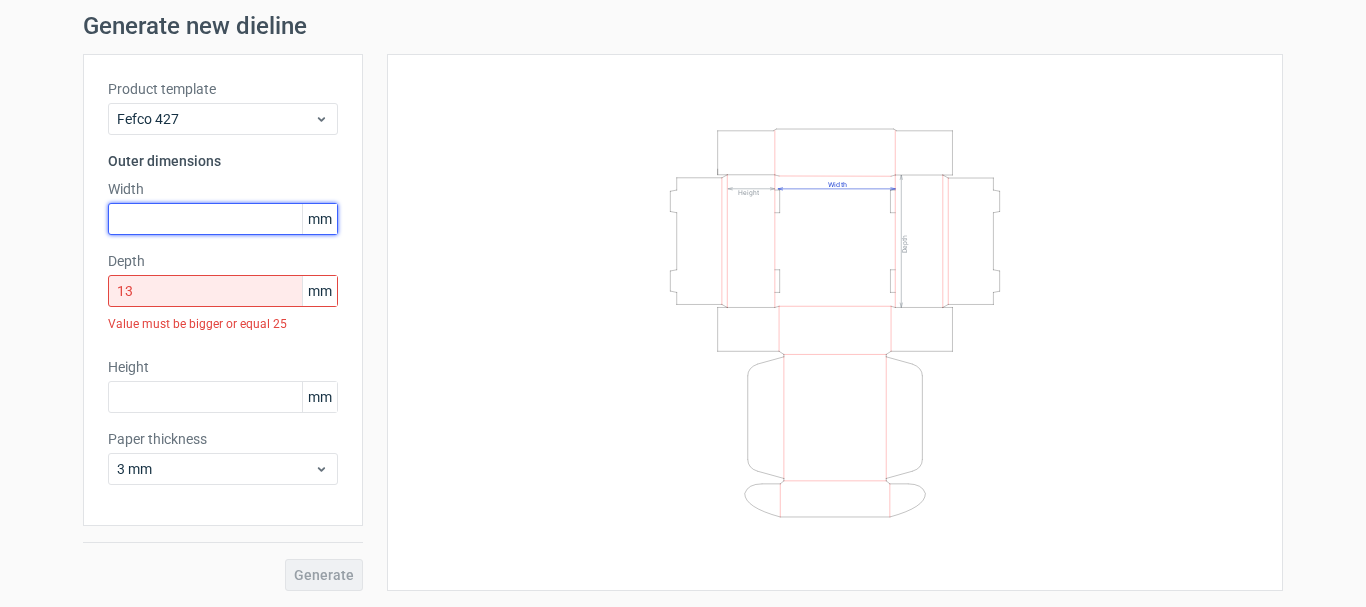 click at bounding box center (223, 219) 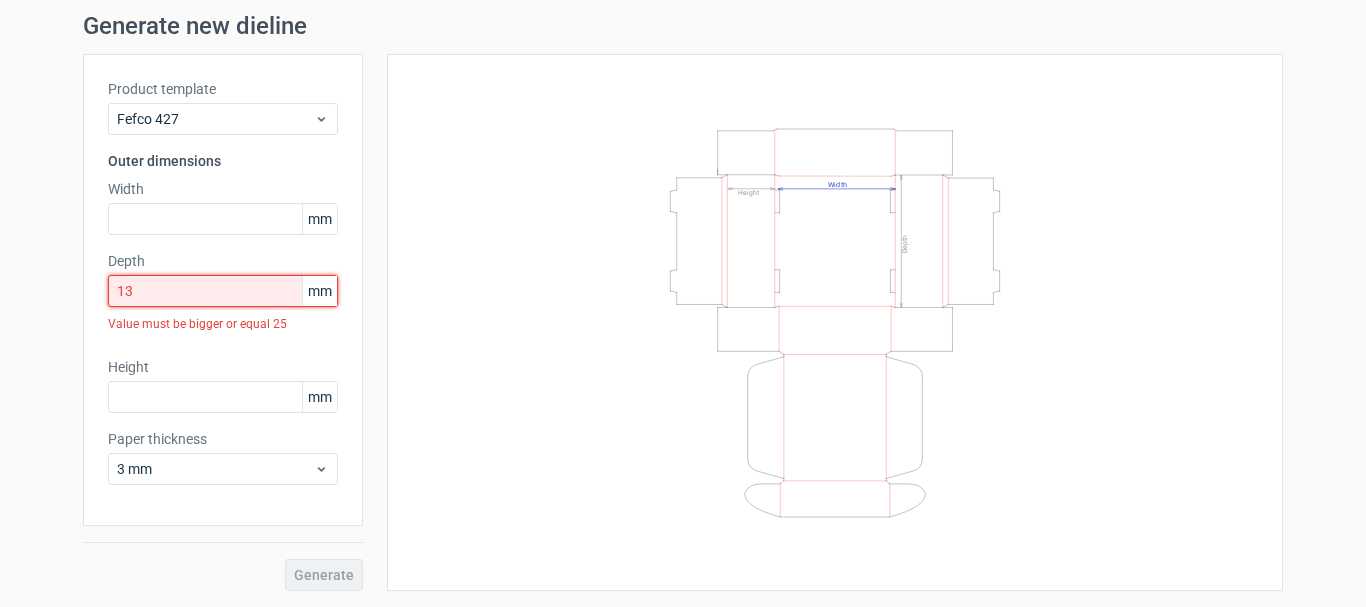 click on "13" at bounding box center (223, 291) 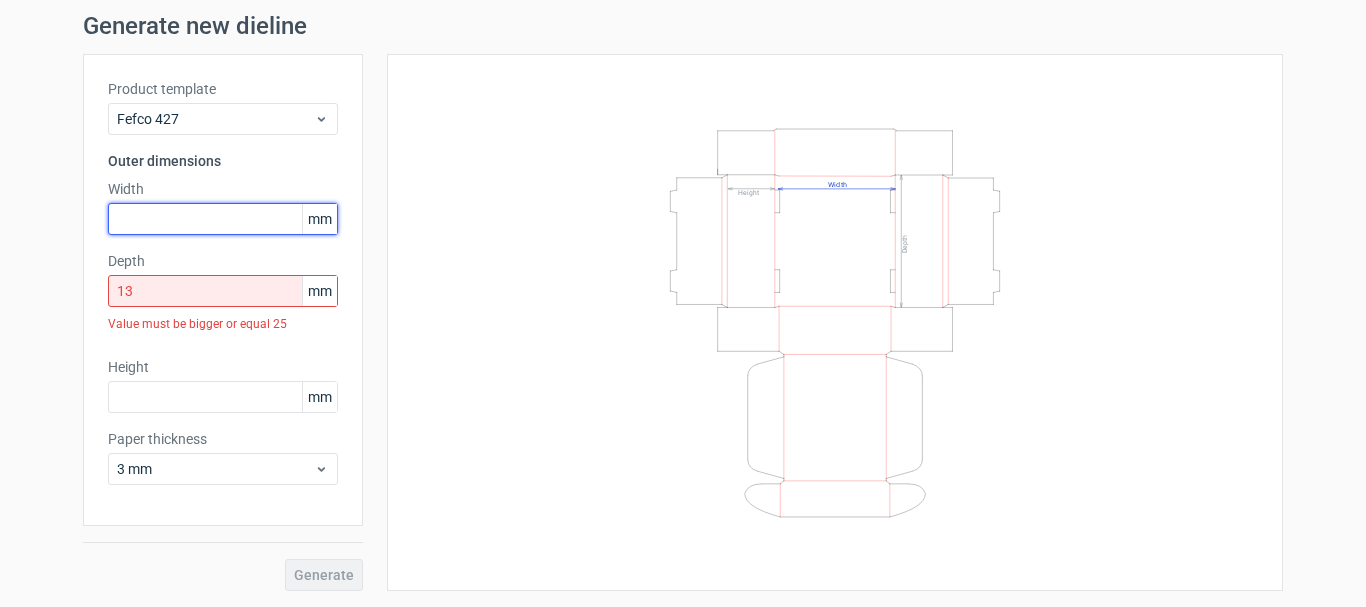 click at bounding box center (223, 219) 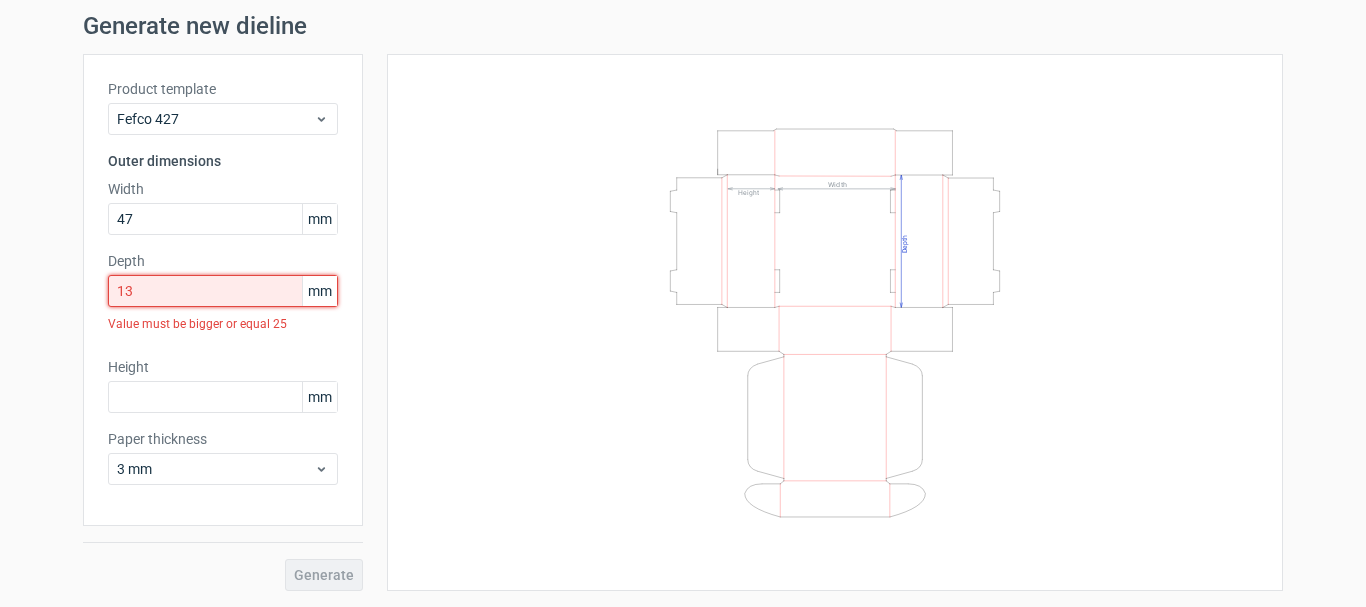 click on "13" at bounding box center [223, 291] 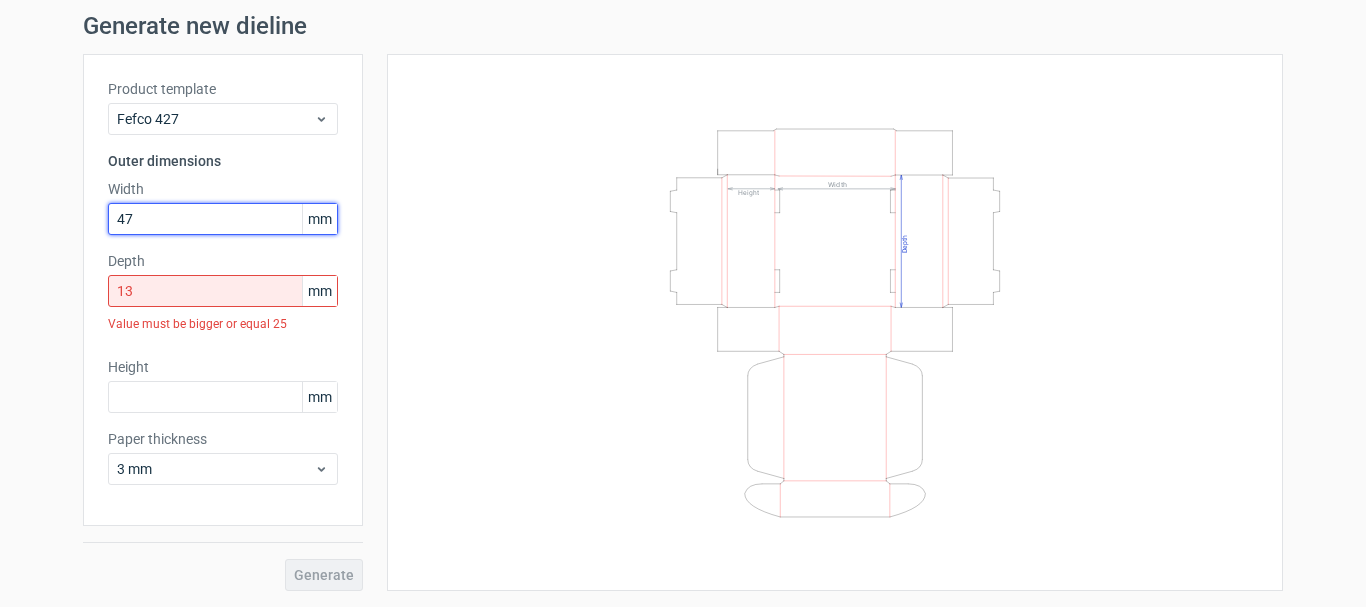 click on "47" at bounding box center [223, 219] 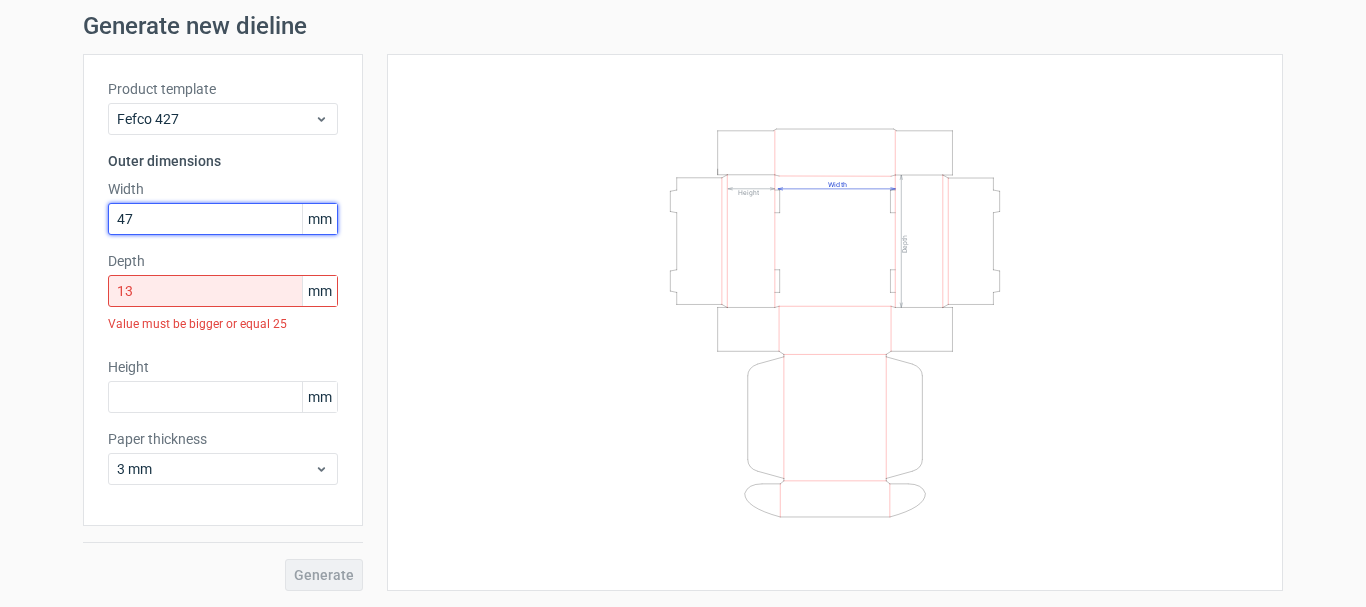 drag, startPoint x: 172, startPoint y: 217, endPoint x: 109, endPoint y: 217, distance: 63 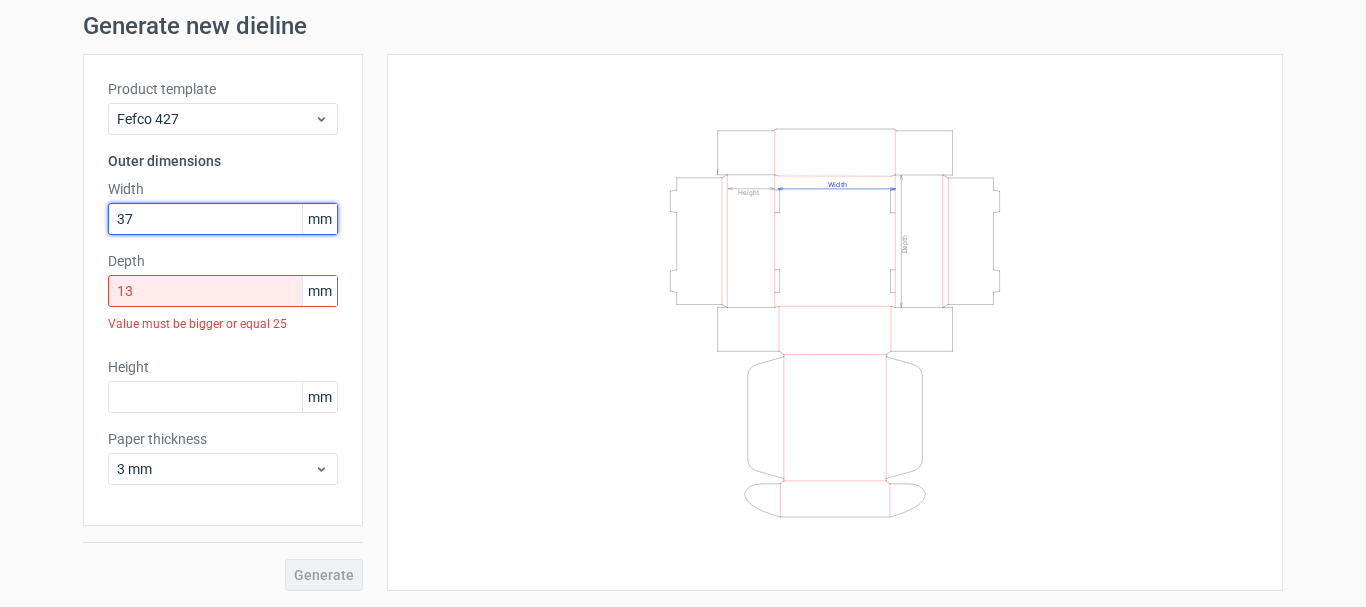 type on "37" 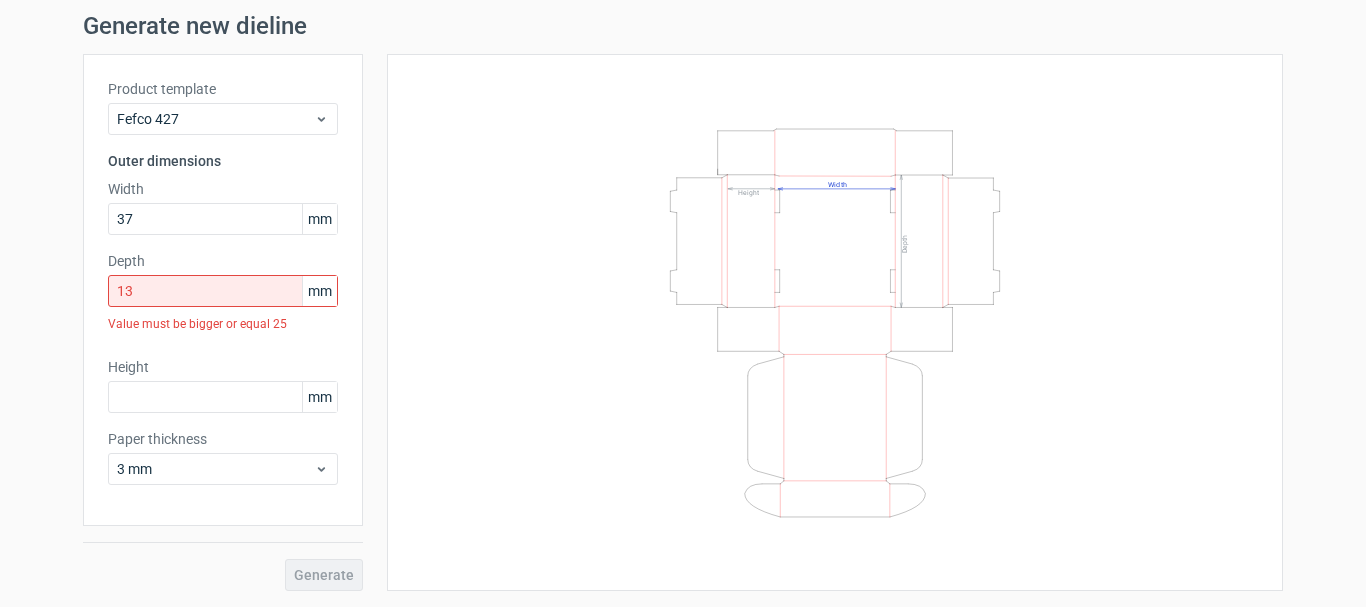 click on "Depth 13 mm Value must be bigger or equal 25" at bounding box center [223, 296] 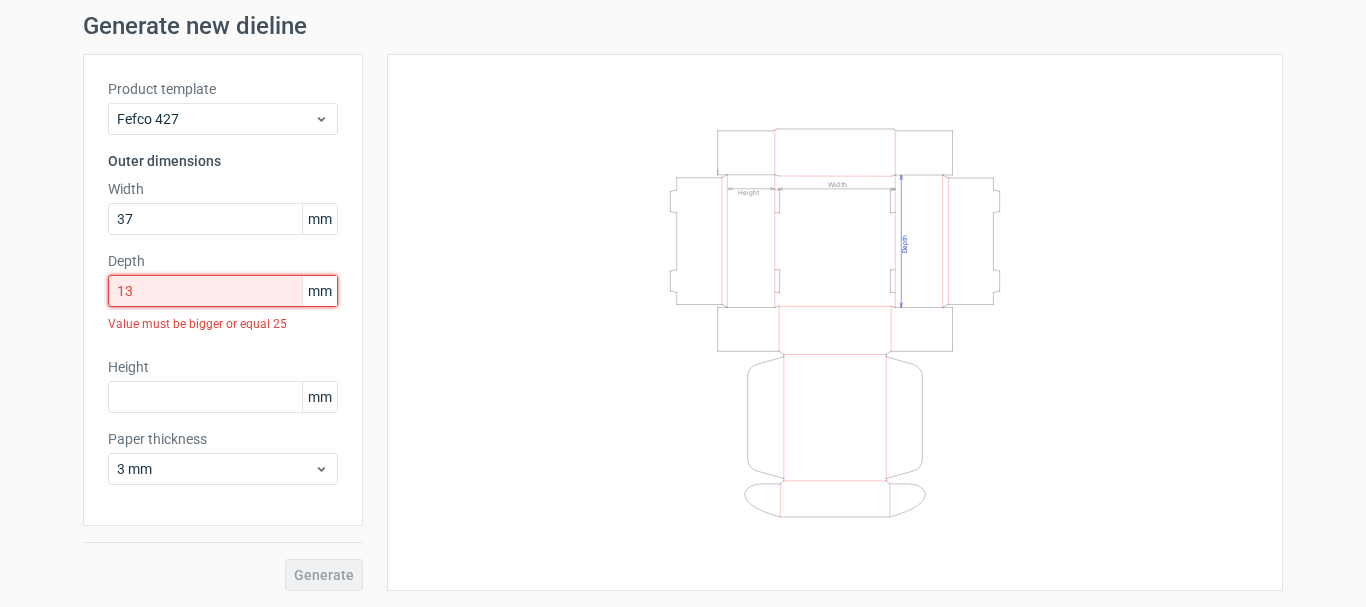 drag, startPoint x: 153, startPoint y: 291, endPoint x: 65, endPoint y: 291, distance: 88 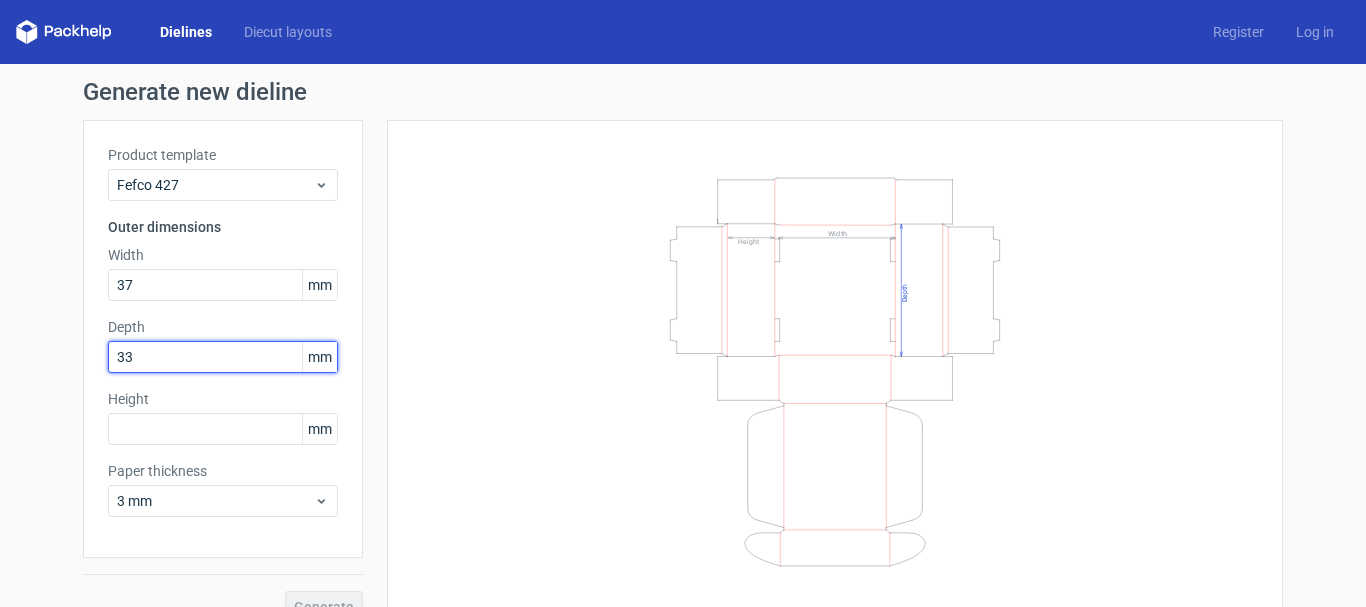 scroll, scrollTop: 32, scrollLeft: 0, axis: vertical 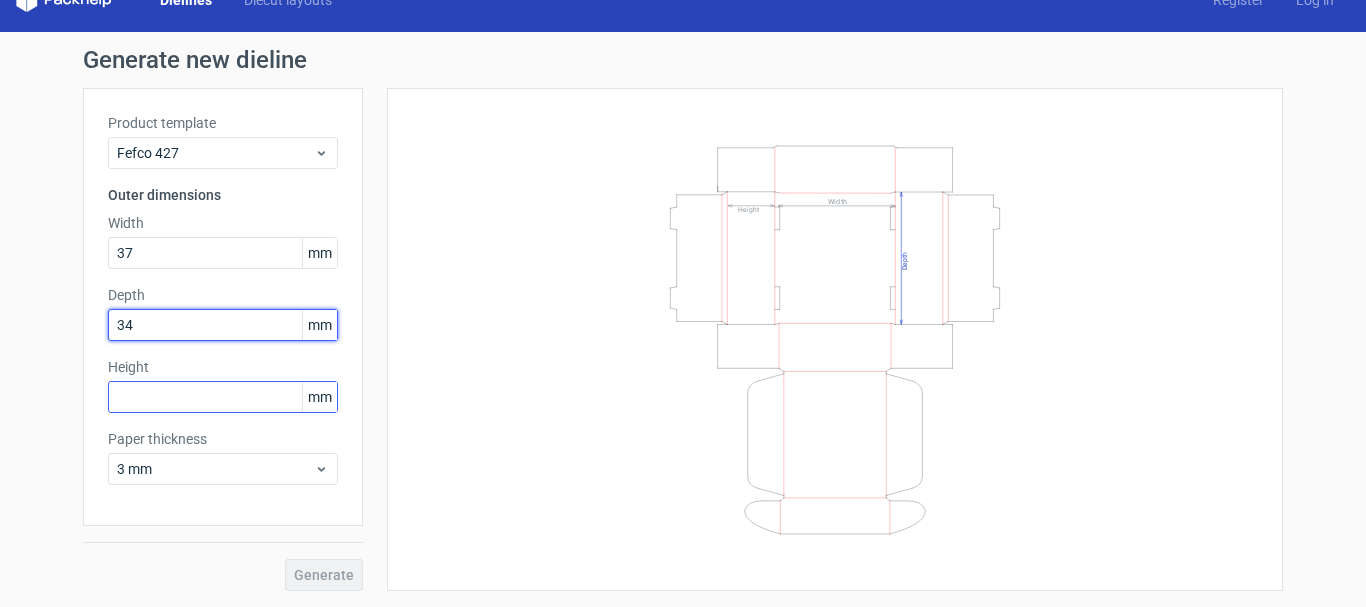 type on "34" 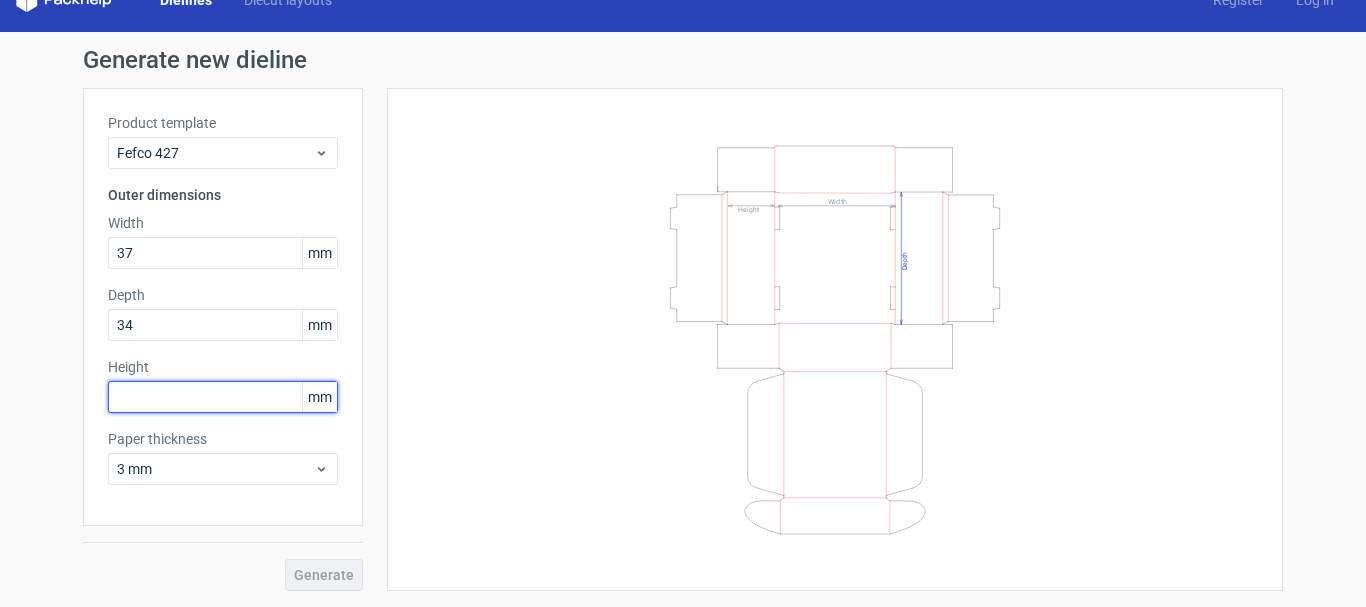 click at bounding box center (223, 397) 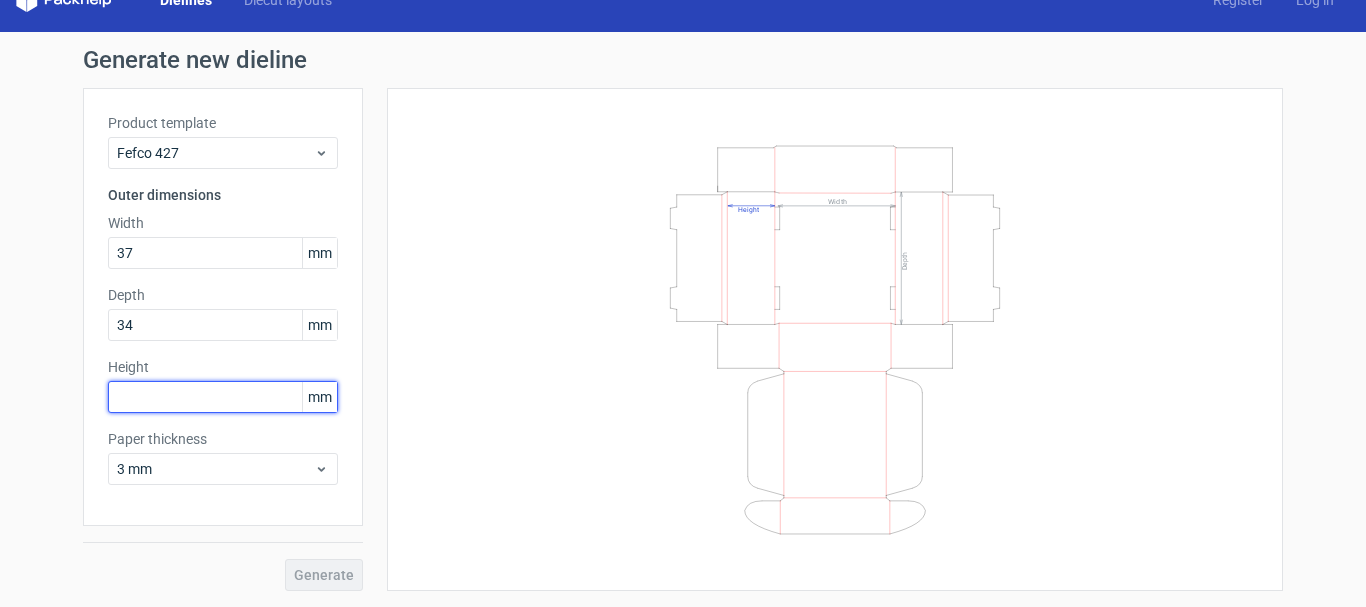 click at bounding box center [223, 397] 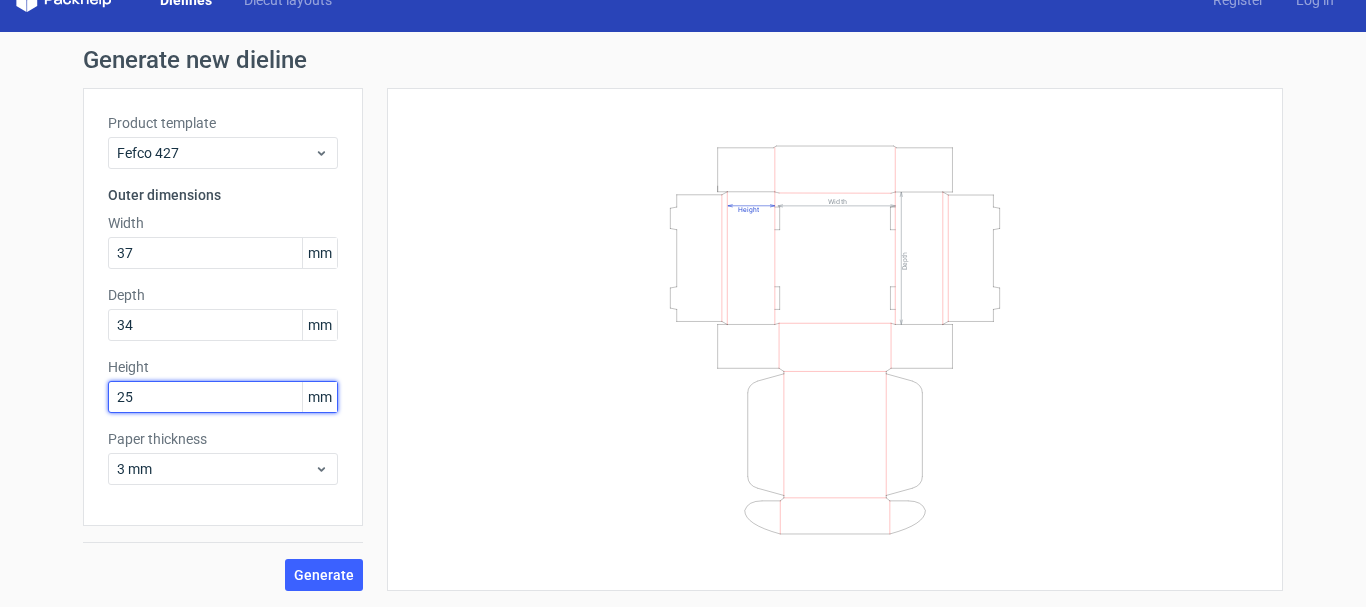 type on "25" 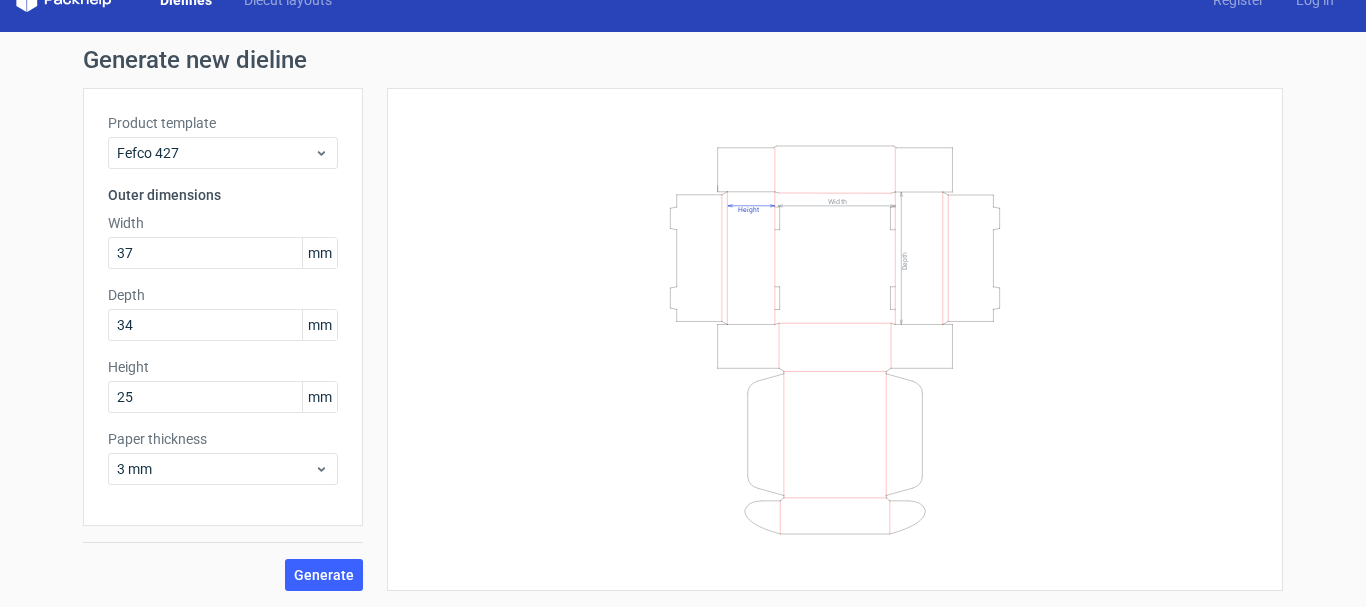 click on "Paper thickness" at bounding box center [223, 439] 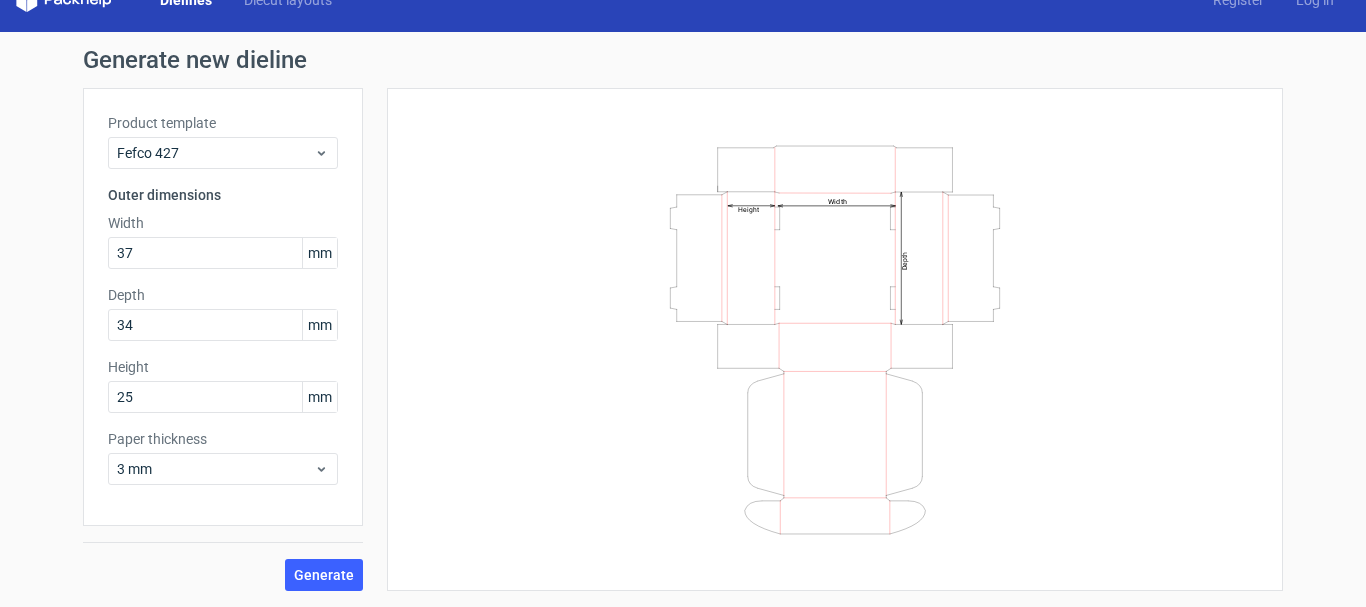 click on "Product template Fefco 427 Outer dimensions Width 37 mm Depth 34 mm Height 25 mm Paper thickness 3 mm" at bounding box center [223, 307] 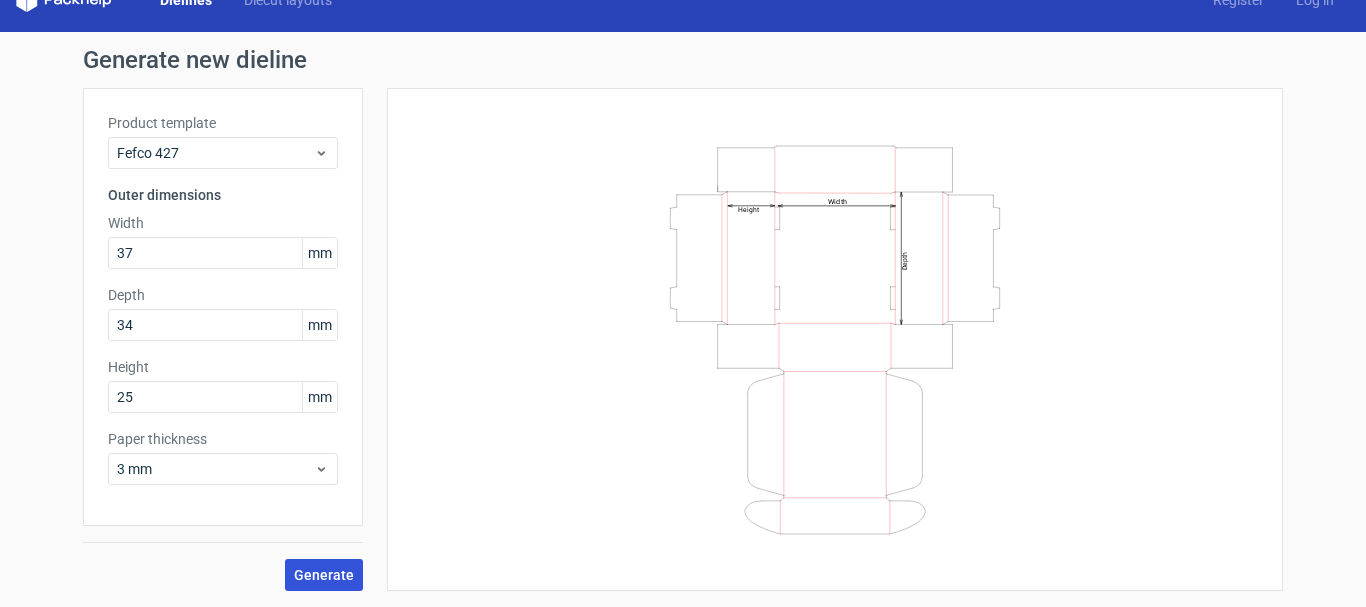 click on "Generate" at bounding box center (324, 575) 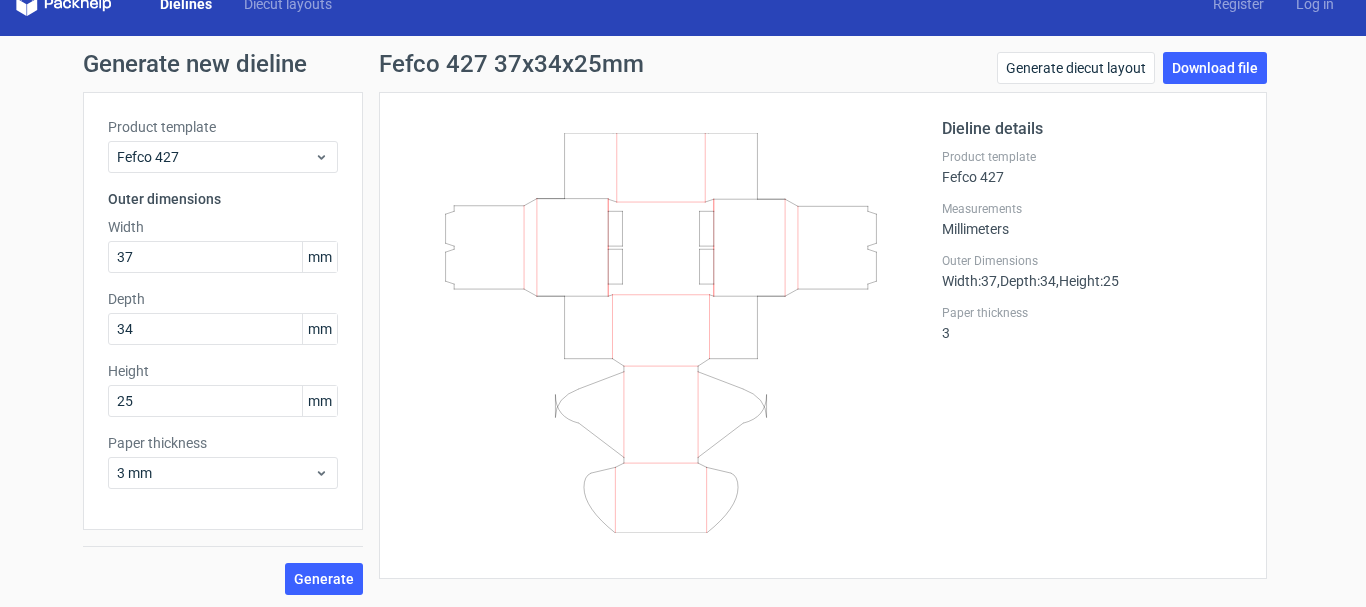 scroll, scrollTop: 32, scrollLeft: 0, axis: vertical 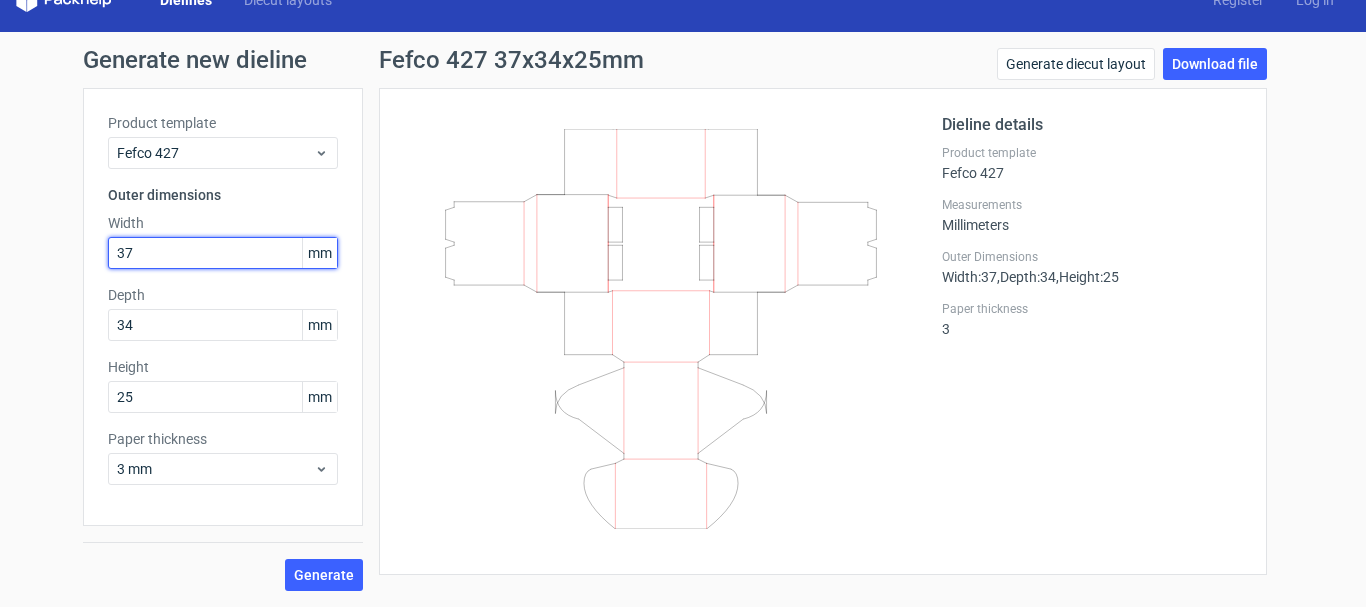 drag, startPoint x: 138, startPoint y: 246, endPoint x: 66, endPoint y: 245, distance: 72.00694 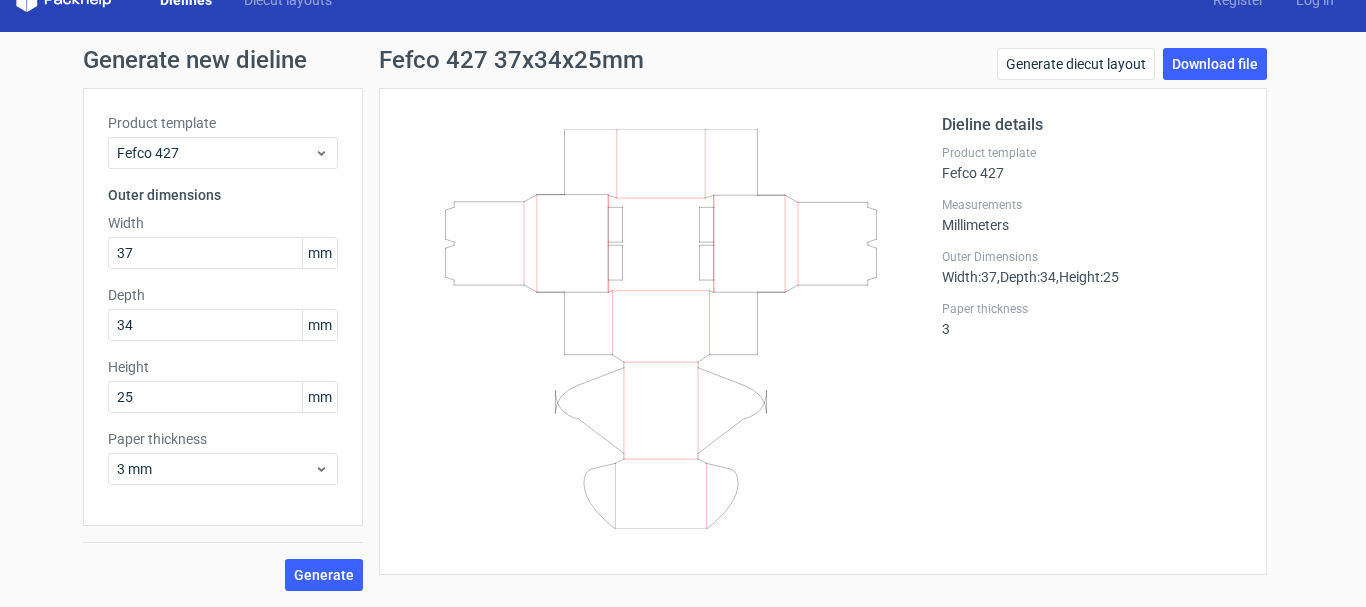 click on "Product template Fefco 427 Outer dimensions Width 37 mm Depth 34 mm Height 25 mm Paper thickness 3 mm" at bounding box center [223, 307] 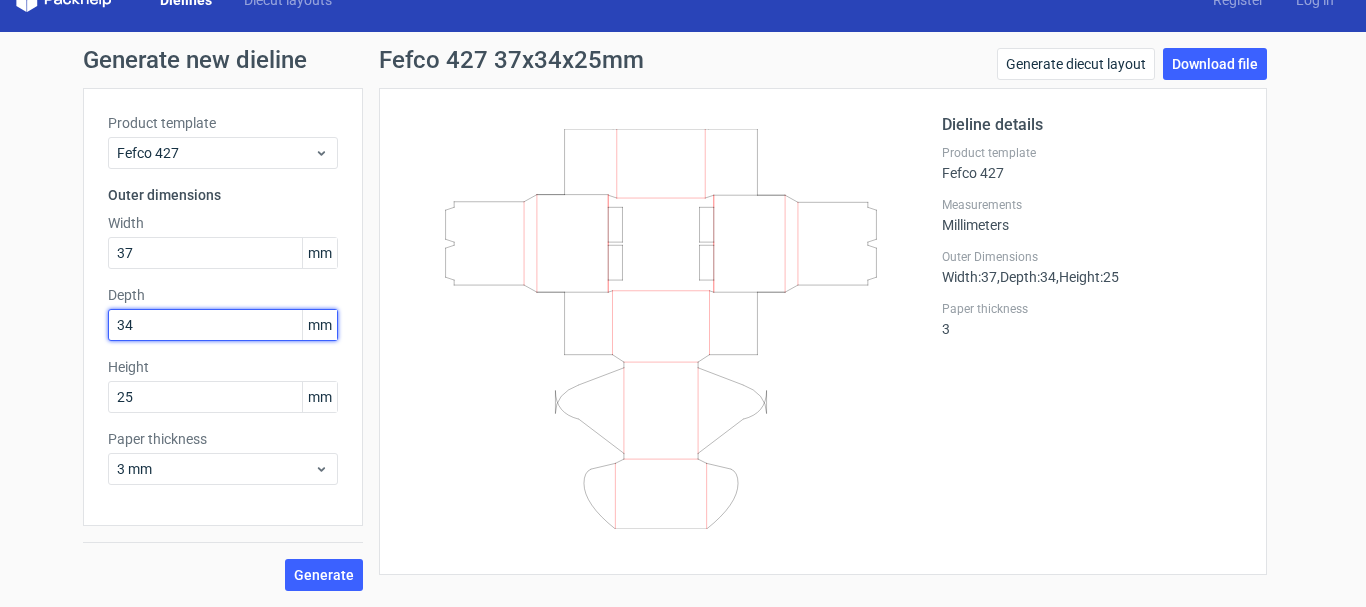drag, startPoint x: 145, startPoint y: 324, endPoint x: 76, endPoint y: 333, distance: 69.58448 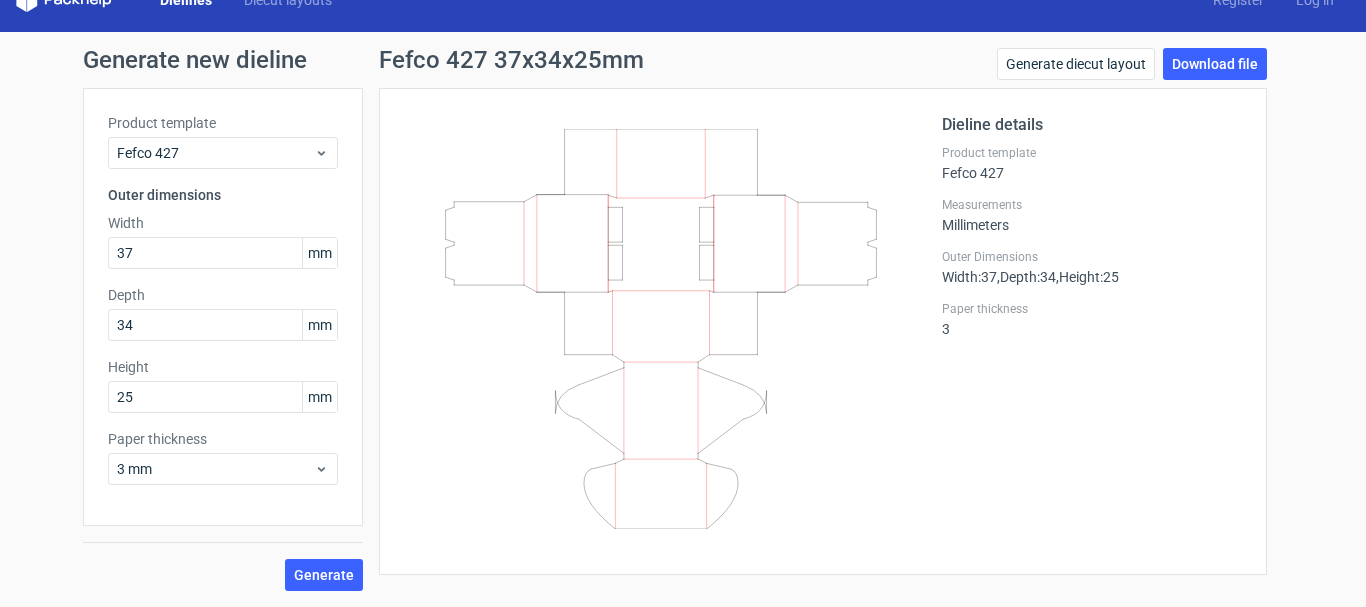 click on "Product template Fefco 427 Outer dimensions Width 37 mm Depth 34 mm Height 25 mm Paper thickness 3 mm" at bounding box center (223, 307) 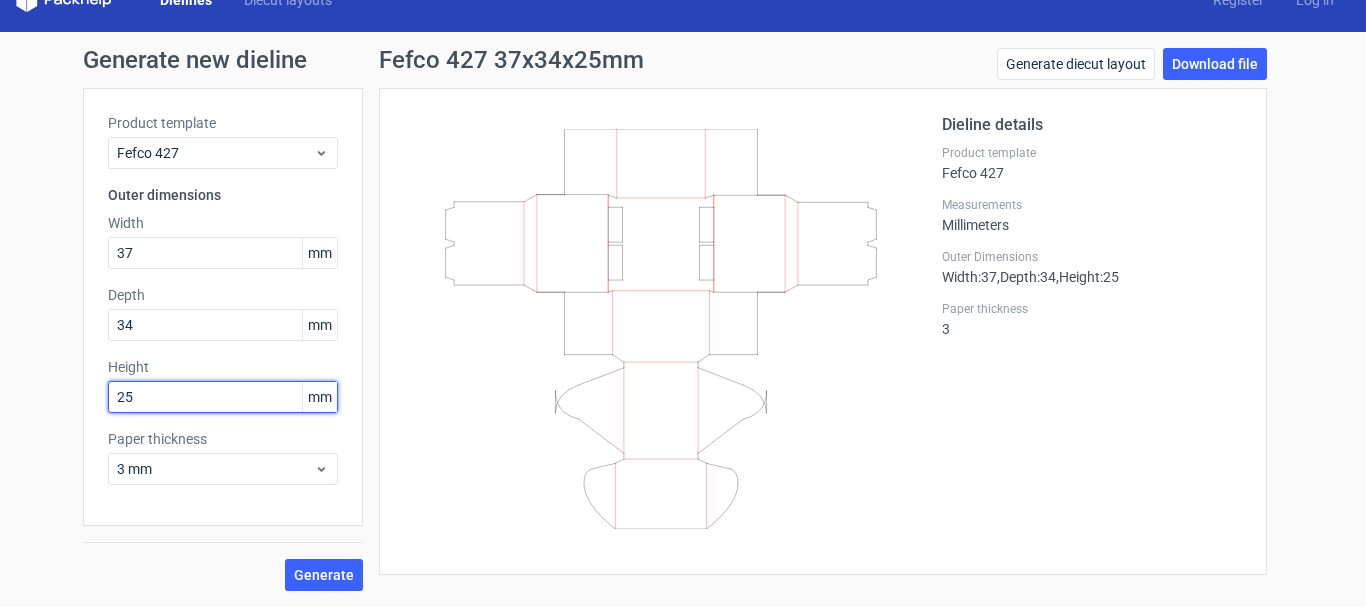 drag, startPoint x: 154, startPoint y: 393, endPoint x: 84, endPoint y: 393, distance: 70 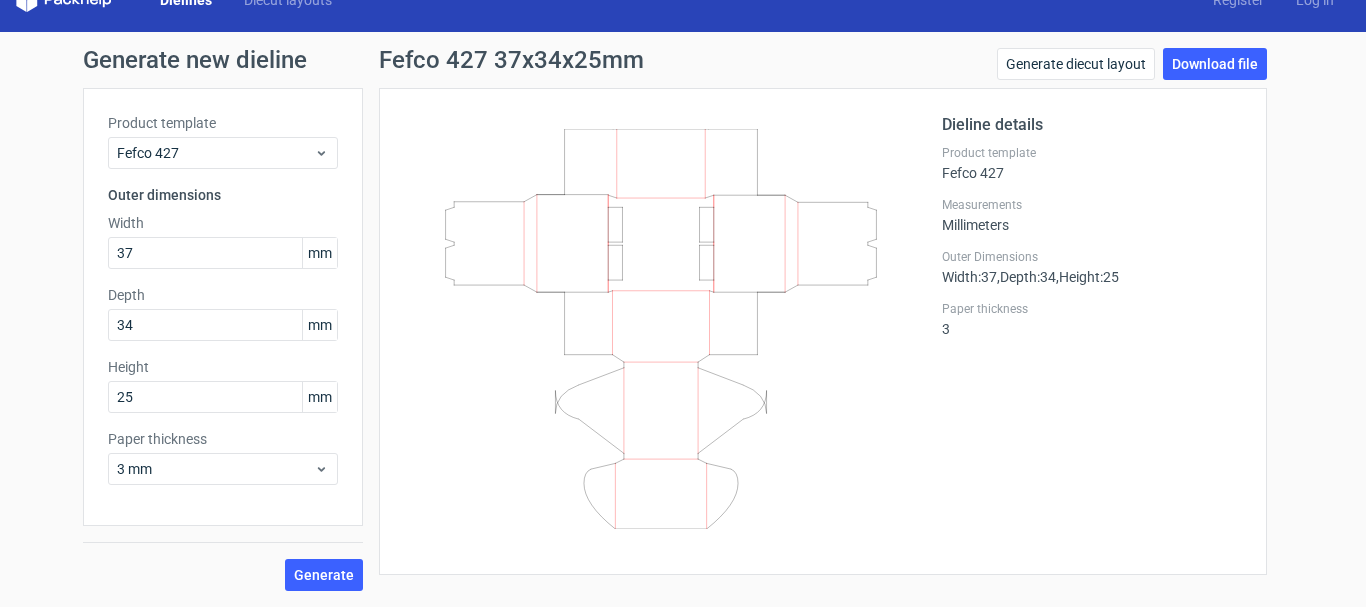click on "Product template Fefco 427 Outer dimensions Width 37 mm Depth 34 mm Height 25 mm Paper thickness 3 mm" at bounding box center [223, 307] 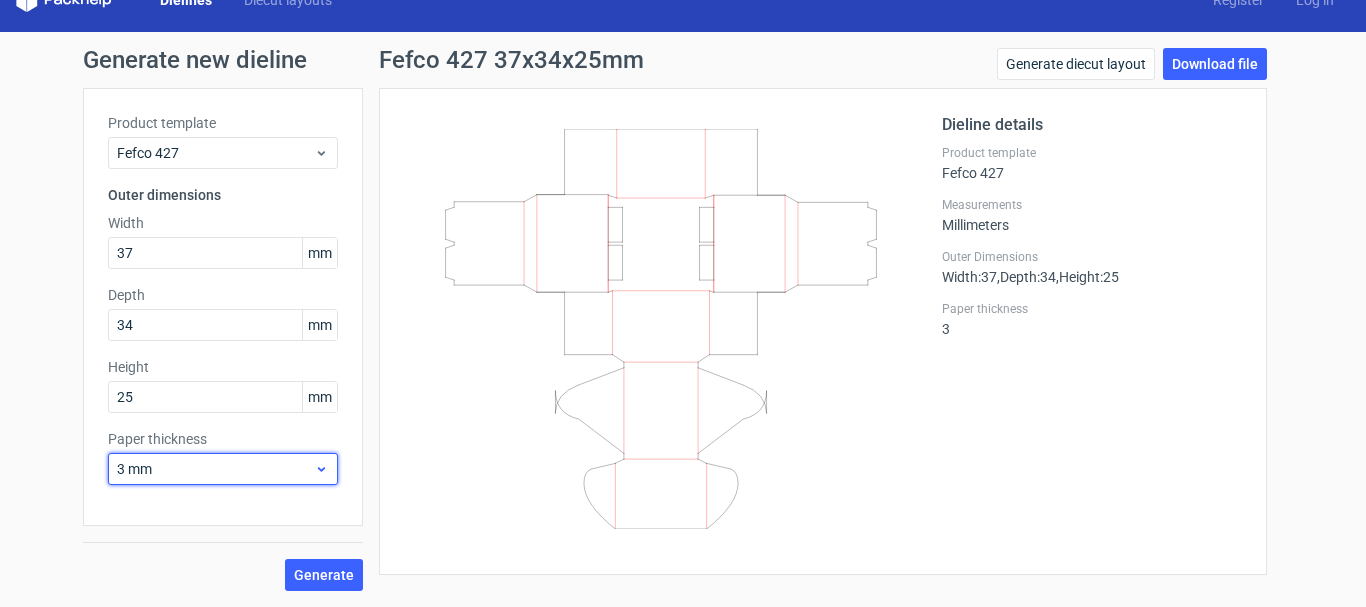 click on "3 mm" at bounding box center [215, 469] 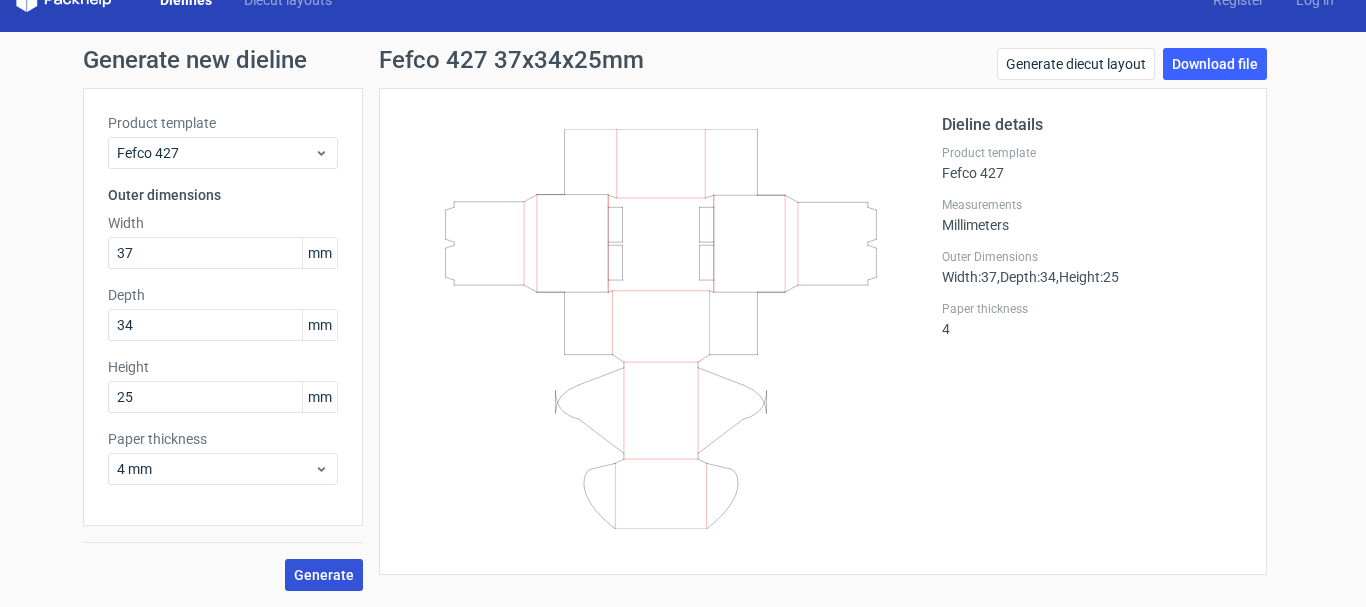 click on "Generate" at bounding box center [324, 575] 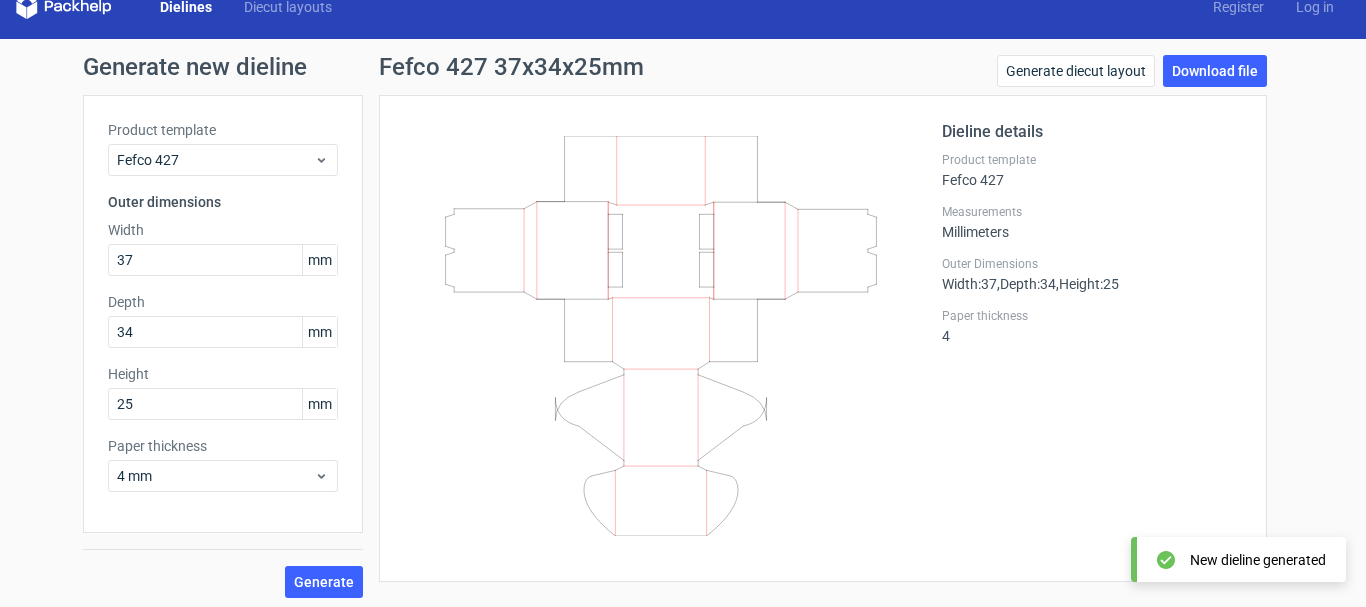 scroll, scrollTop: 32, scrollLeft: 0, axis: vertical 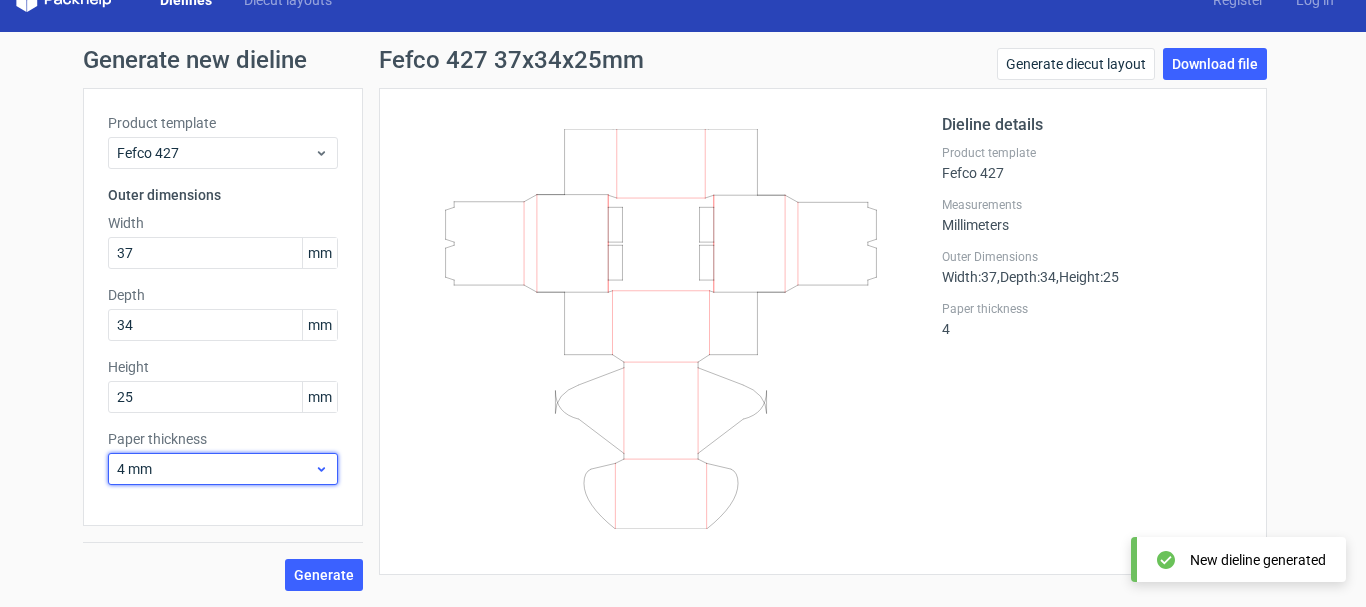 click on "4 mm" at bounding box center [215, 469] 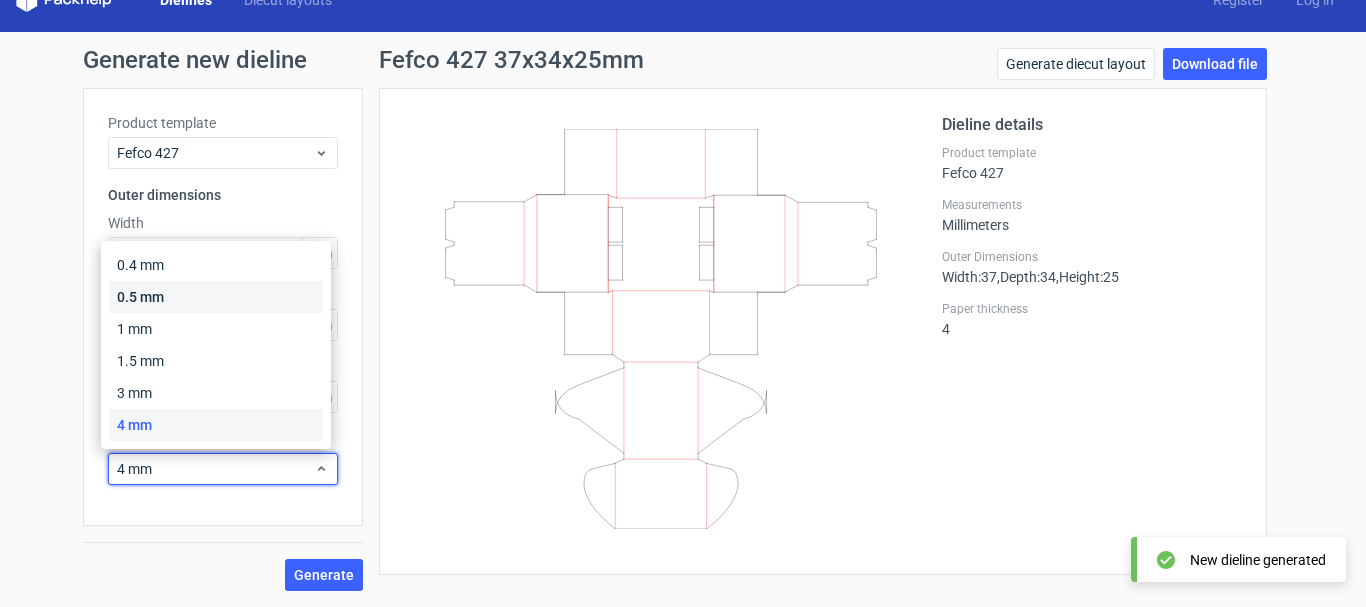 click on "0.5 mm" at bounding box center [216, 297] 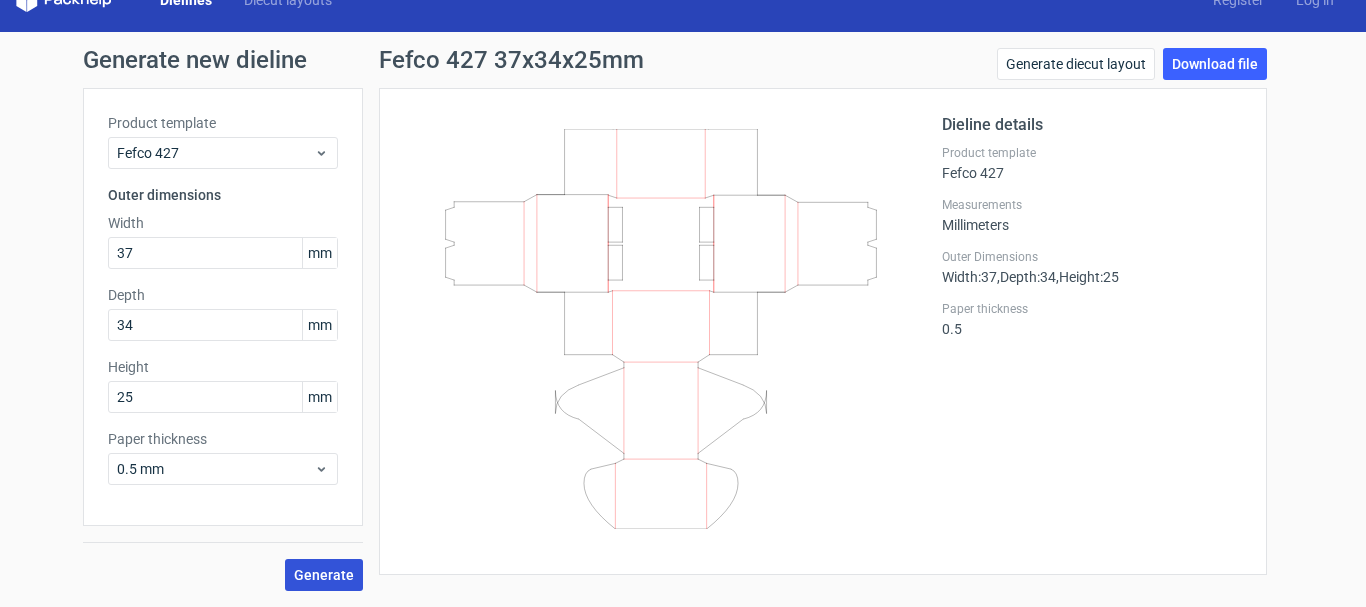 click on "Generate" at bounding box center (324, 575) 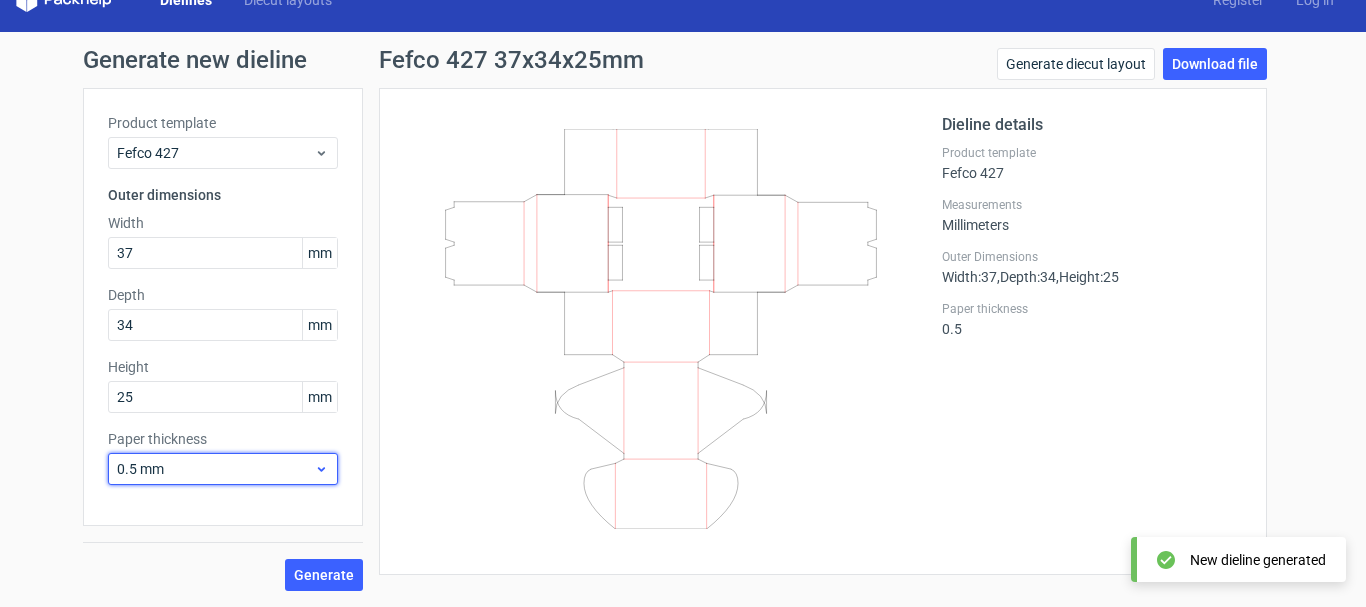 click on "0.5 mm" at bounding box center [215, 469] 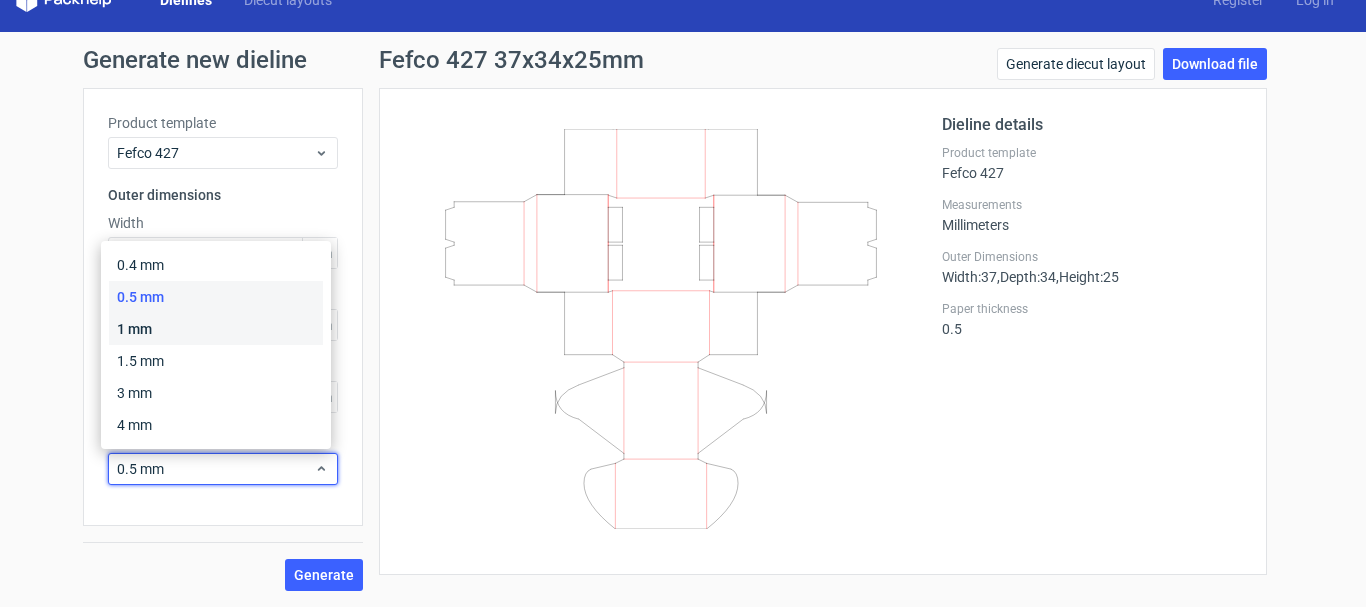 click on "1 mm" at bounding box center [216, 329] 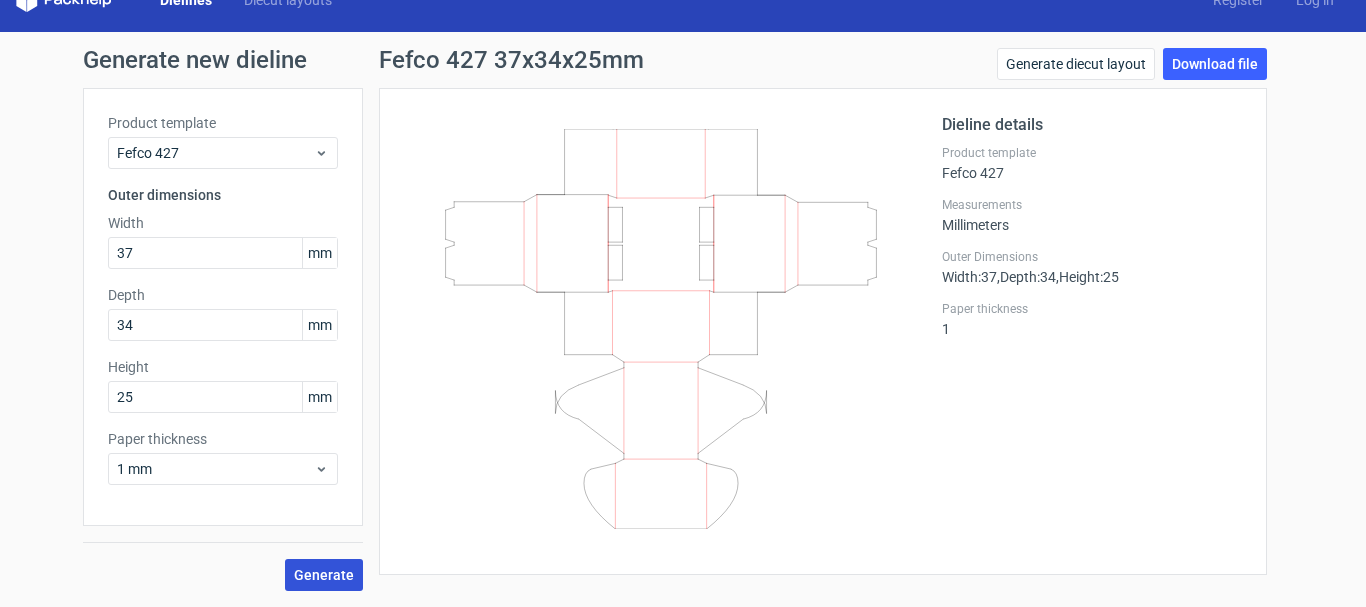 click on "Generate" at bounding box center (324, 575) 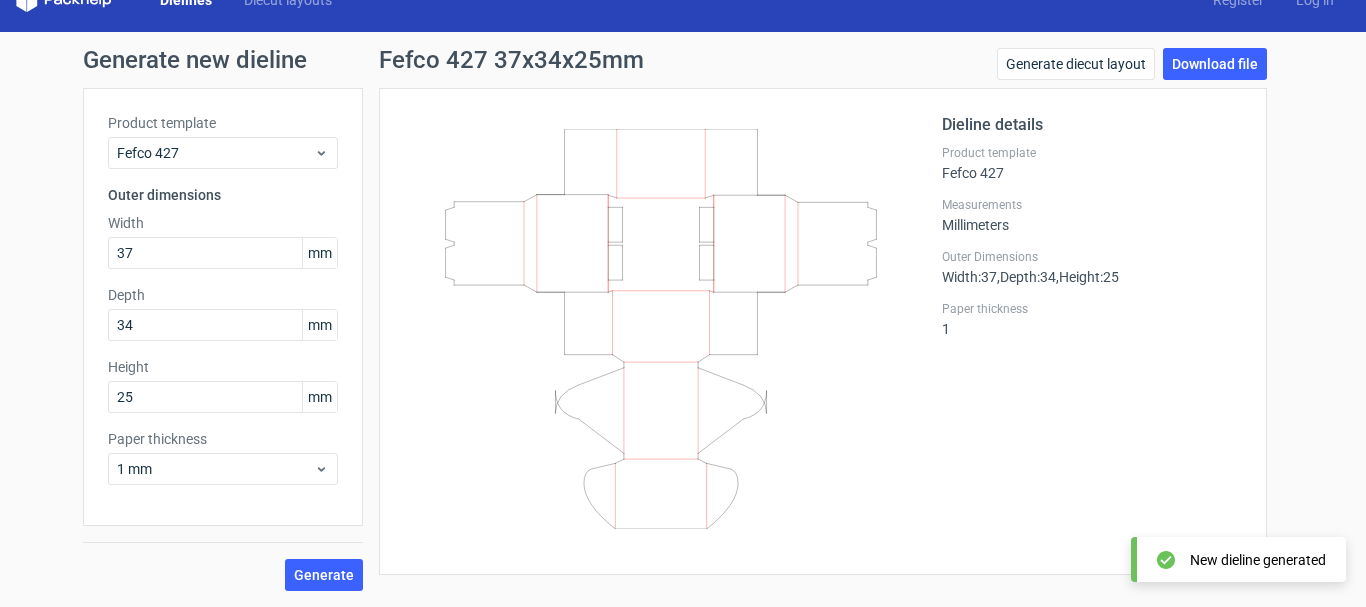 drag, startPoint x: 837, startPoint y: 244, endPoint x: 685, endPoint y: 285, distance: 157.43253 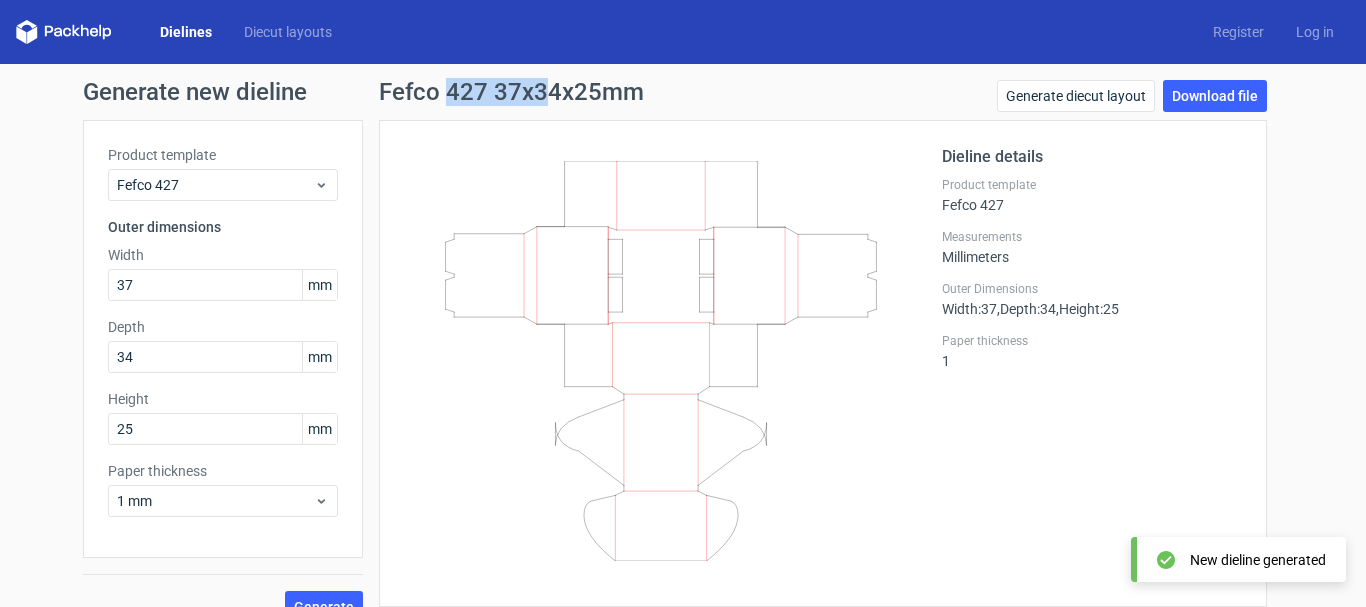 drag, startPoint x: 443, startPoint y: 87, endPoint x: 543, endPoint y: 86, distance: 100.005 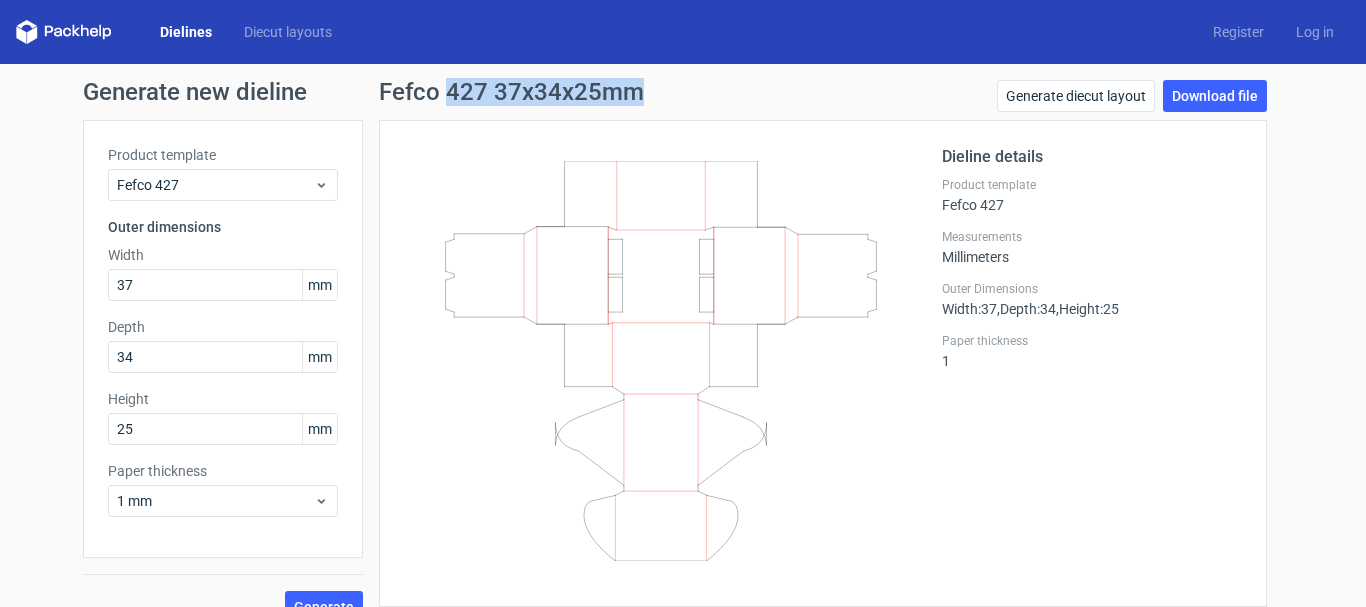 drag, startPoint x: 442, startPoint y: 86, endPoint x: 669, endPoint y: 86, distance: 227 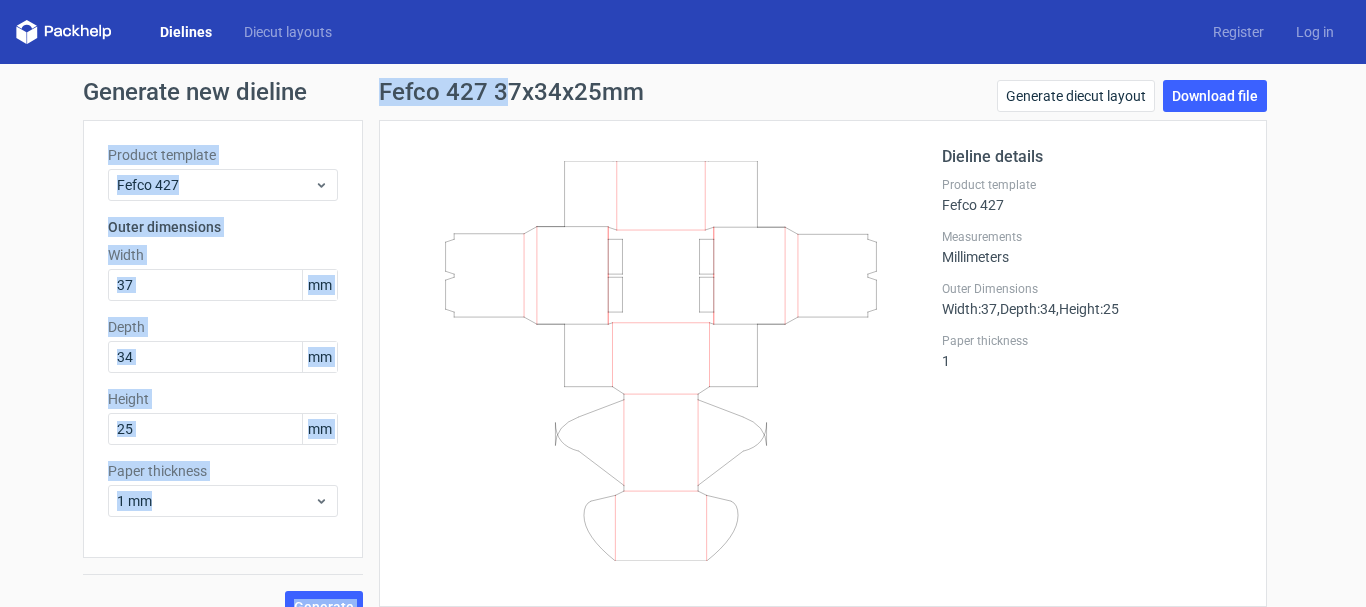 drag, startPoint x: 577, startPoint y: 79, endPoint x: 637, endPoint y: 77, distance: 60.033325 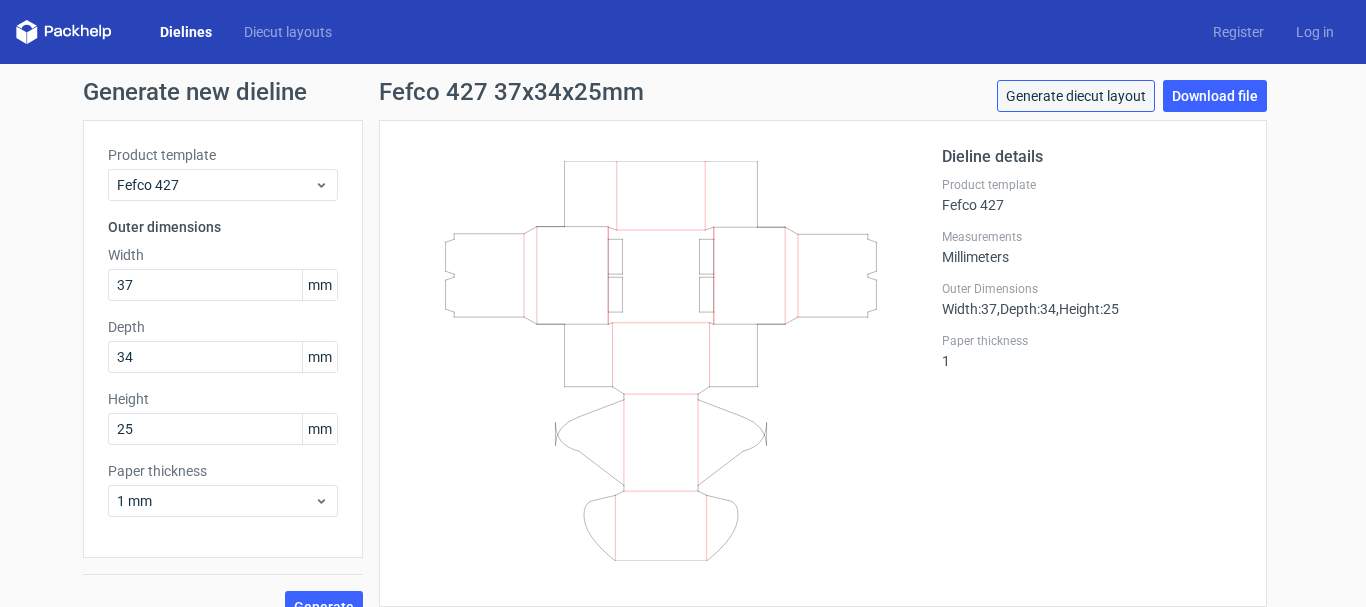 click on "Generate diecut layout" at bounding box center [1076, 96] 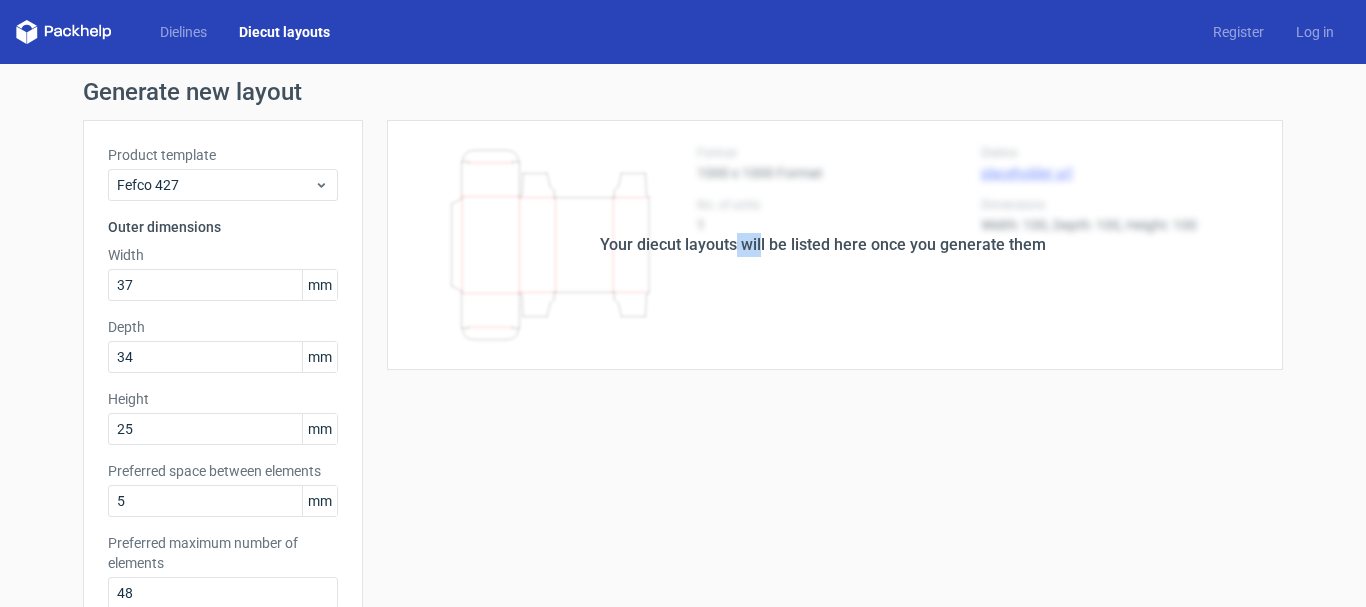 drag, startPoint x: 768, startPoint y: 245, endPoint x: 782, endPoint y: 243, distance: 14.142136 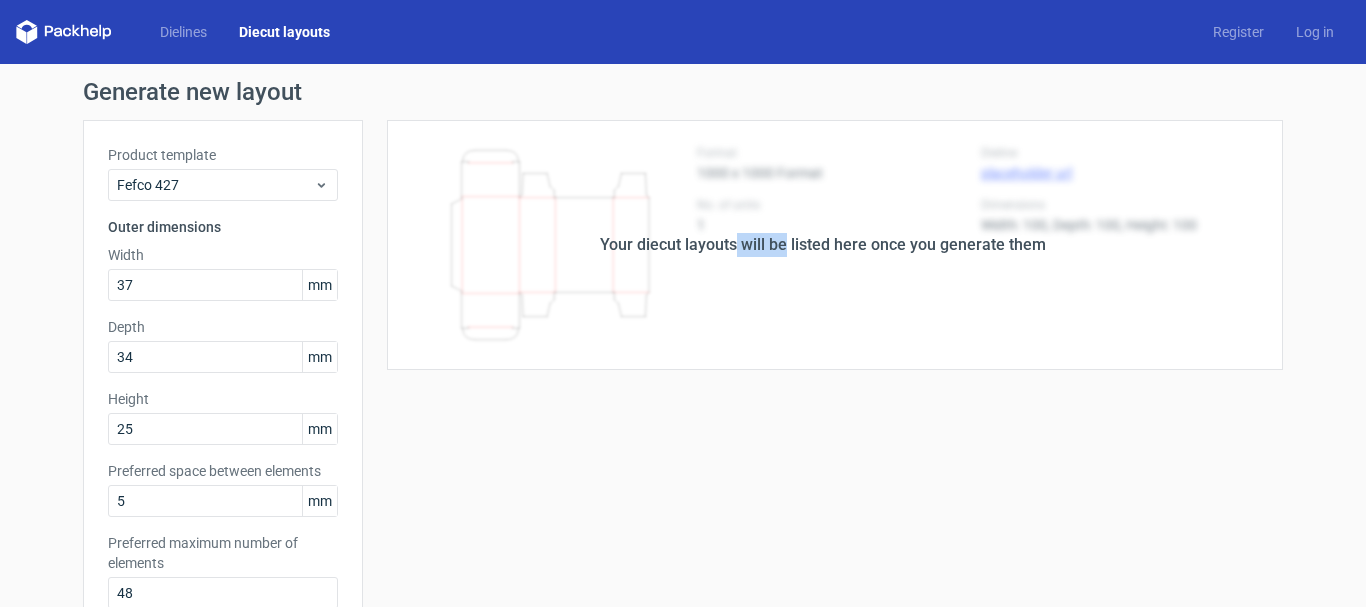 click on "Your diecut layouts will be listed here once you generate them" at bounding box center (823, 245) 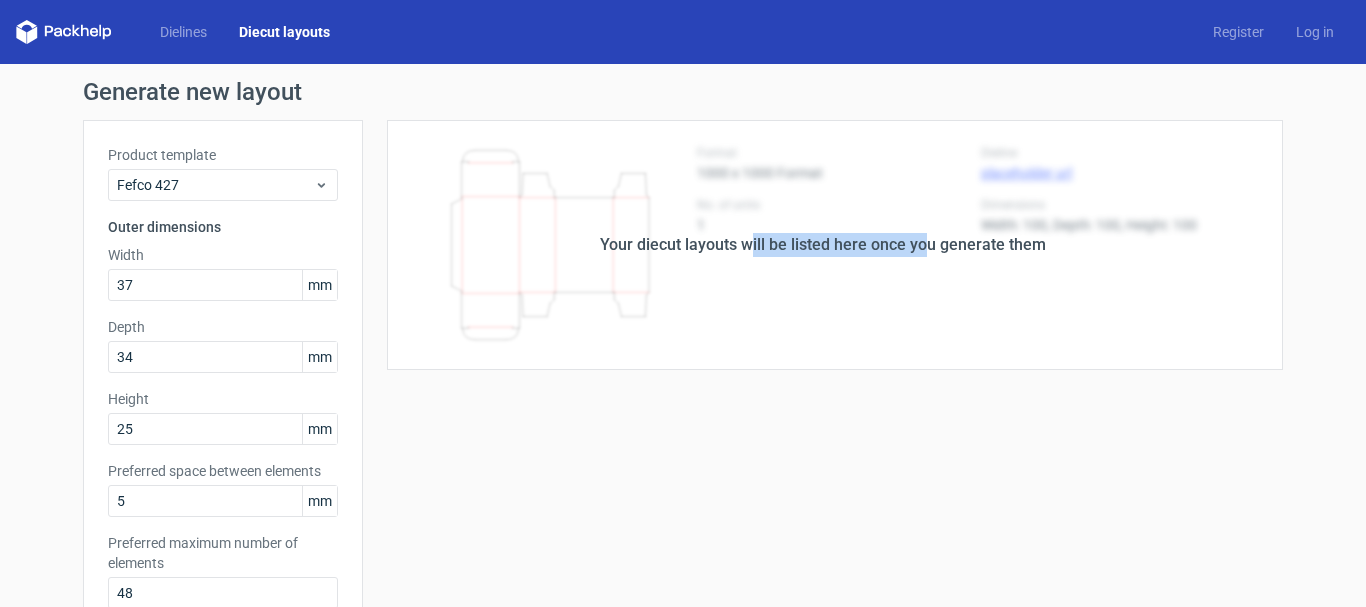 drag, startPoint x: 745, startPoint y: 242, endPoint x: 938, endPoint y: 242, distance: 193 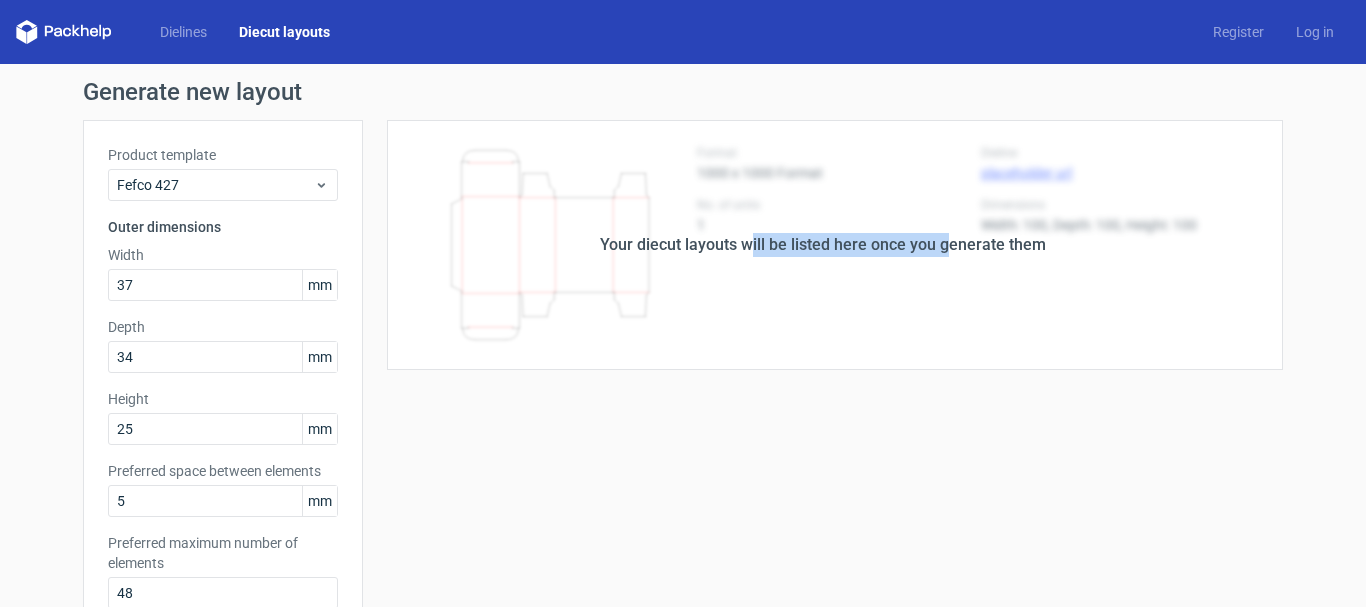 click on "Your diecut layouts will be listed here once you generate them" at bounding box center (823, 245) 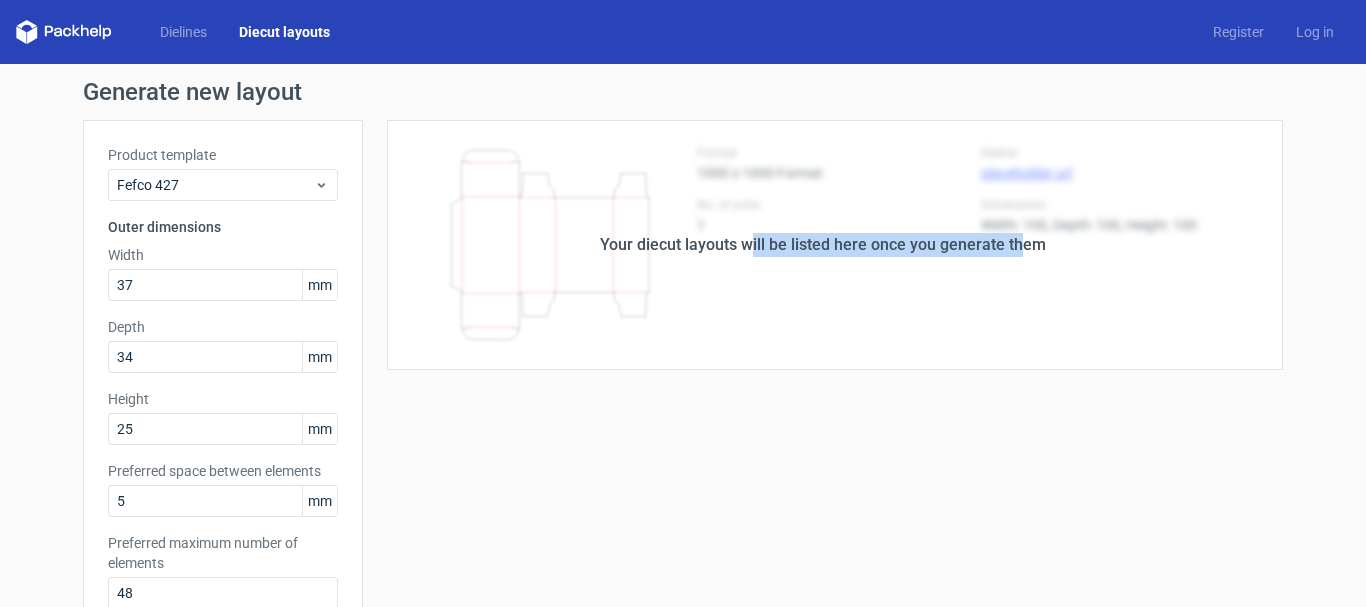 drag, startPoint x: 879, startPoint y: 231, endPoint x: 1022, endPoint y: 231, distance: 143 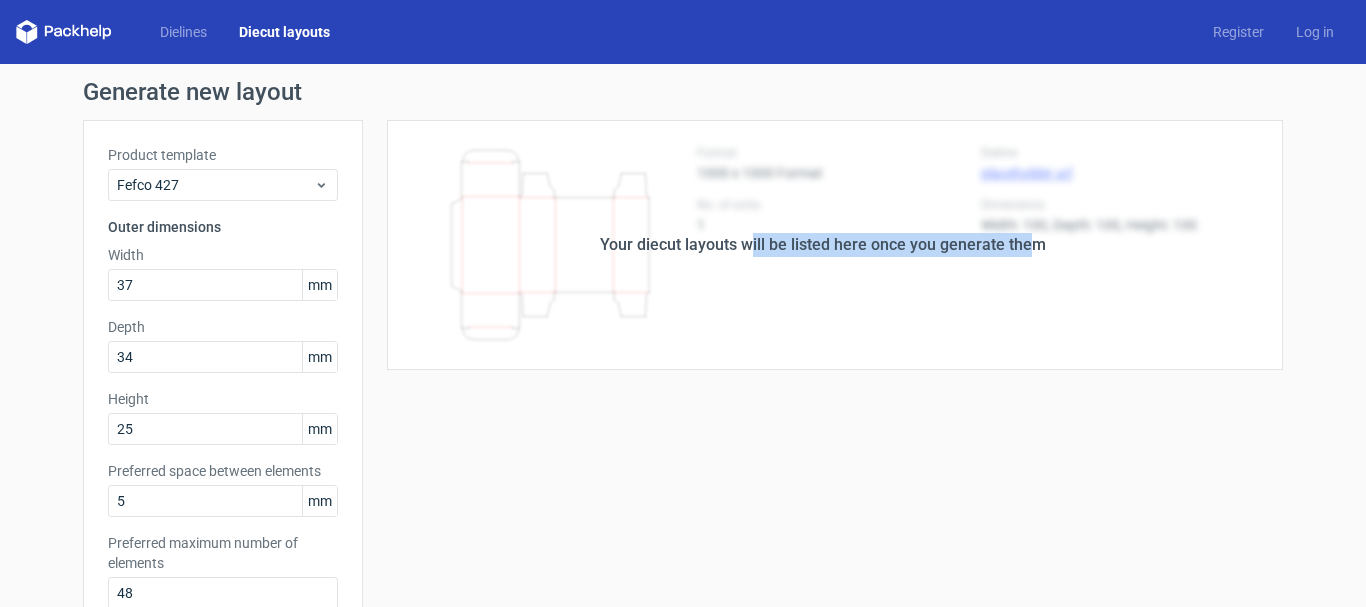 click on "Your diecut layouts will be listed here once you generate them" at bounding box center [823, 245] 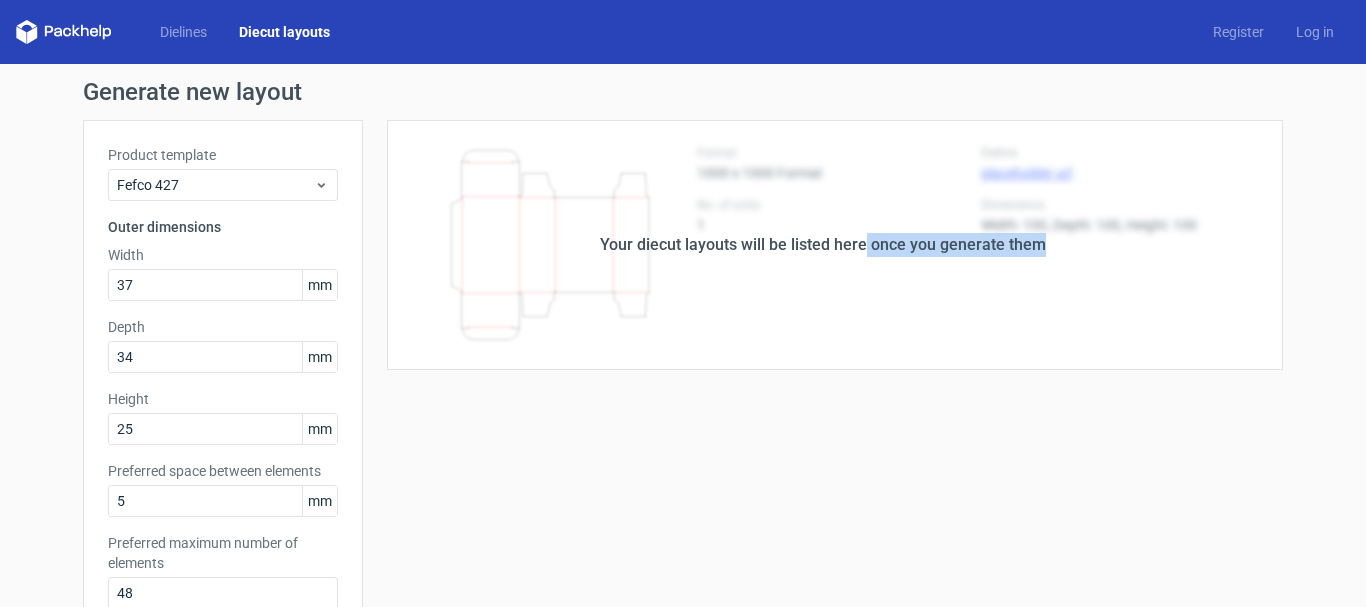 drag, startPoint x: 1055, startPoint y: 249, endPoint x: 1082, endPoint y: 249, distance: 27 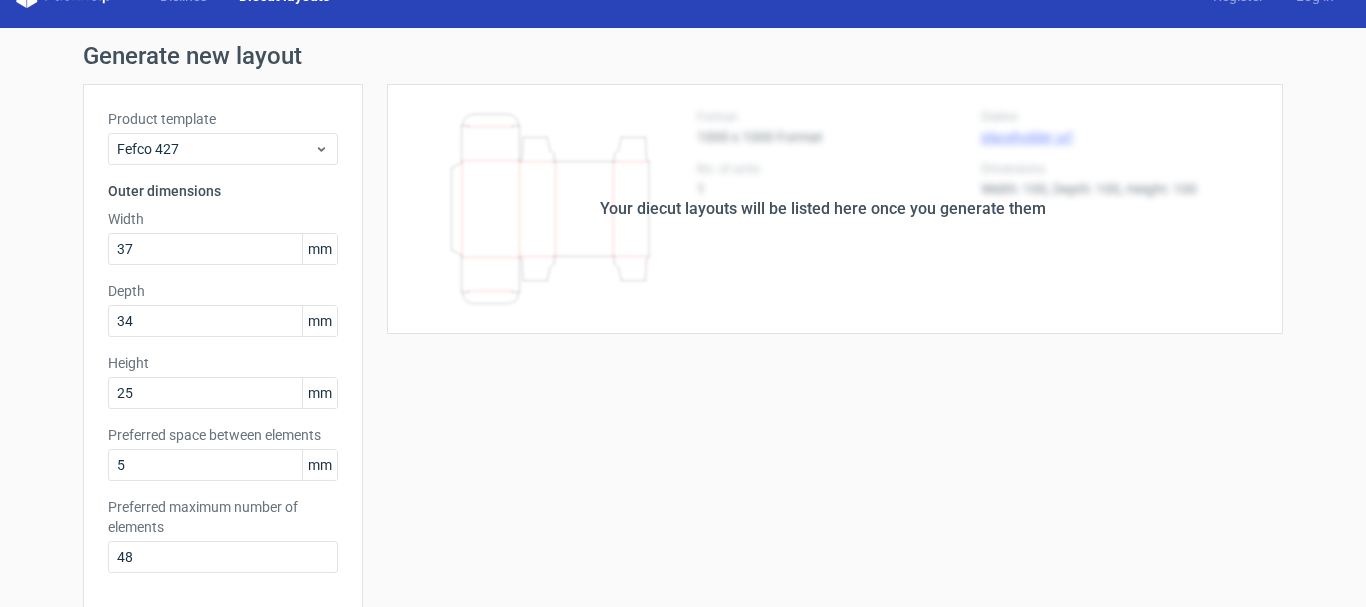 scroll, scrollTop: 100, scrollLeft: 0, axis: vertical 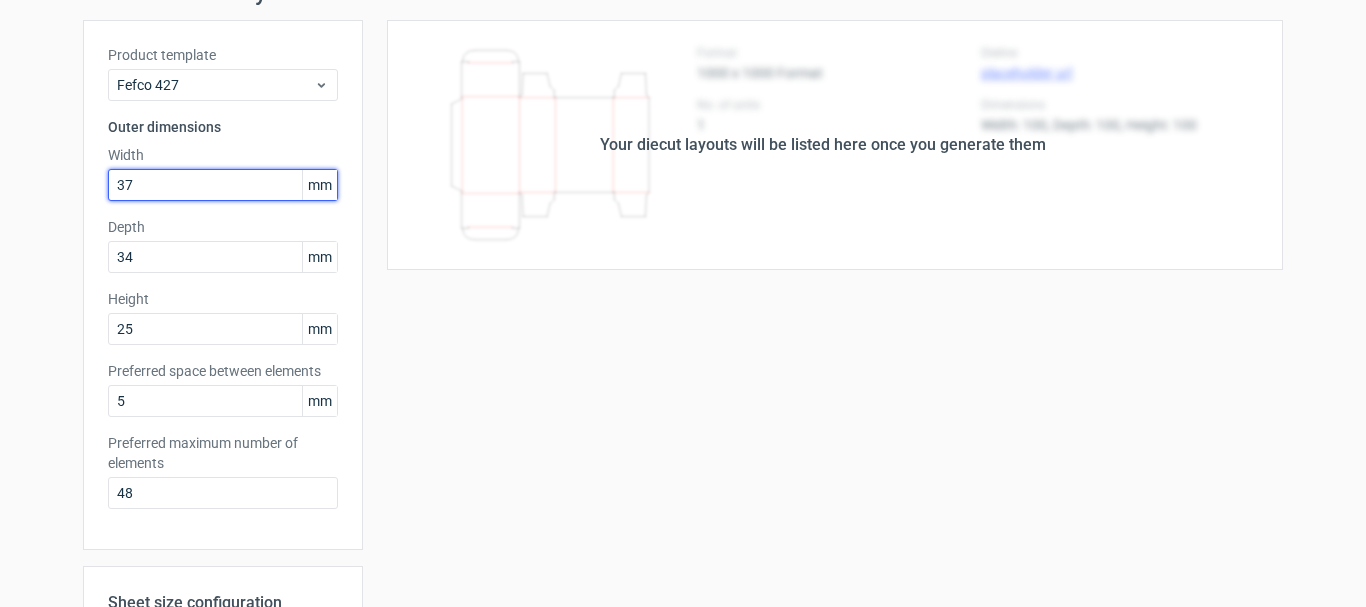 drag, startPoint x: 126, startPoint y: 182, endPoint x: 85, endPoint y: 184, distance: 41.04875 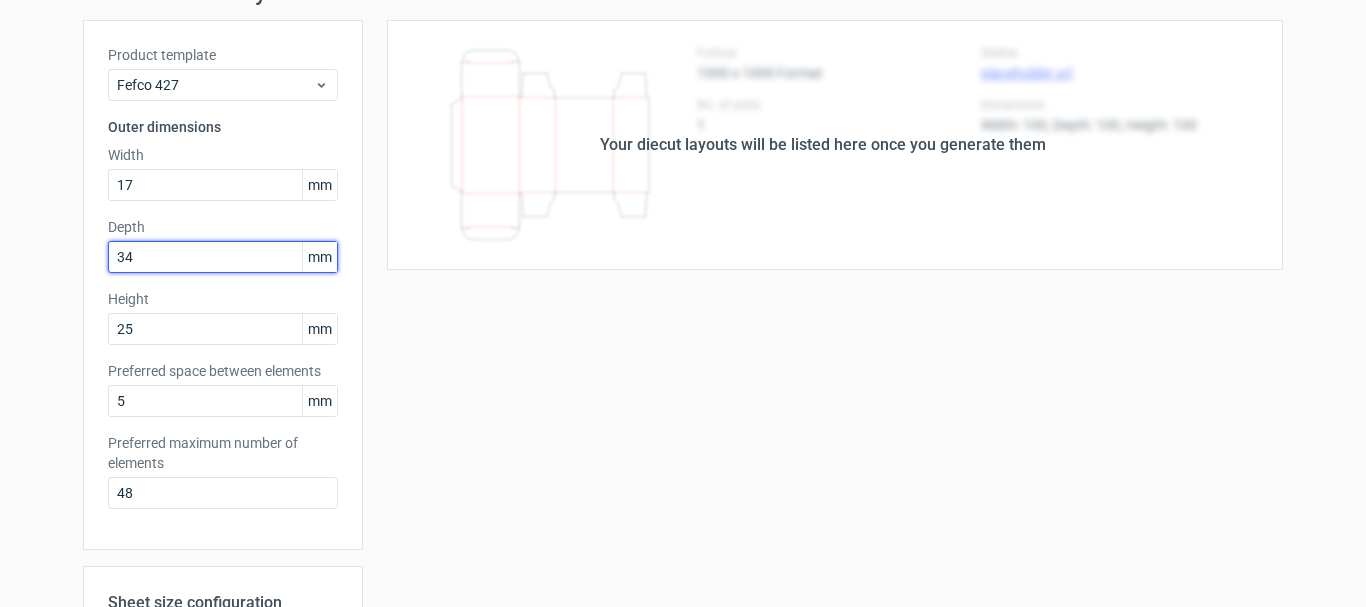 click on "Product template Fefco 427 Outer dimensions Width 17 mm Depth 34 mm Height 25 mm Preferred space between elements 5 mm Preferred maximum number of elements 48" at bounding box center [223, 285] 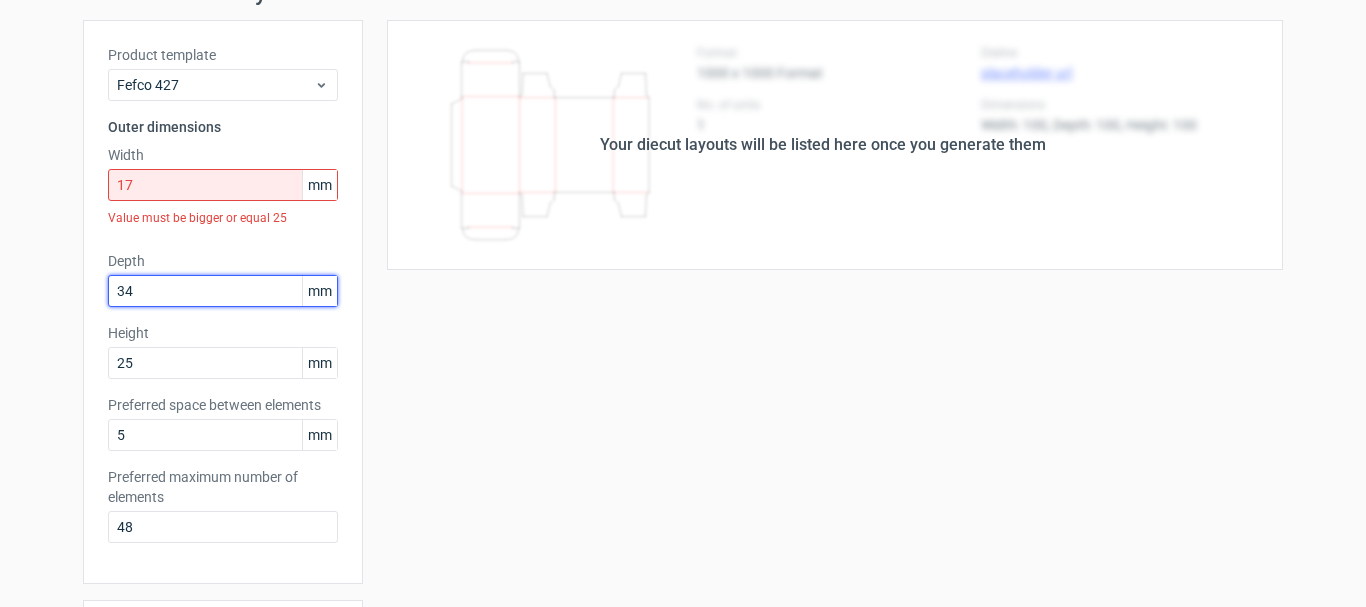 click on "34" at bounding box center [223, 291] 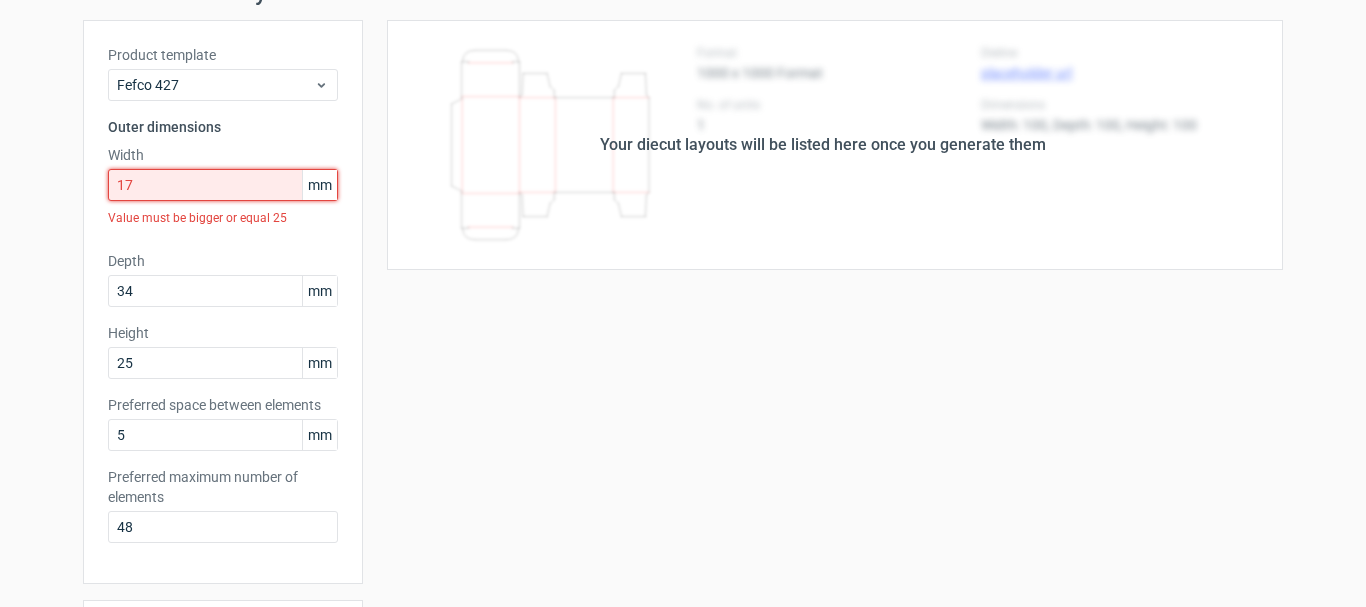 drag, startPoint x: 165, startPoint y: 172, endPoint x: 65, endPoint y: 179, distance: 100.2447 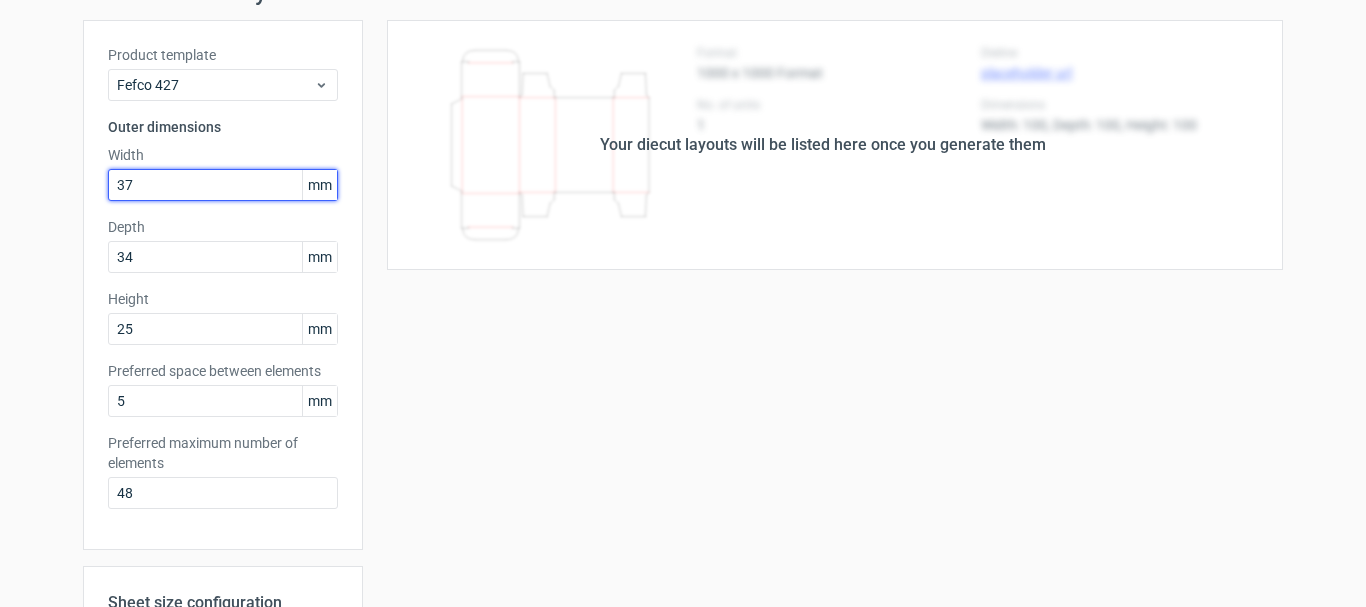 type on "37" 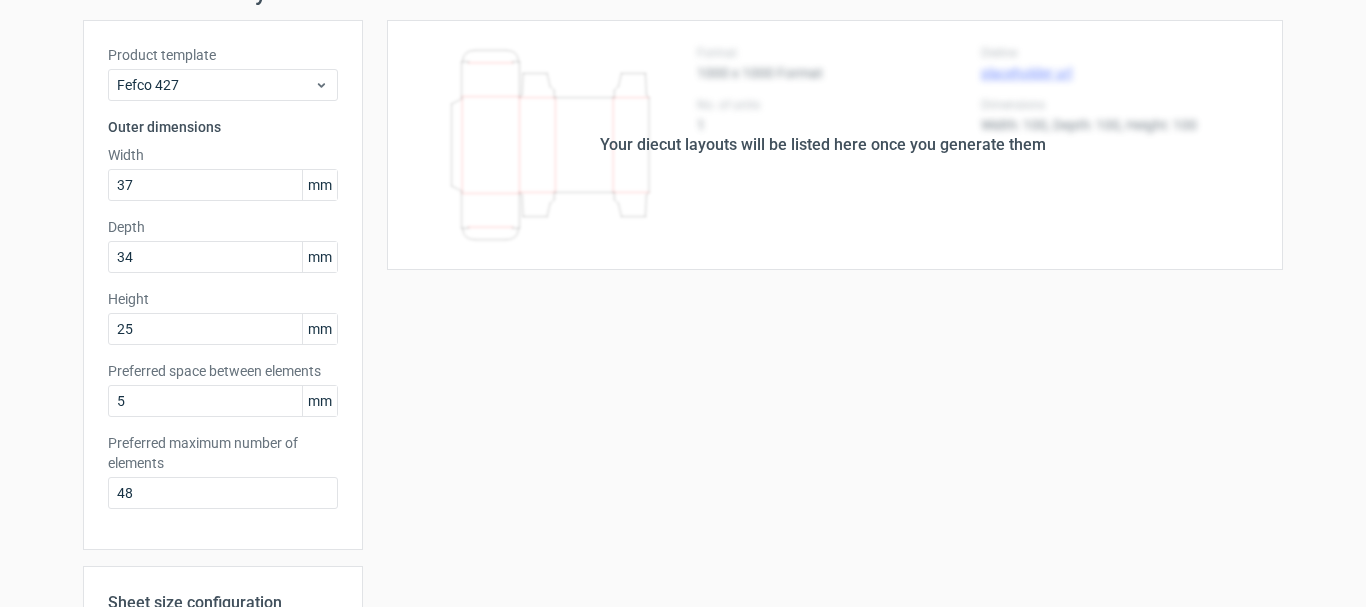 click on "Depth" at bounding box center (223, 227) 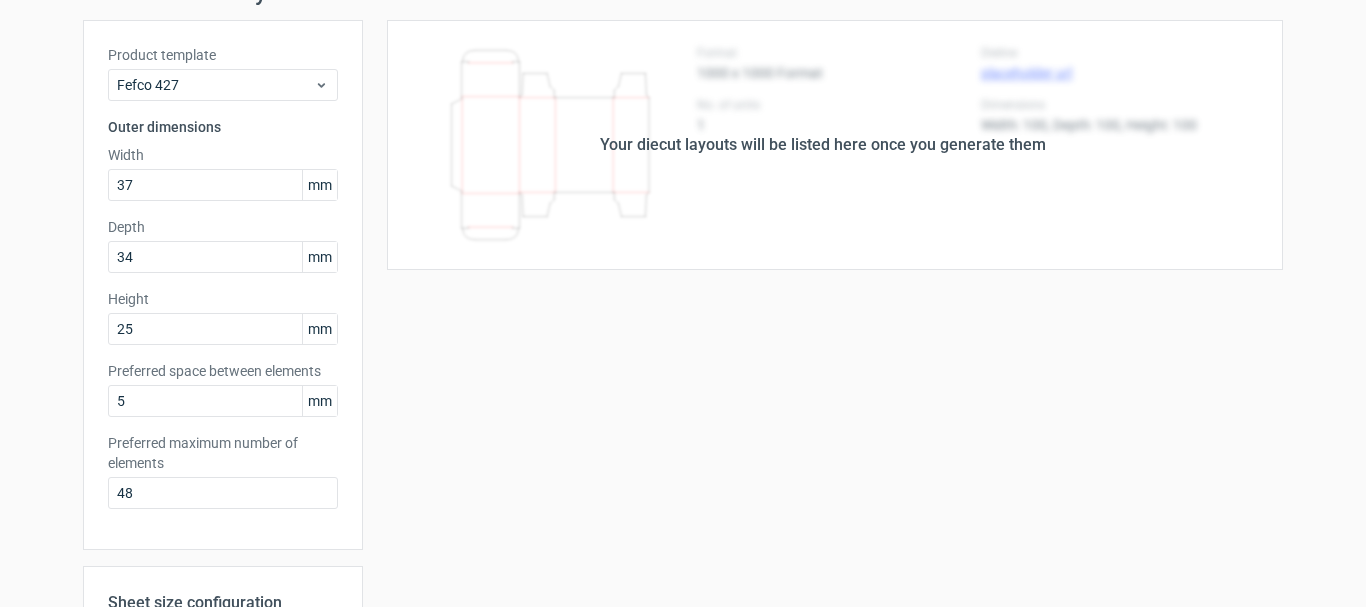 click on "Depth" at bounding box center (223, 227) 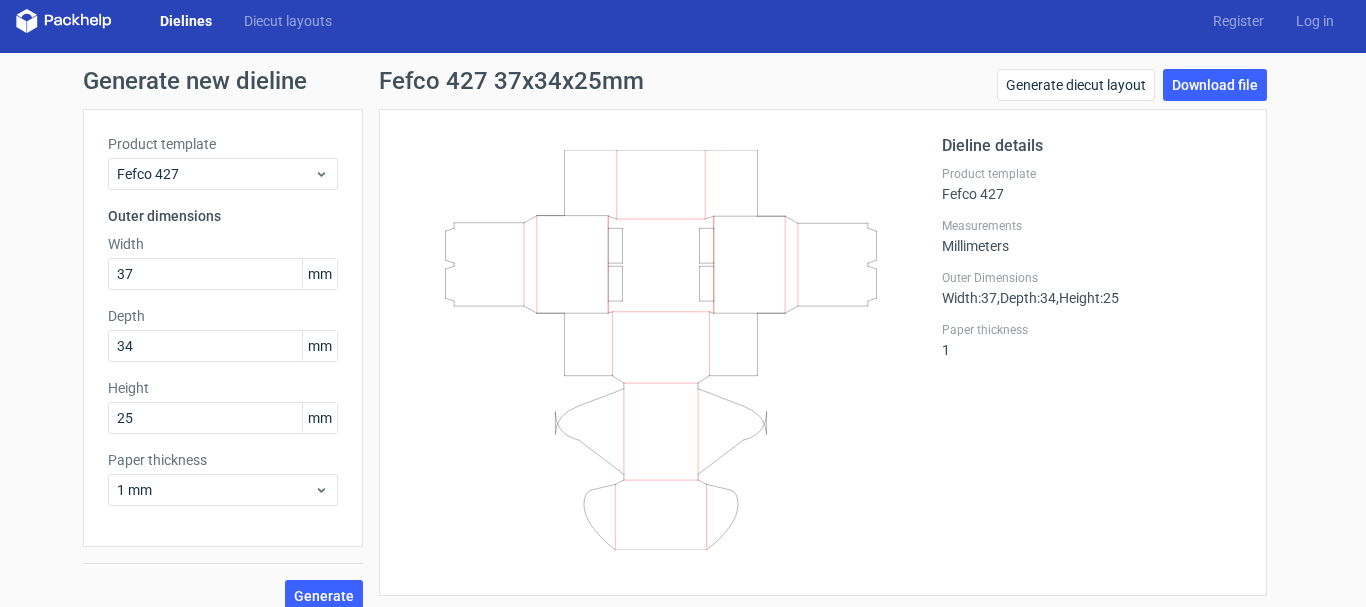 scroll, scrollTop: 0, scrollLeft: 0, axis: both 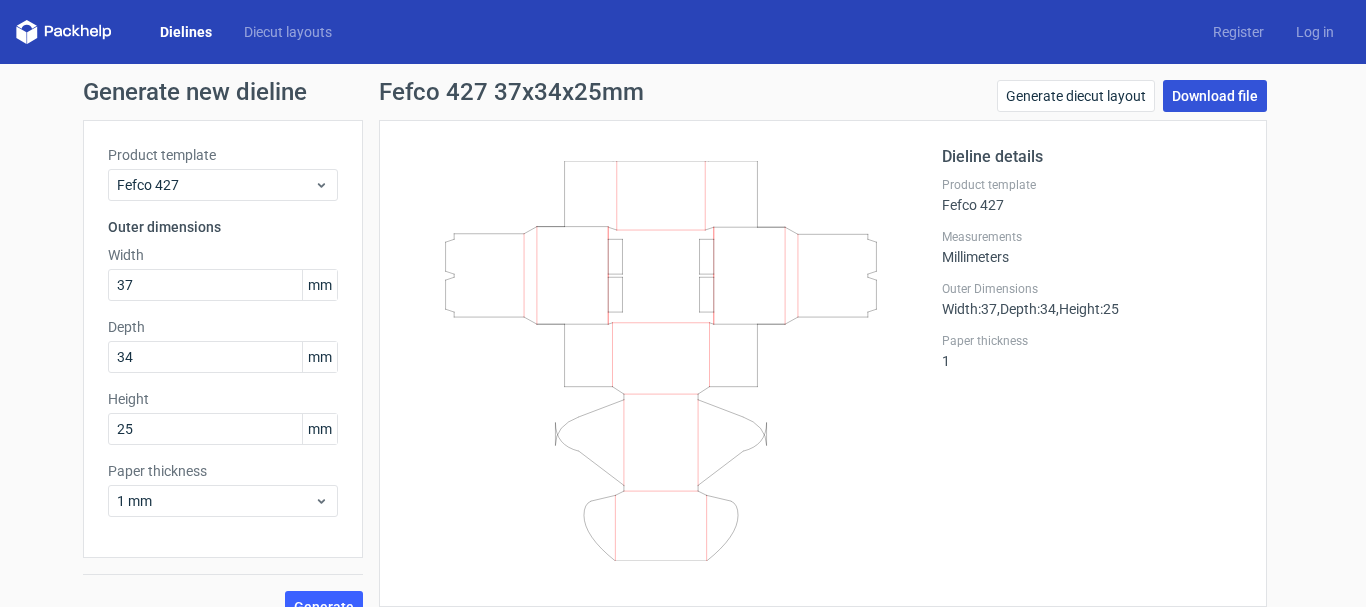 click on "Download file" at bounding box center [1215, 96] 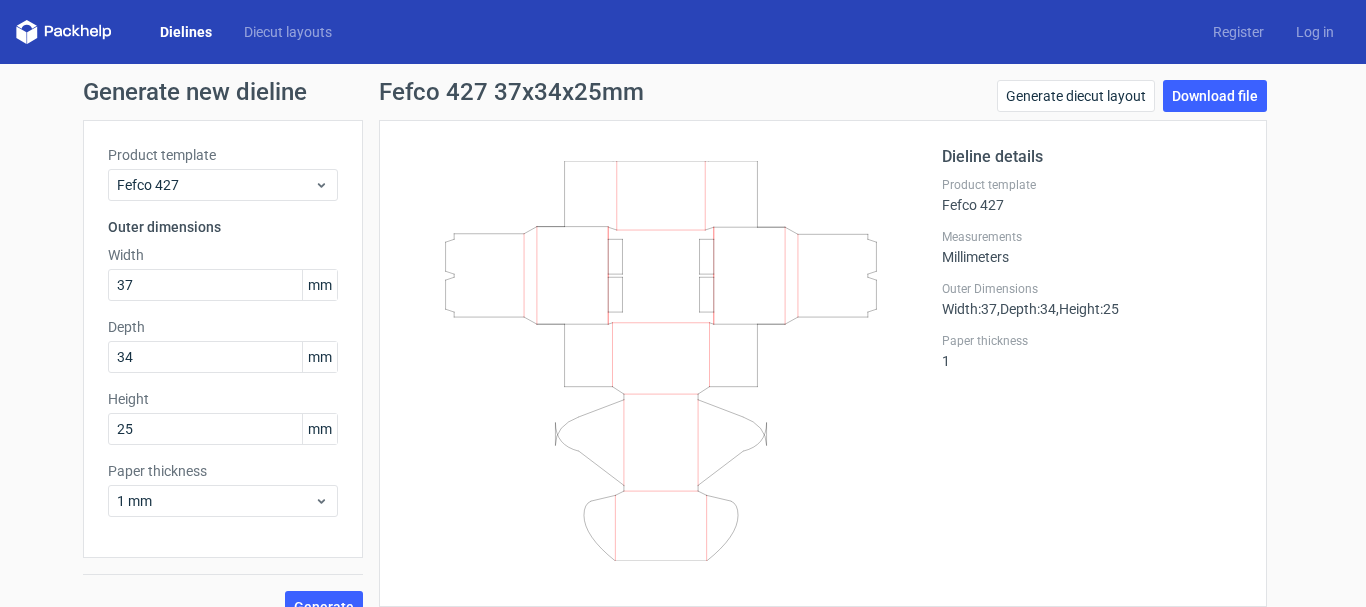 click on "Dieline details Product template Fefco 427 Measurements Millimeters Outer Dimensions Width :  37 ,  Depth :  34 ,  Height :  25 Paper thickness 1" at bounding box center (823, 363) 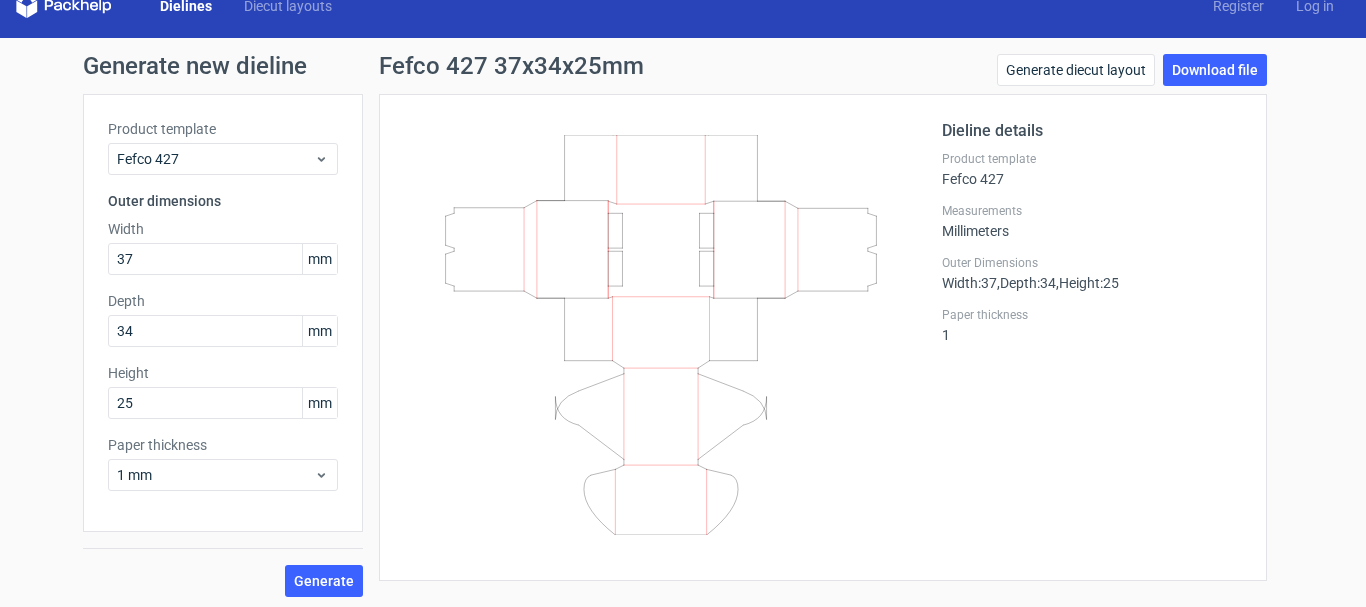 scroll, scrollTop: 32, scrollLeft: 0, axis: vertical 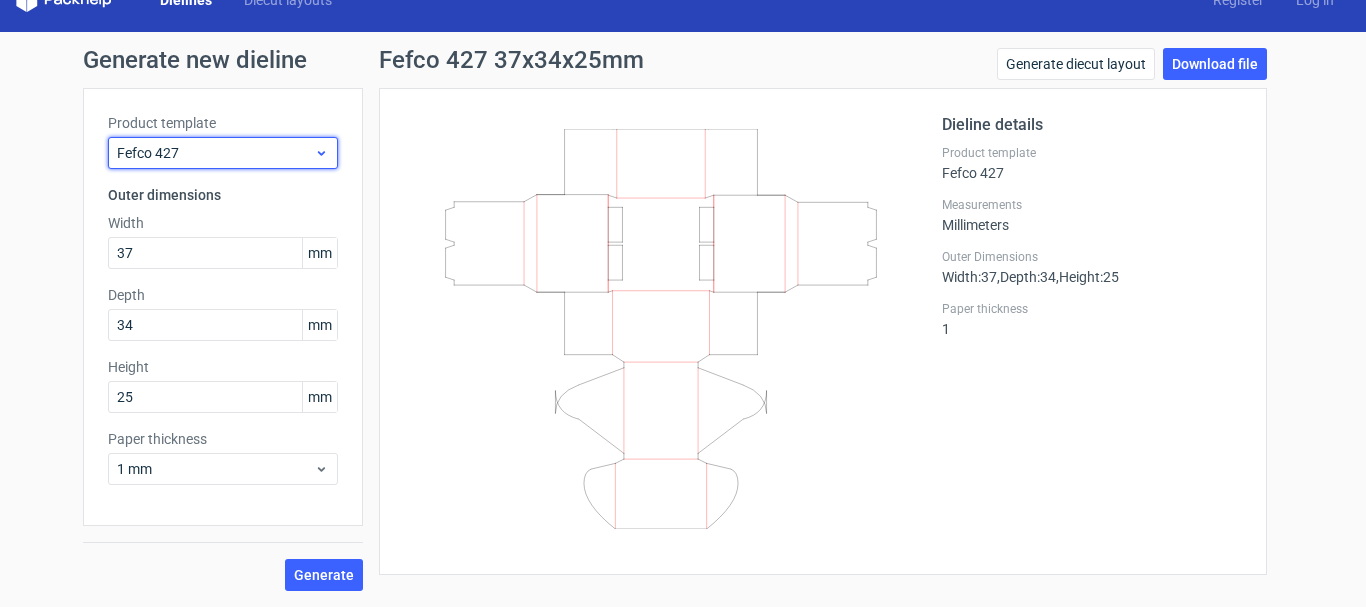 click on "Fefco 427" at bounding box center [223, 153] 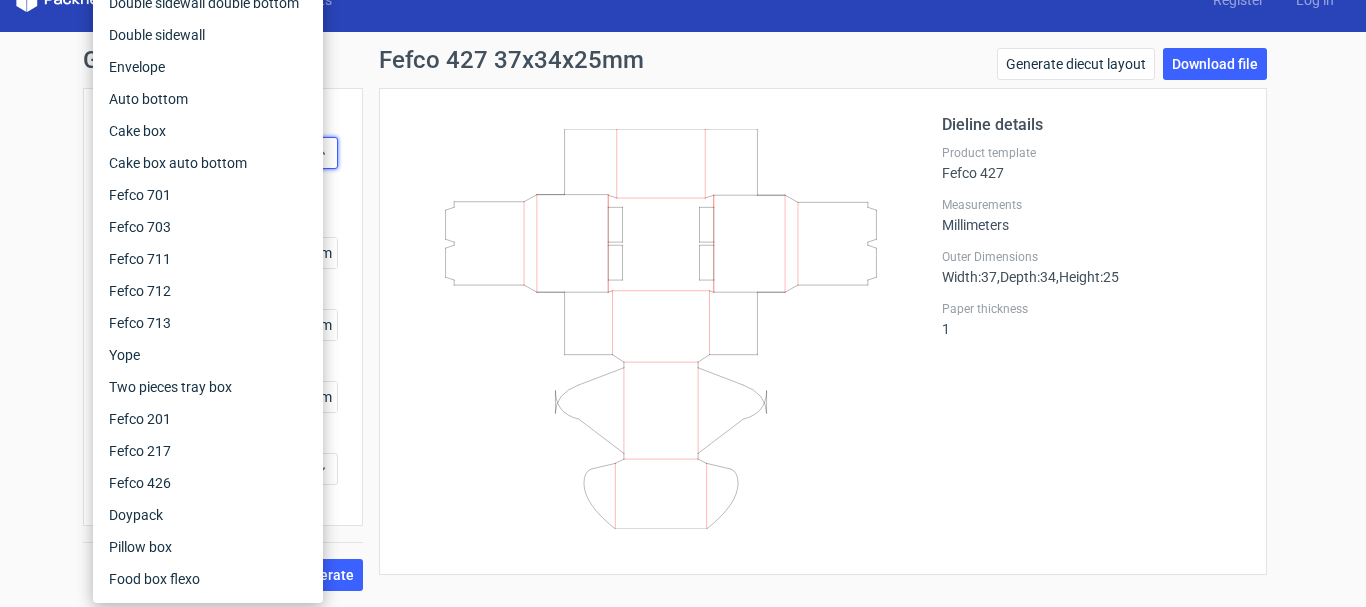click on "Generate new dieline Product template Fefco 427 Outer dimensions Width 37 mm Depth 34 mm Height 25 mm Paper thickness 1 mm Generate Fefco 427 37x34x25mm Generate diecut layout Download file
Dieline details Product template Fefco 427 Measurements Millimeters Outer Dimensions Width :  37 ,  Depth :  34 ,  Height :  25 Paper thickness 1" at bounding box center (683, 319) 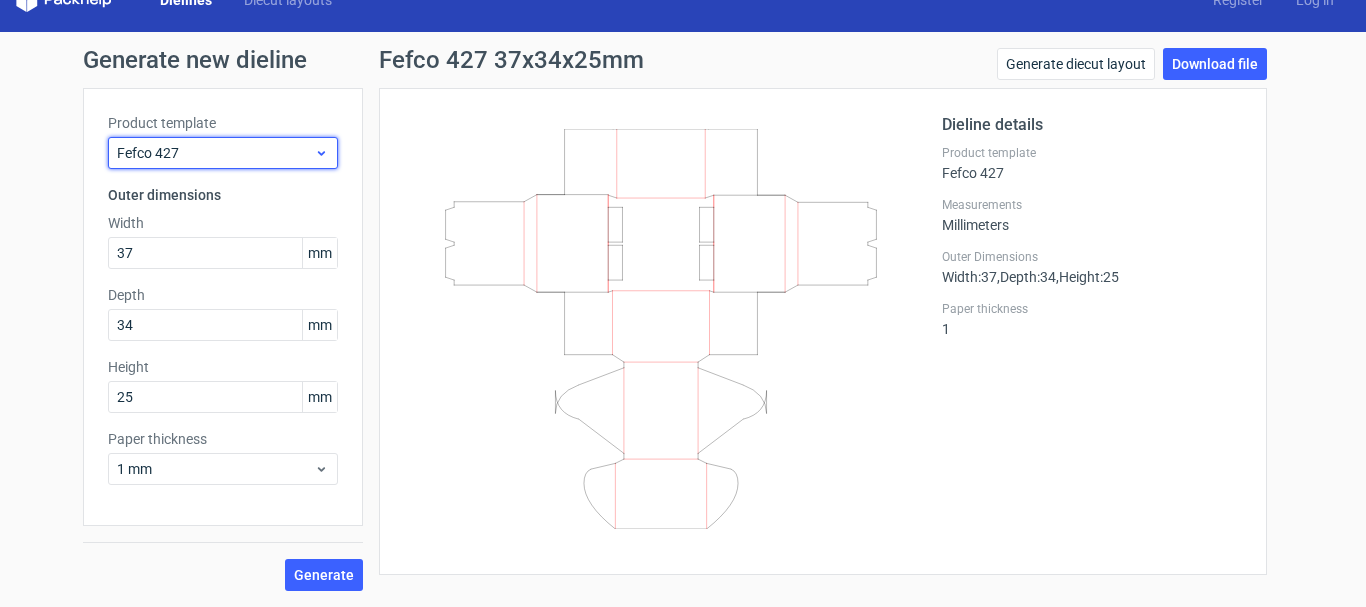 click on "Fefco 427" at bounding box center [215, 153] 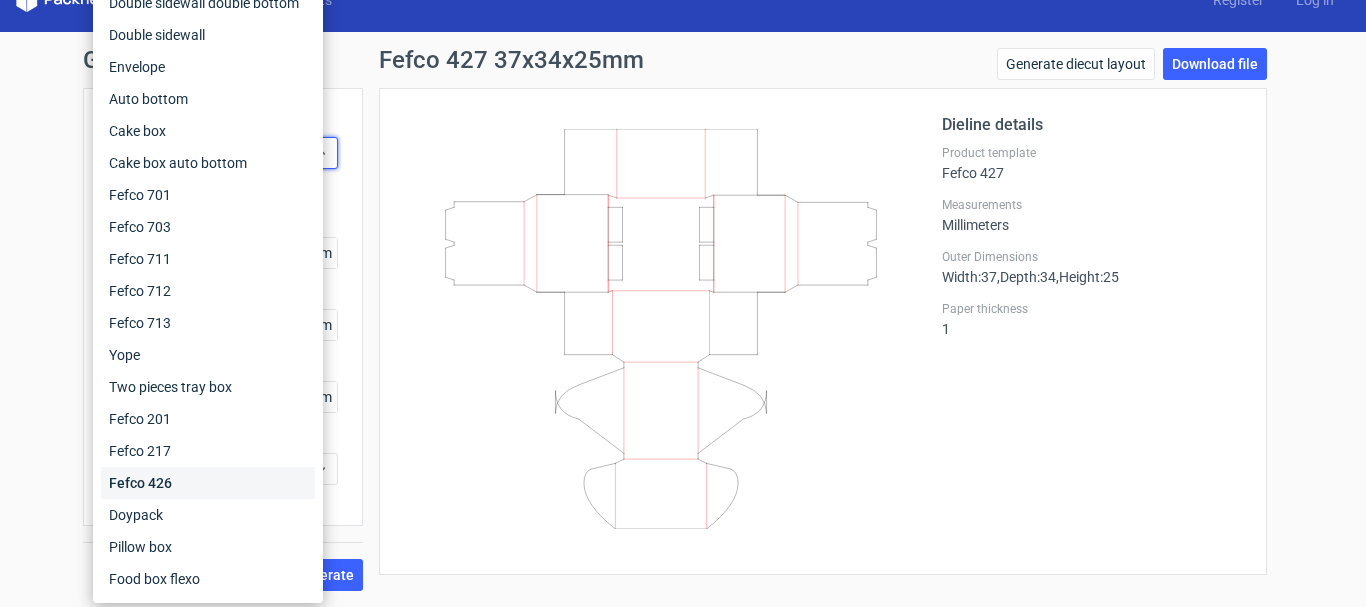 click on "Fefco 426" at bounding box center (208, 483) 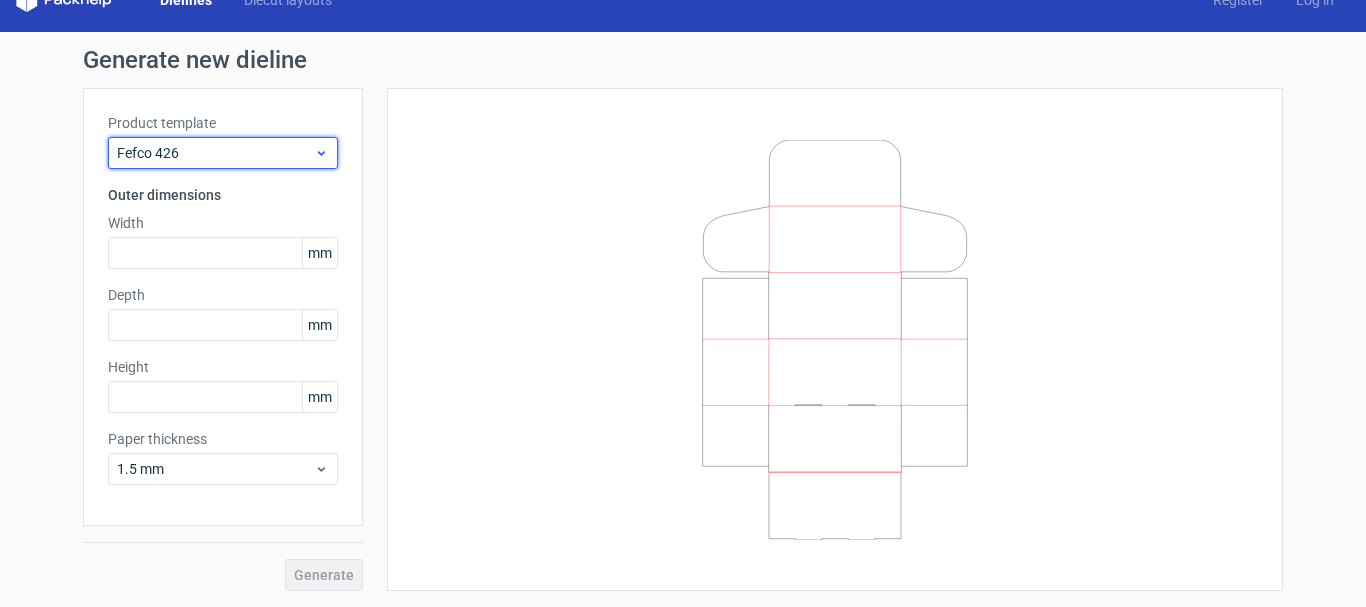 click on "Fefco 426" at bounding box center [215, 153] 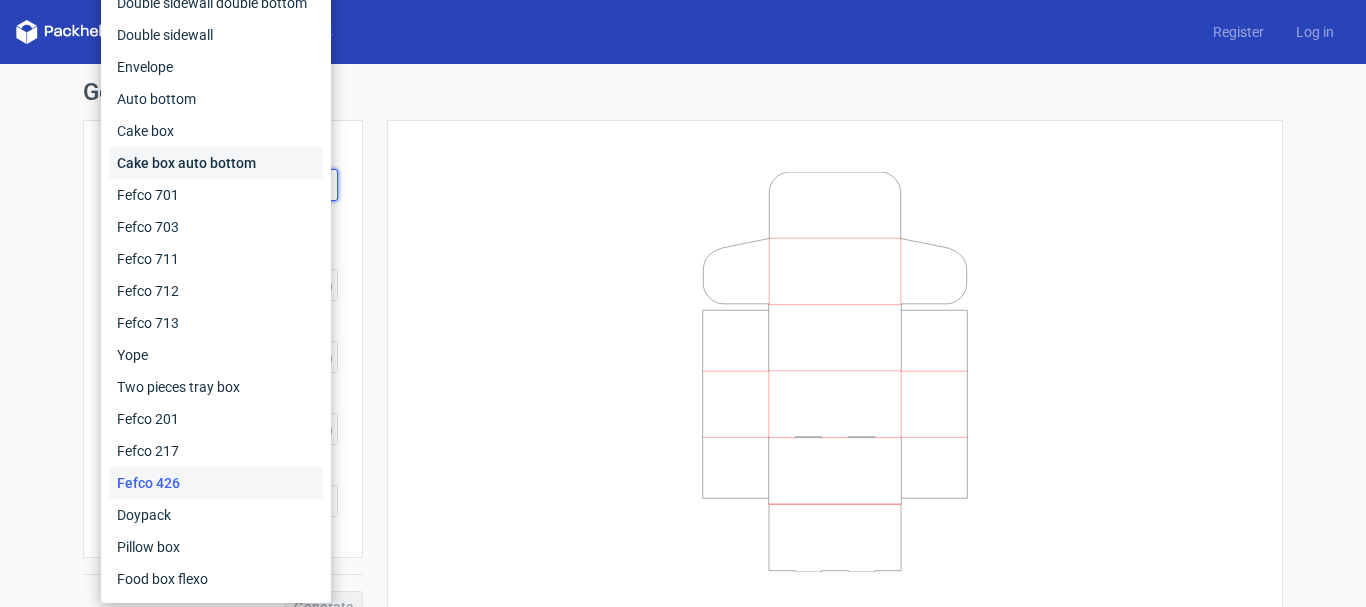 scroll, scrollTop: 32, scrollLeft: 0, axis: vertical 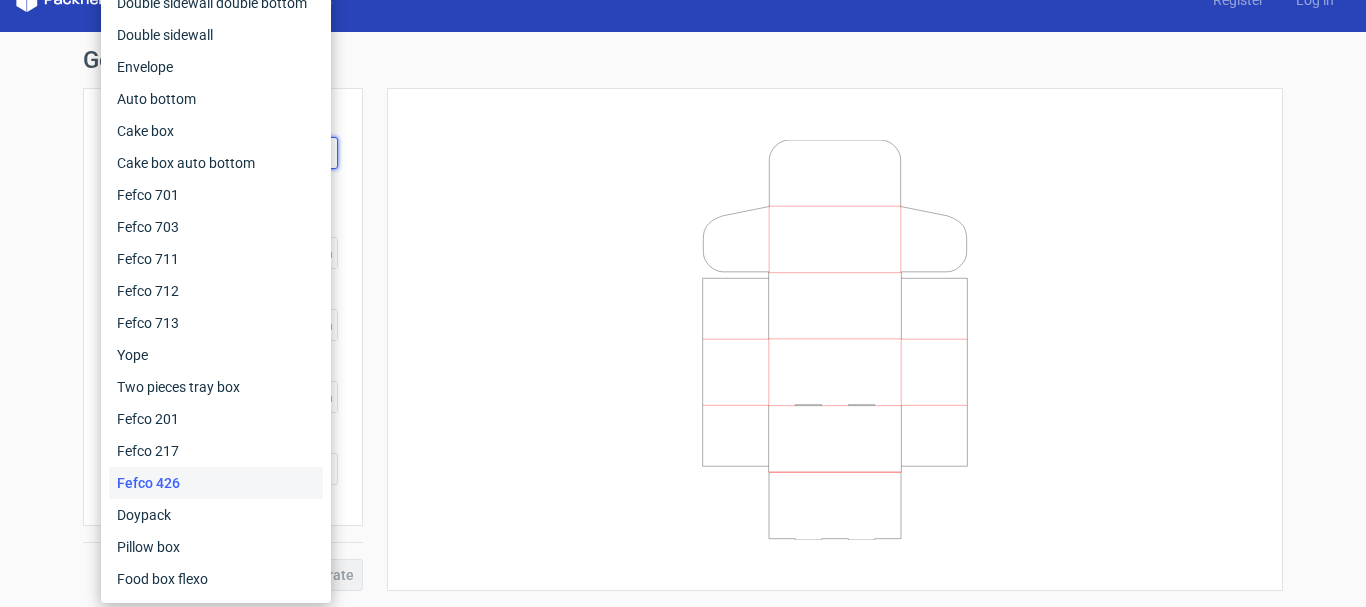 click on "Generate new dieline Product template Fefco 426 Outer dimensions Width mm Depth mm Height mm Paper thickness 1.5 mm Generate" at bounding box center [683, 319] 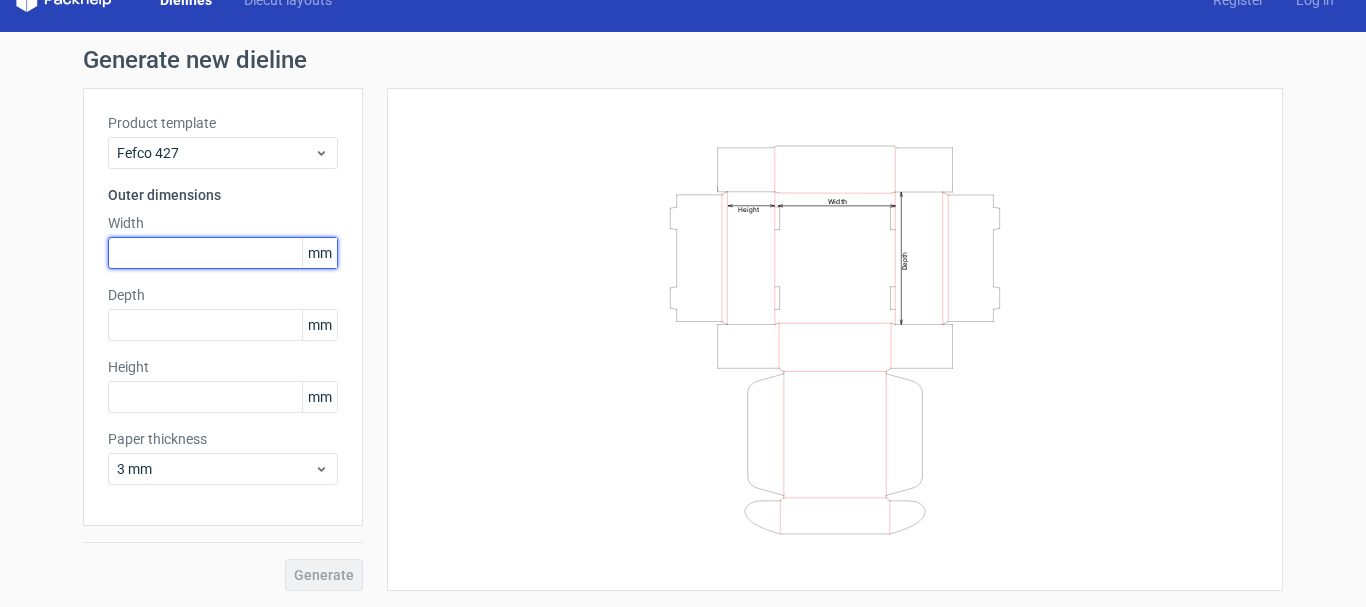 click at bounding box center (223, 253) 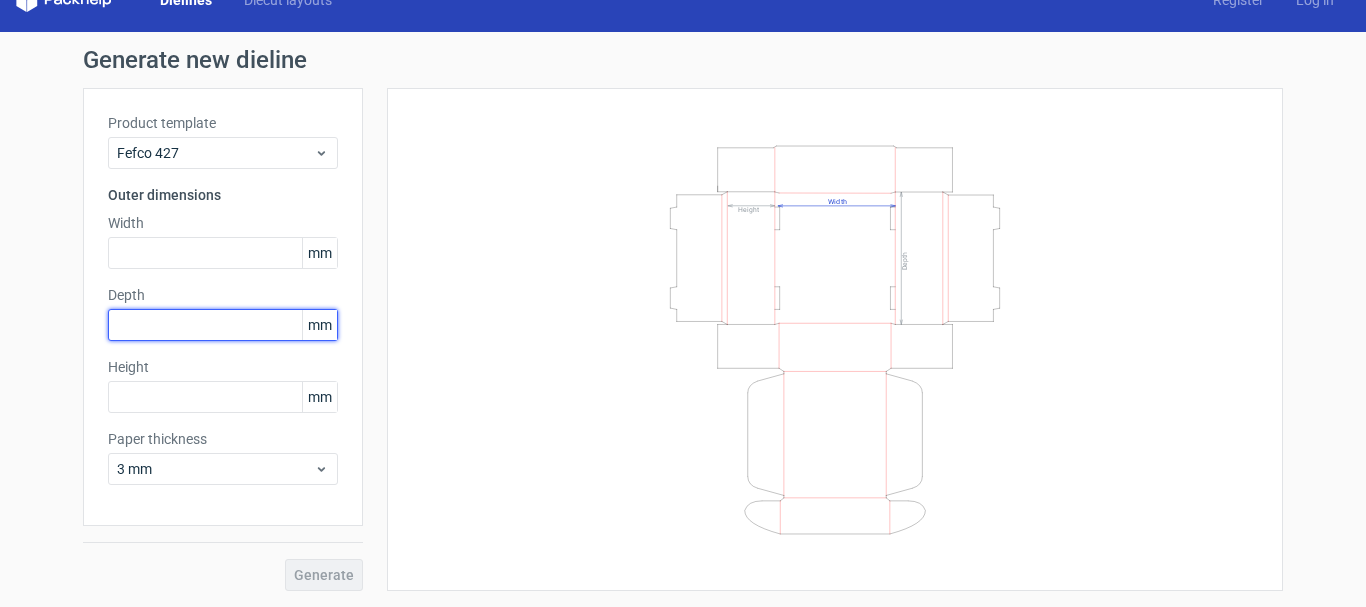 click at bounding box center (223, 325) 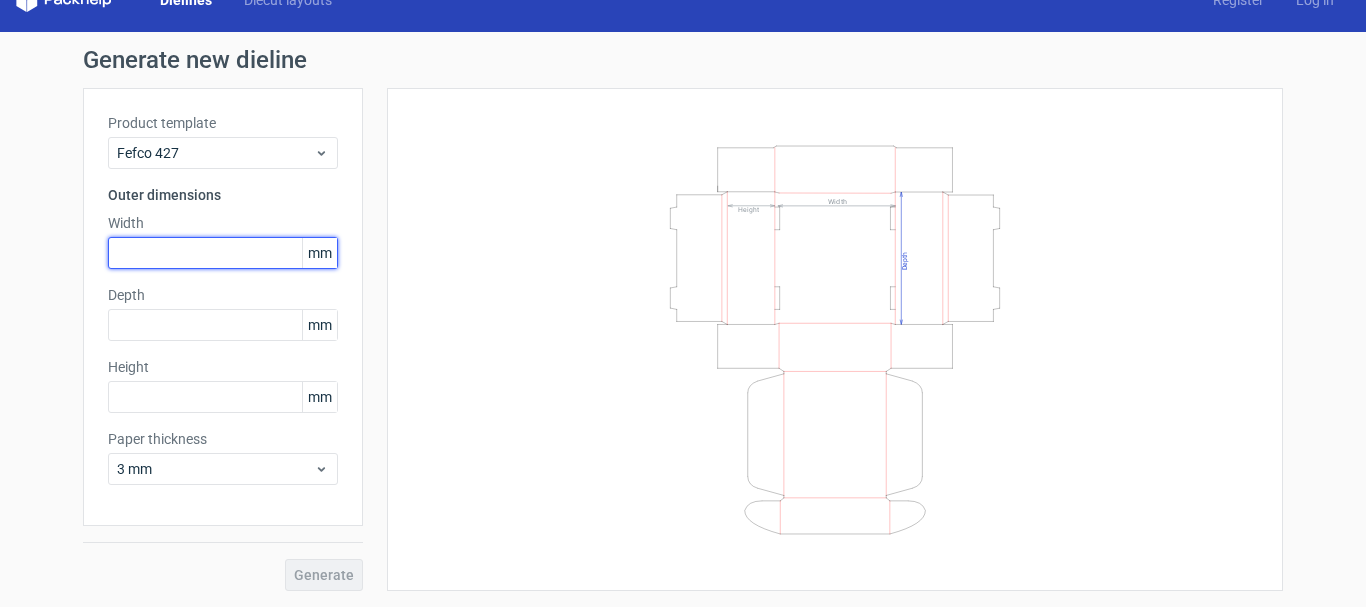 click at bounding box center (223, 253) 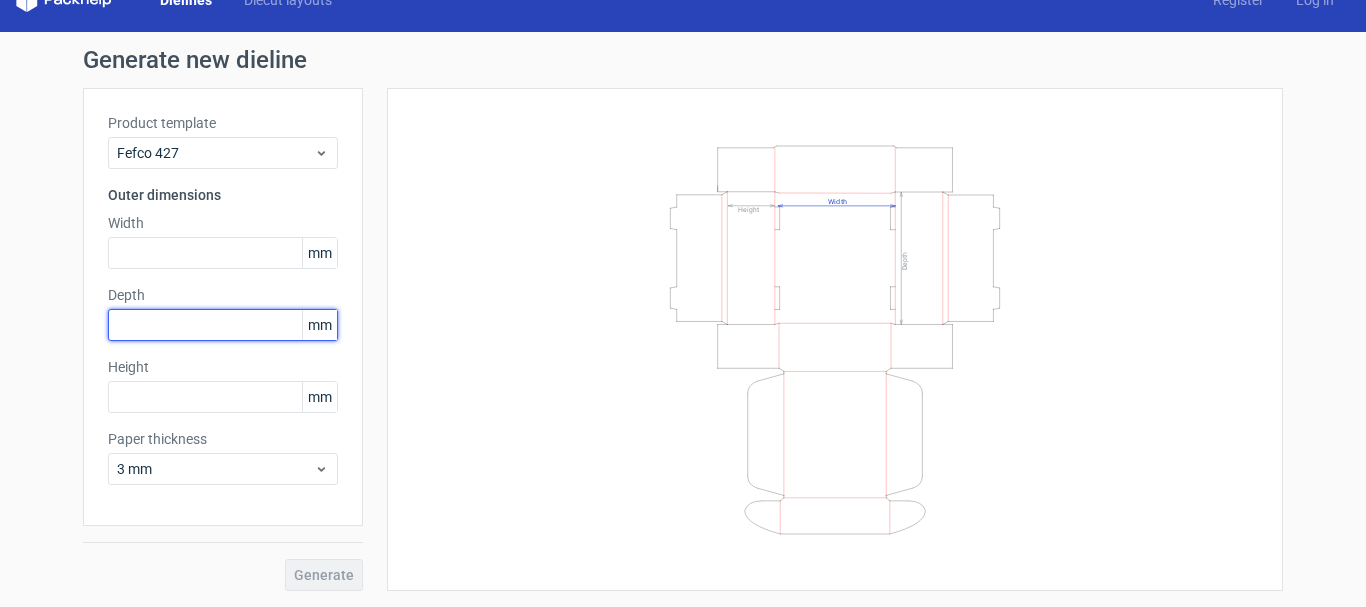 click at bounding box center [223, 325] 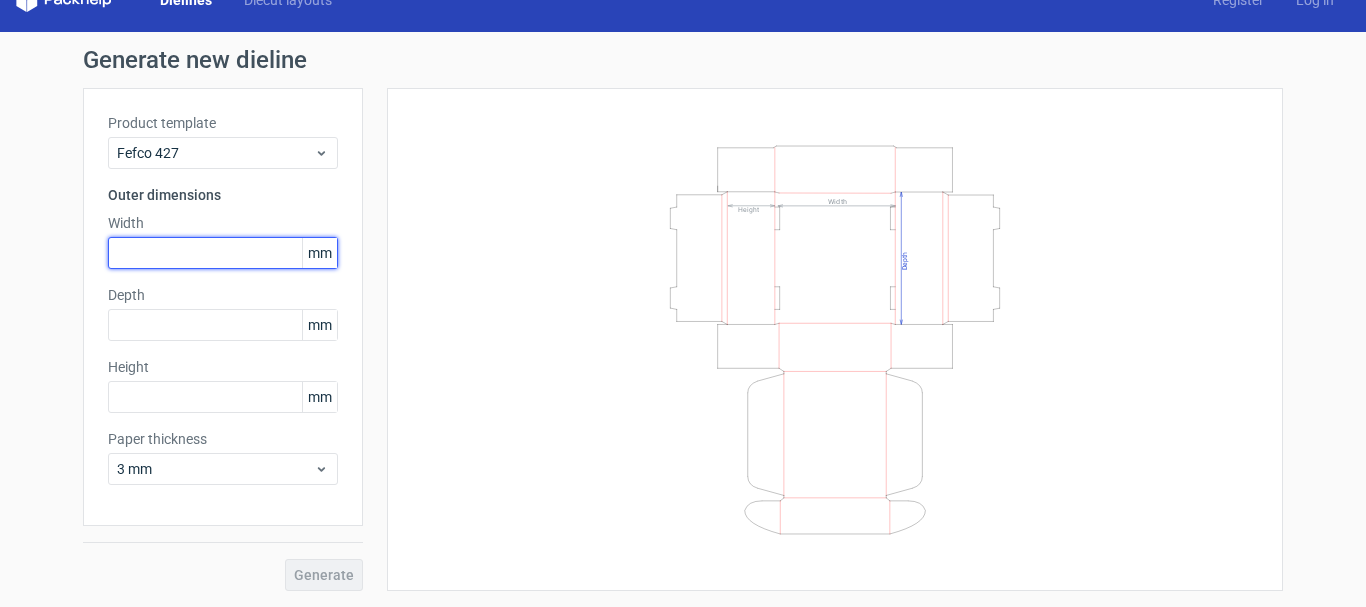 click at bounding box center (223, 253) 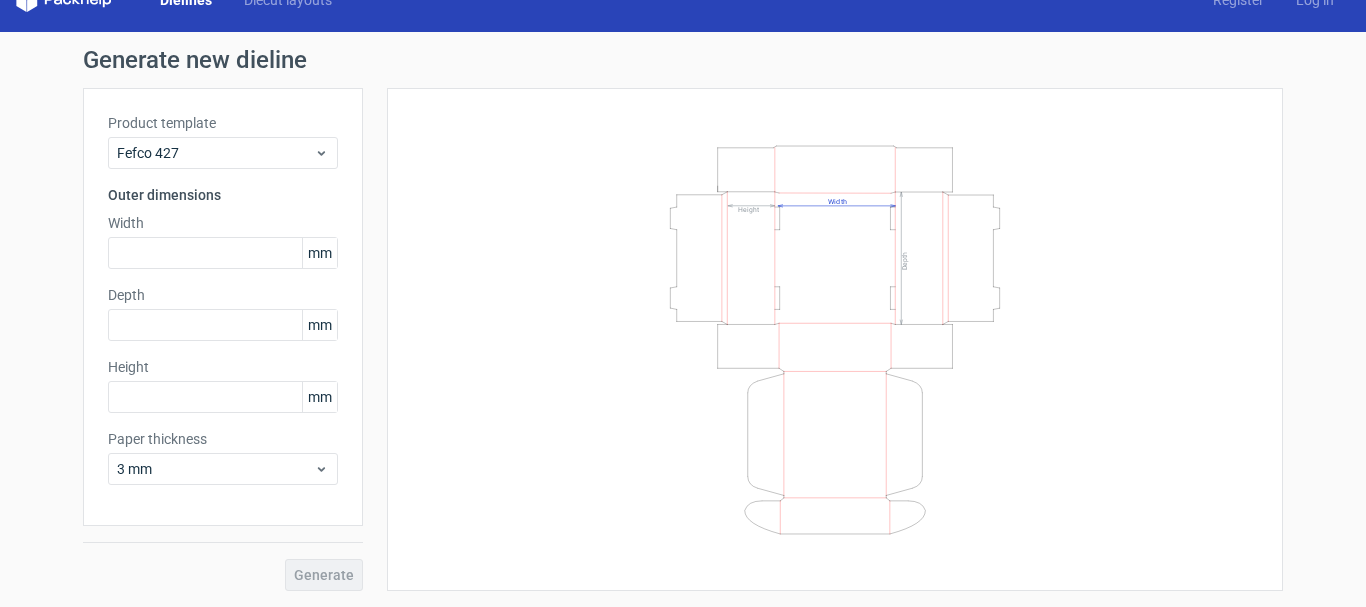 click on "Product template Fefco 427 Outer dimensions Width mm Depth mm Height mm Paper thickness 3 mm" at bounding box center [223, 307] 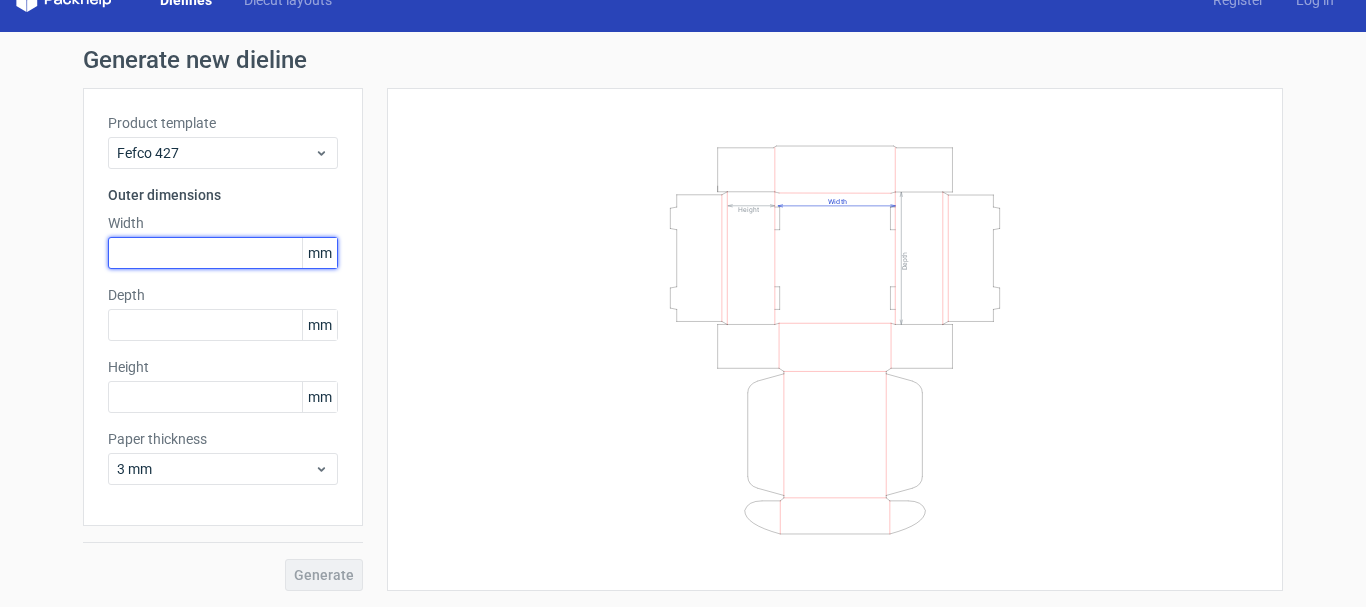 click at bounding box center (223, 253) 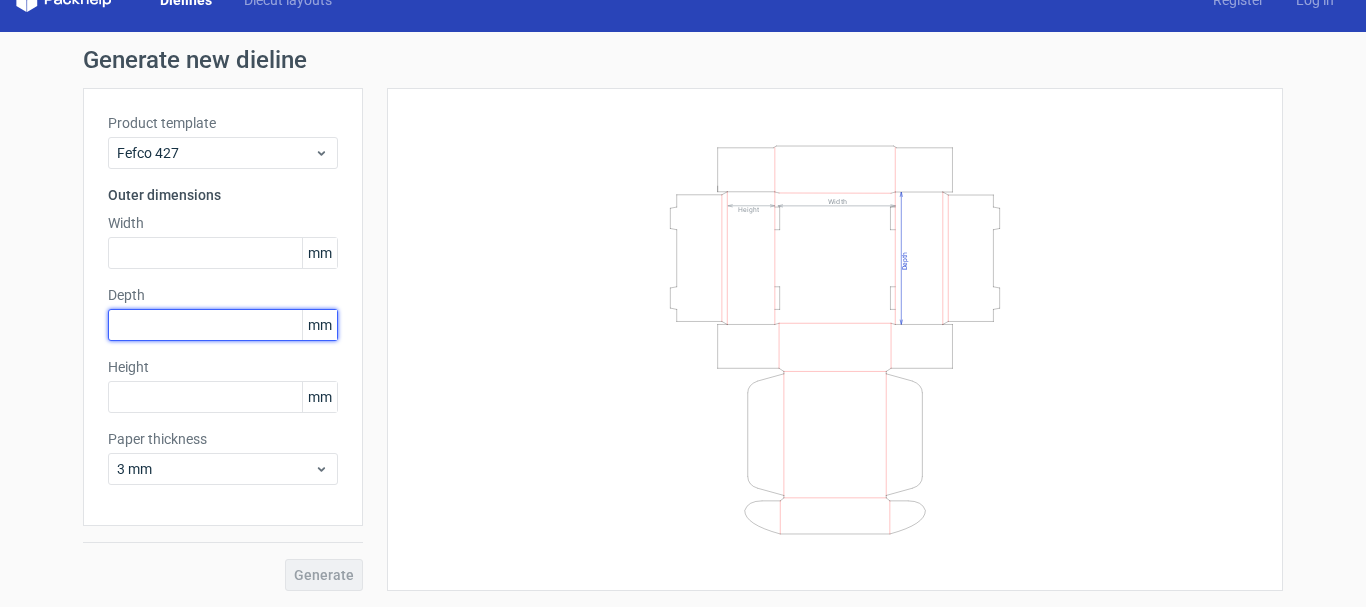 click at bounding box center [223, 325] 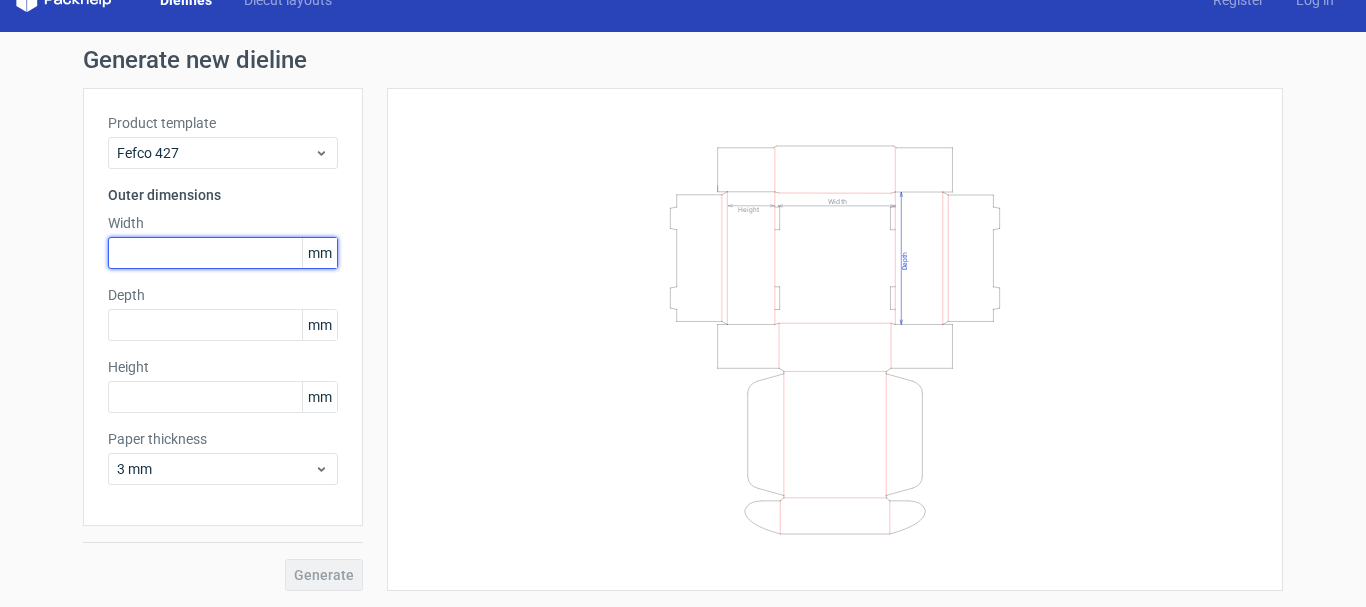 click at bounding box center [223, 253] 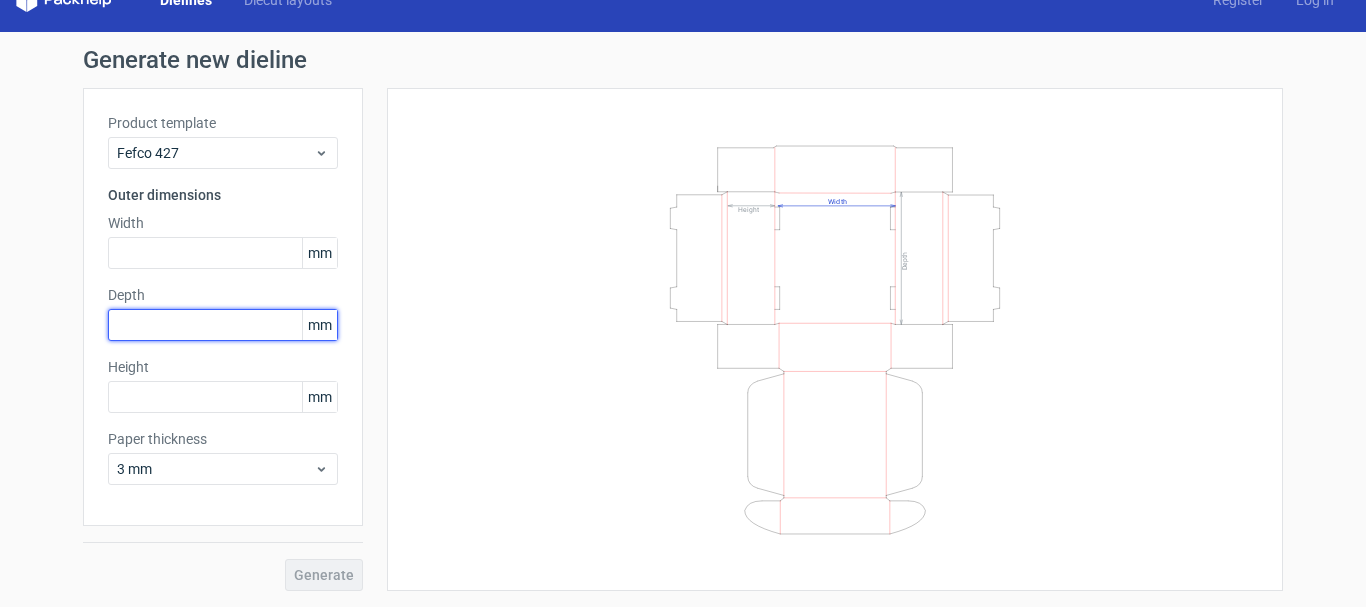 click at bounding box center (223, 325) 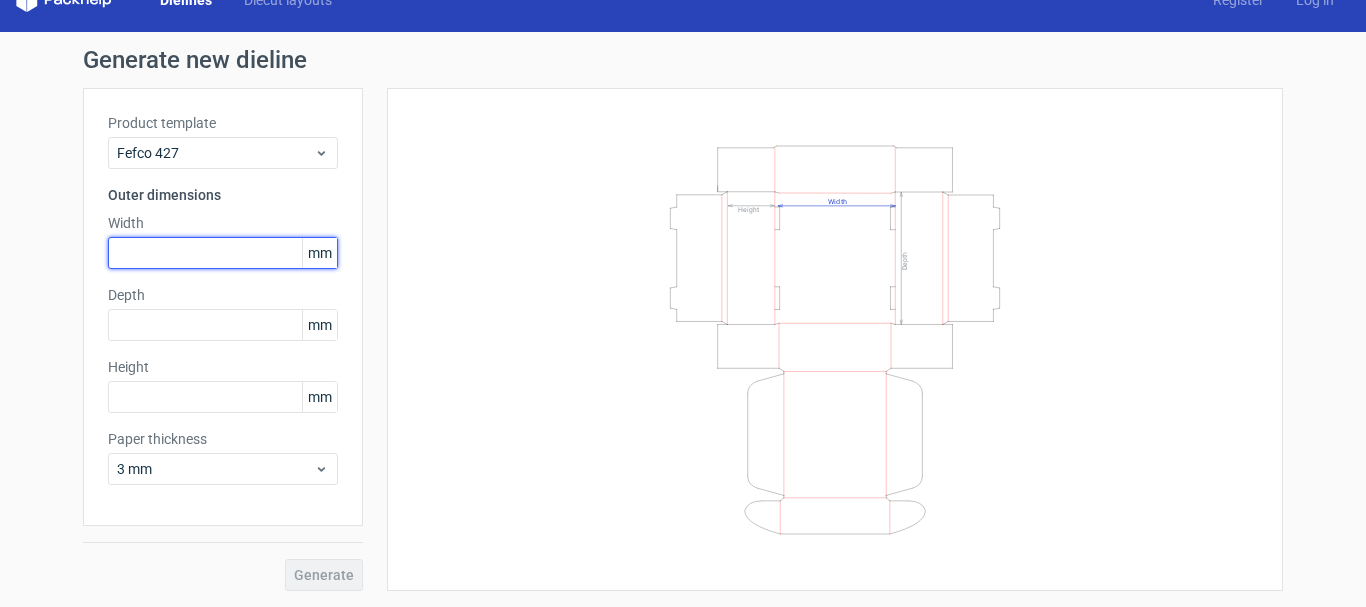 click at bounding box center (223, 253) 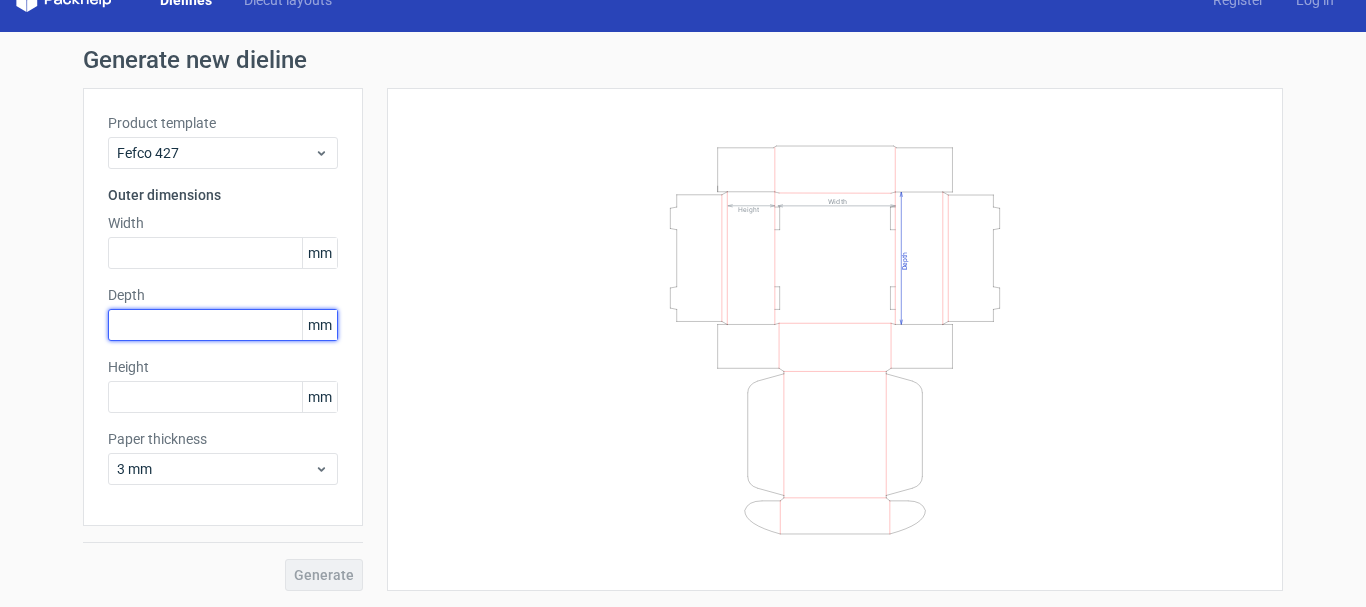 click at bounding box center [223, 325] 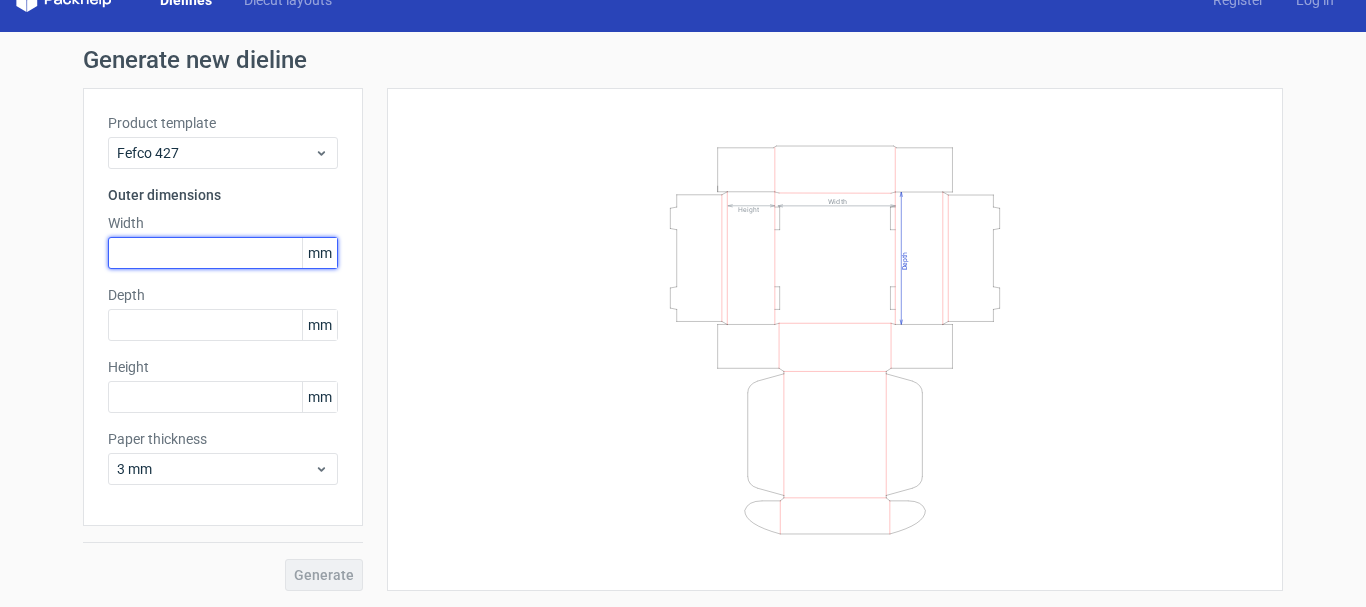 click at bounding box center [223, 253] 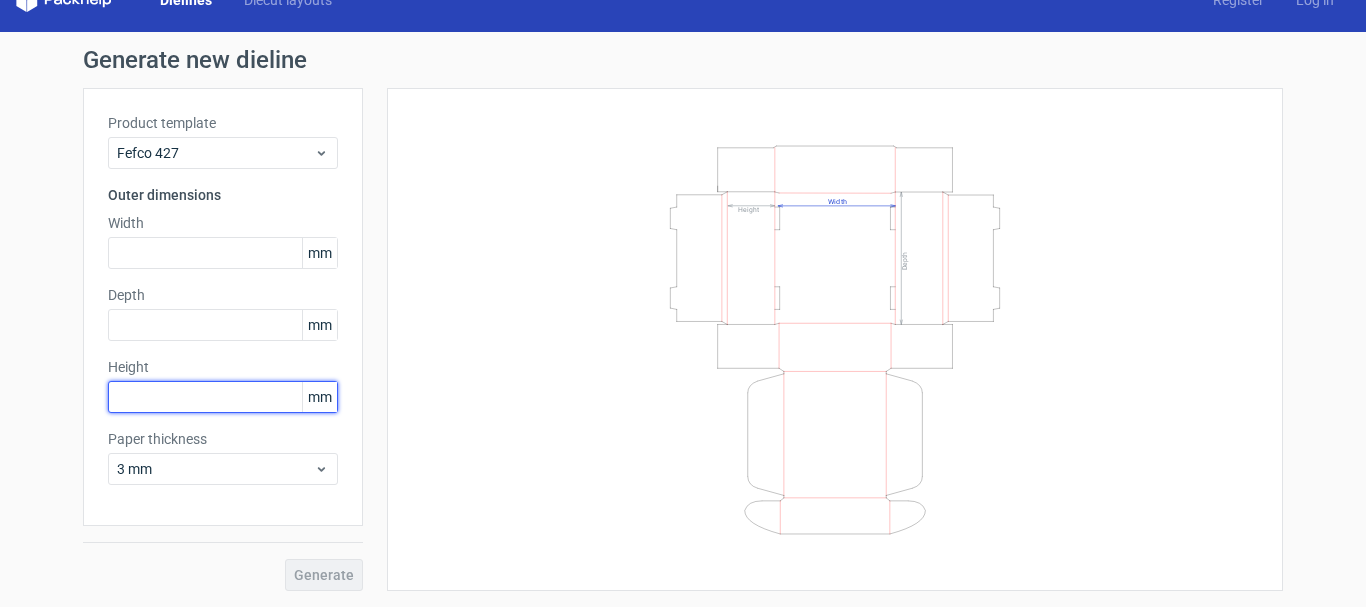 click at bounding box center (223, 397) 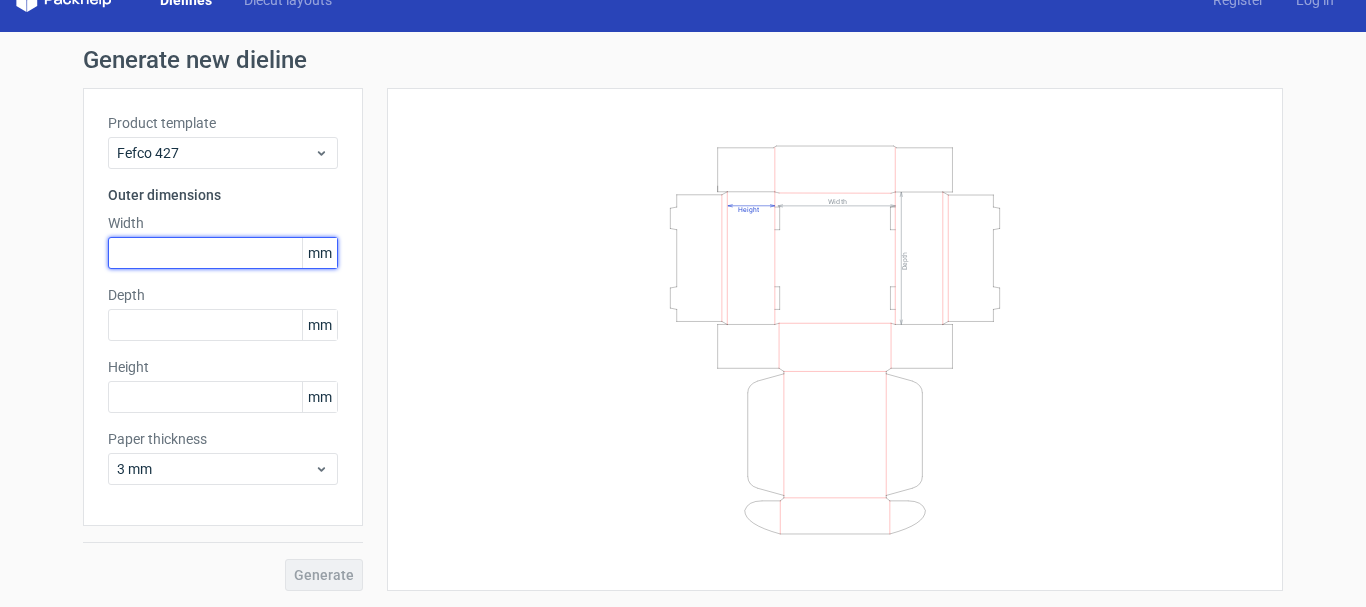 click at bounding box center (223, 253) 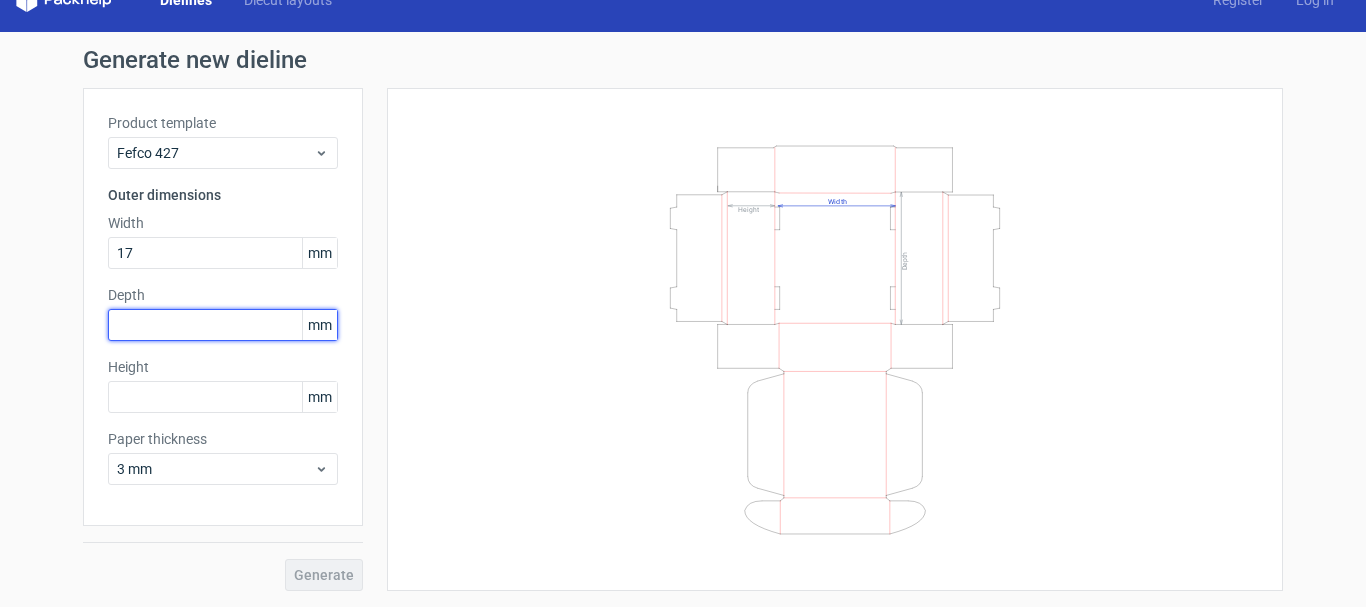 click on "Product template Fefco 427 Outer dimensions Width 17 mm Depth mm Height mm Paper thickness 3 mm" at bounding box center [223, 307] 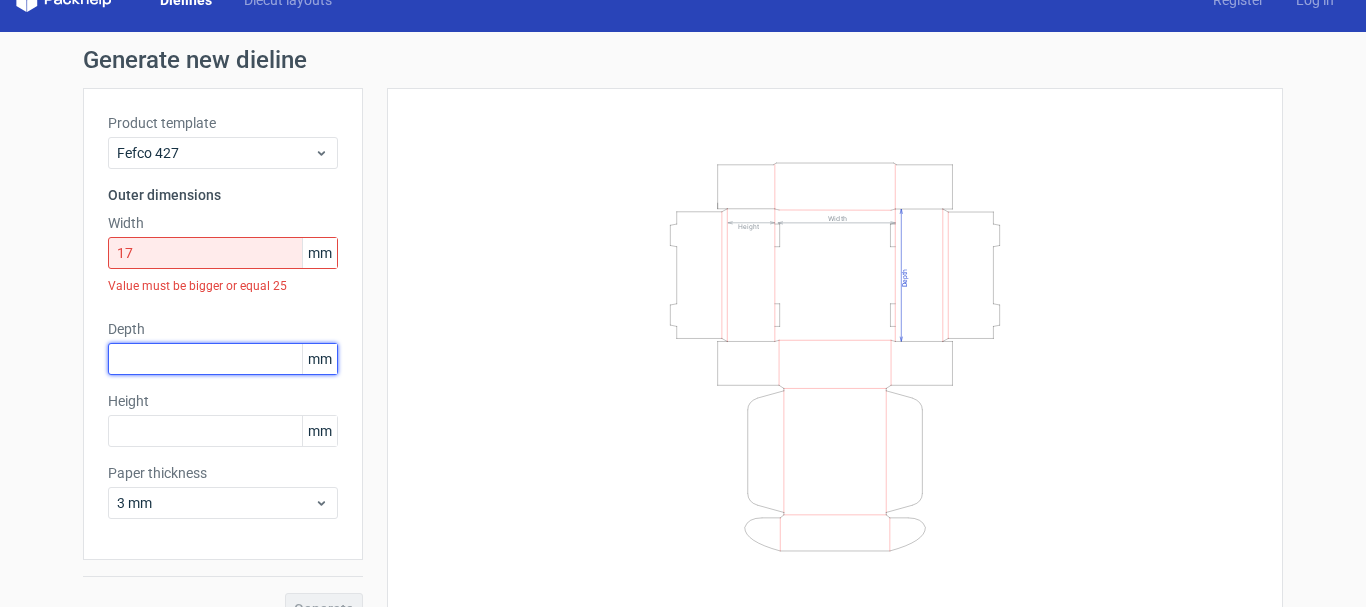 click at bounding box center (223, 359) 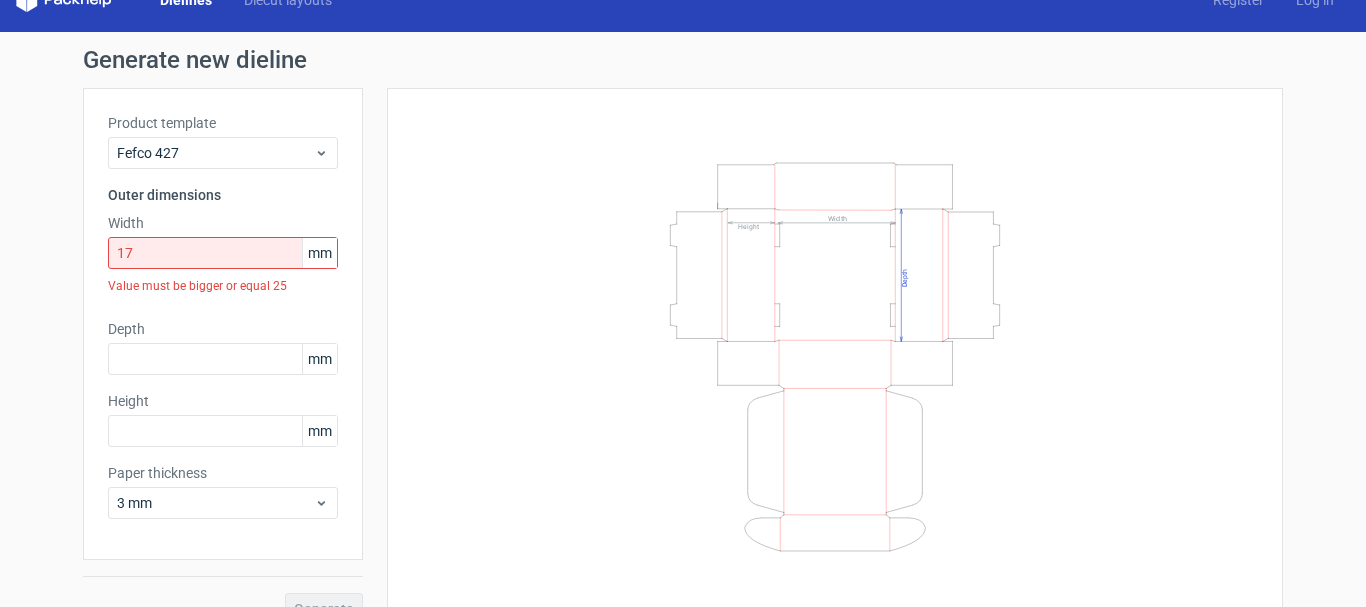 click on "Value must be bigger or equal 25" at bounding box center (223, 286) 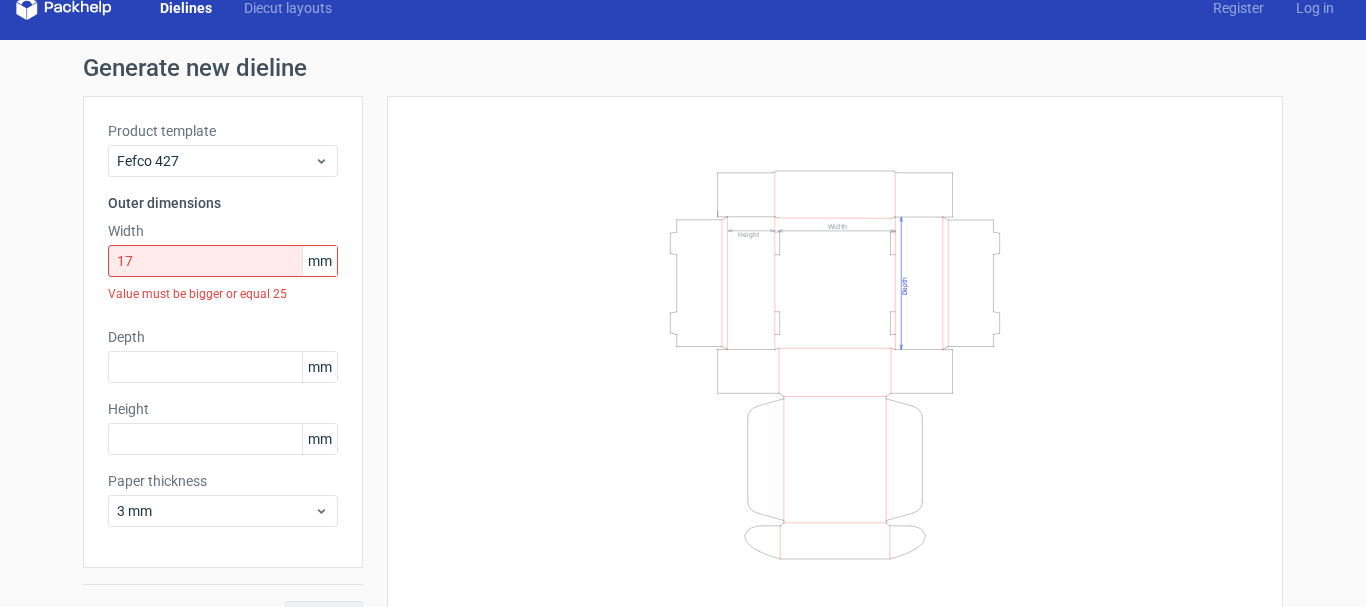 scroll, scrollTop: 66, scrollLeft: 0, axis: vertical 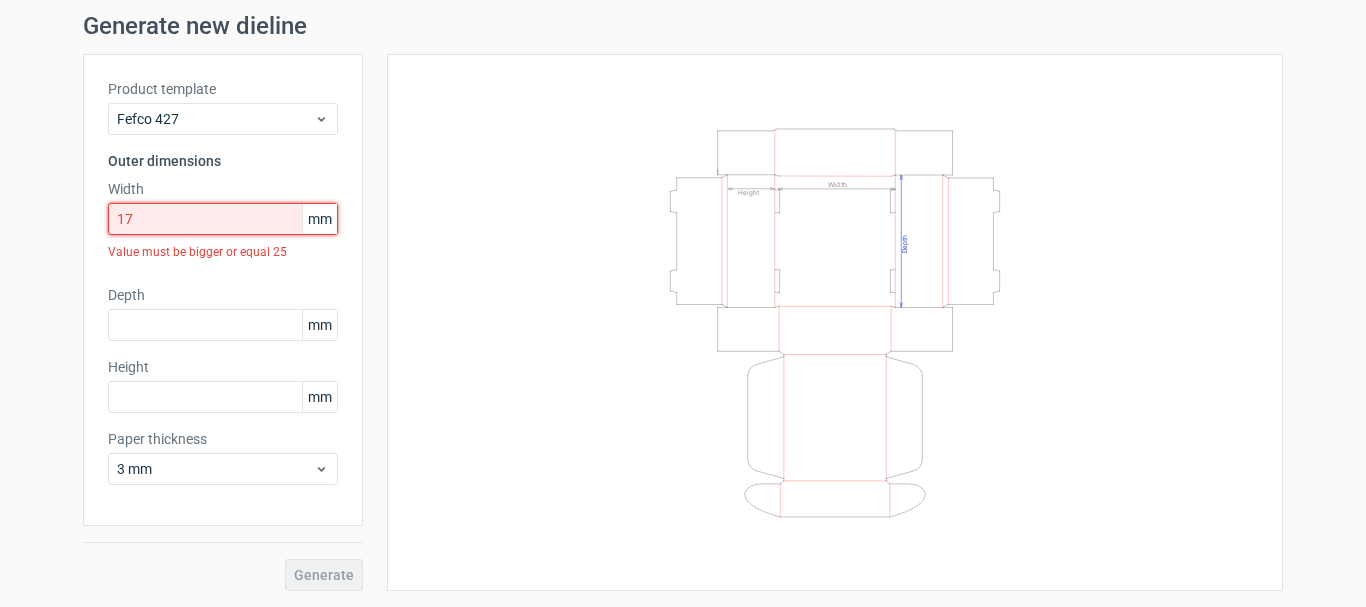 click on "17" at bounding box center [223, 219] 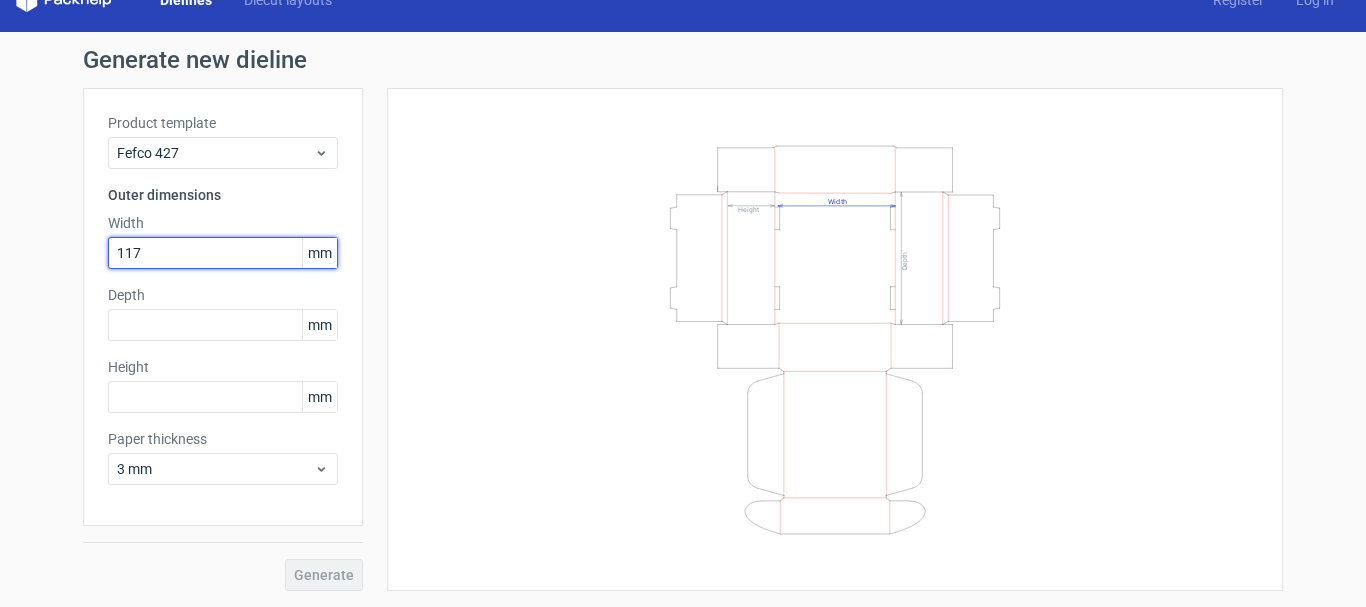 scroll, scrollTop: 32, scrollLeft: 0, axis: vertical 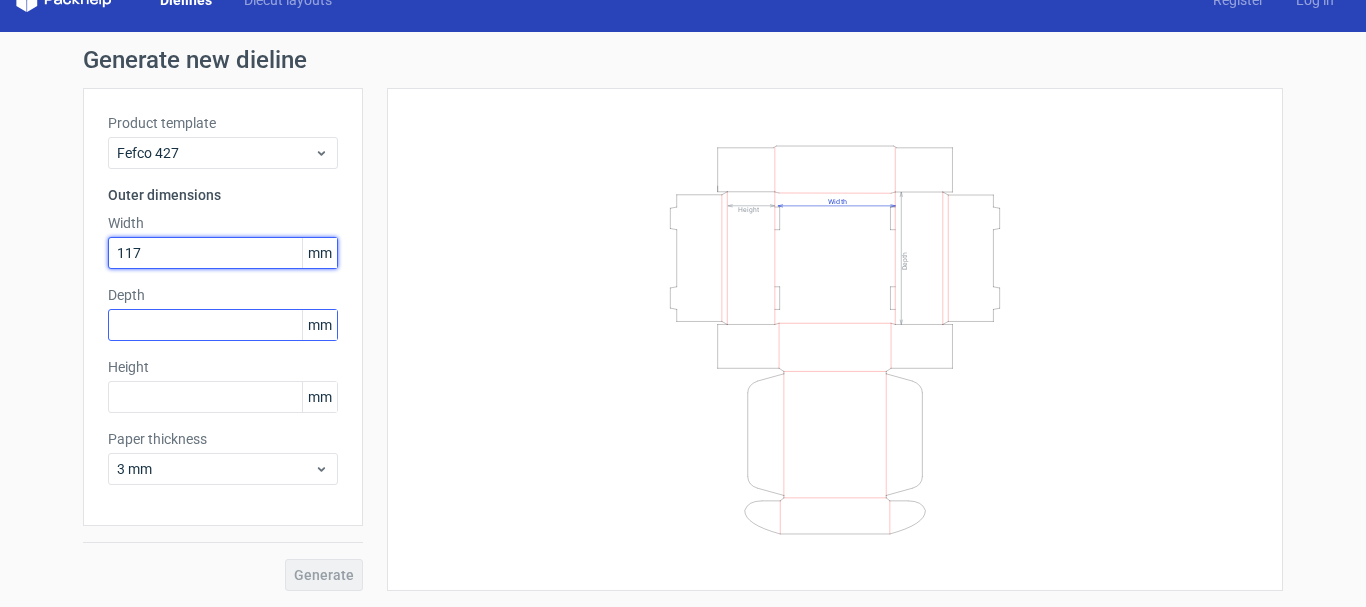 type on "117" 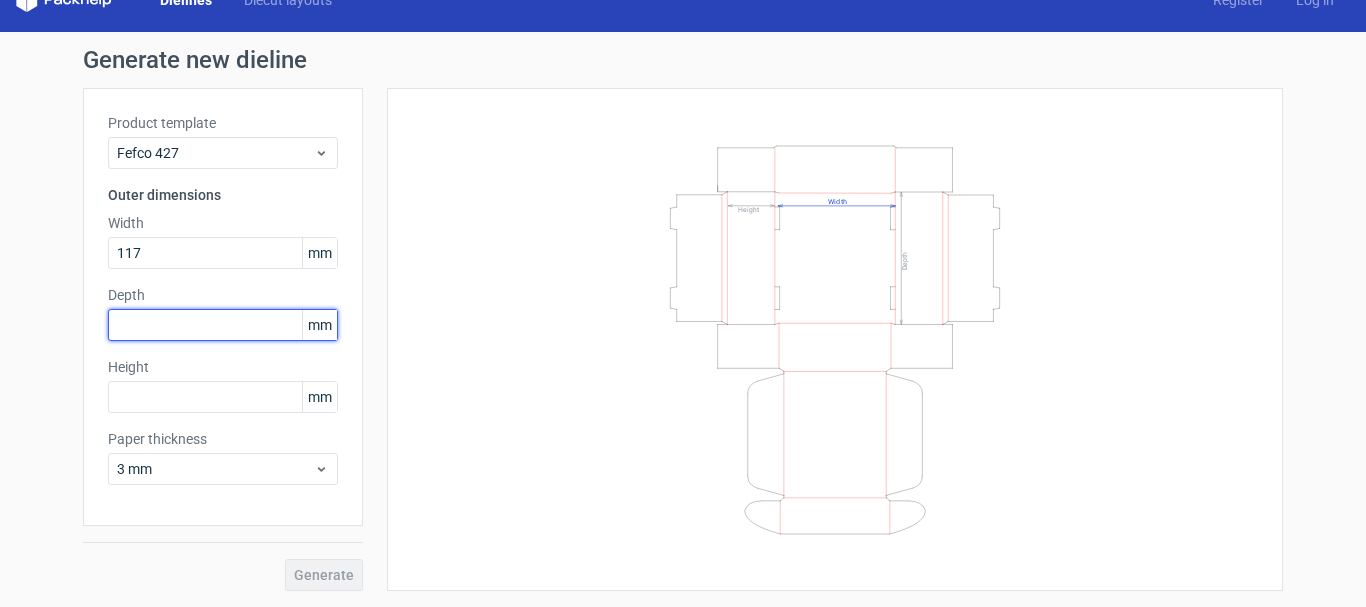 click at bounding box center (223, 325) 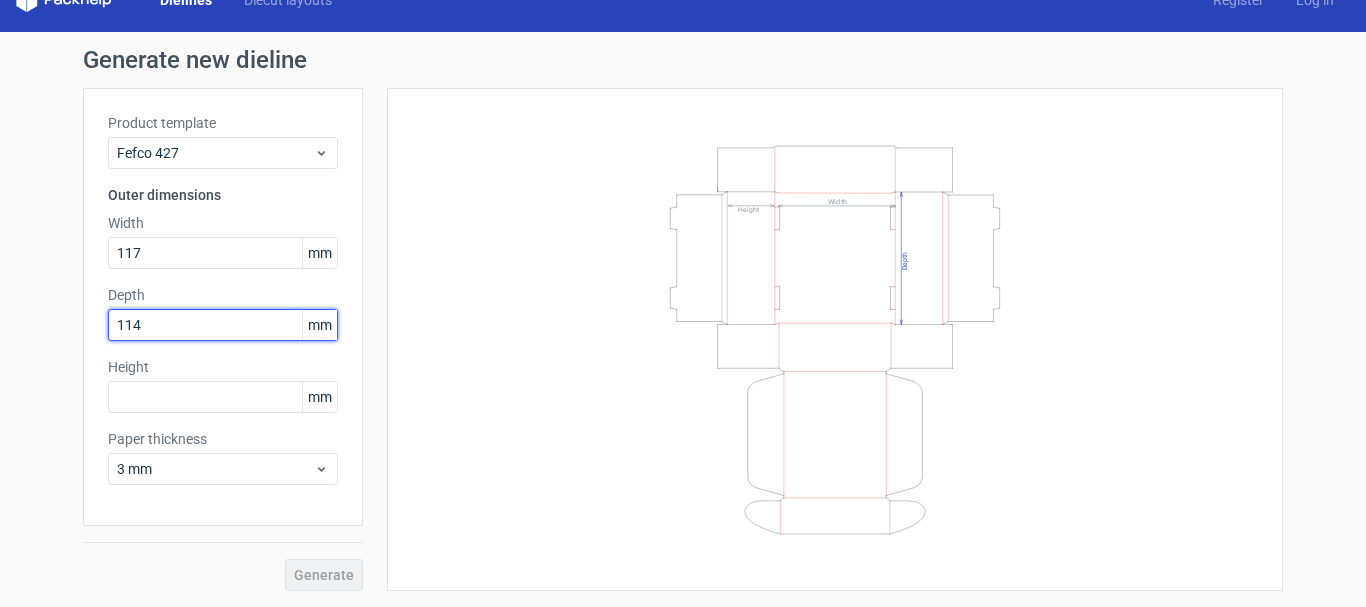 type on "114" 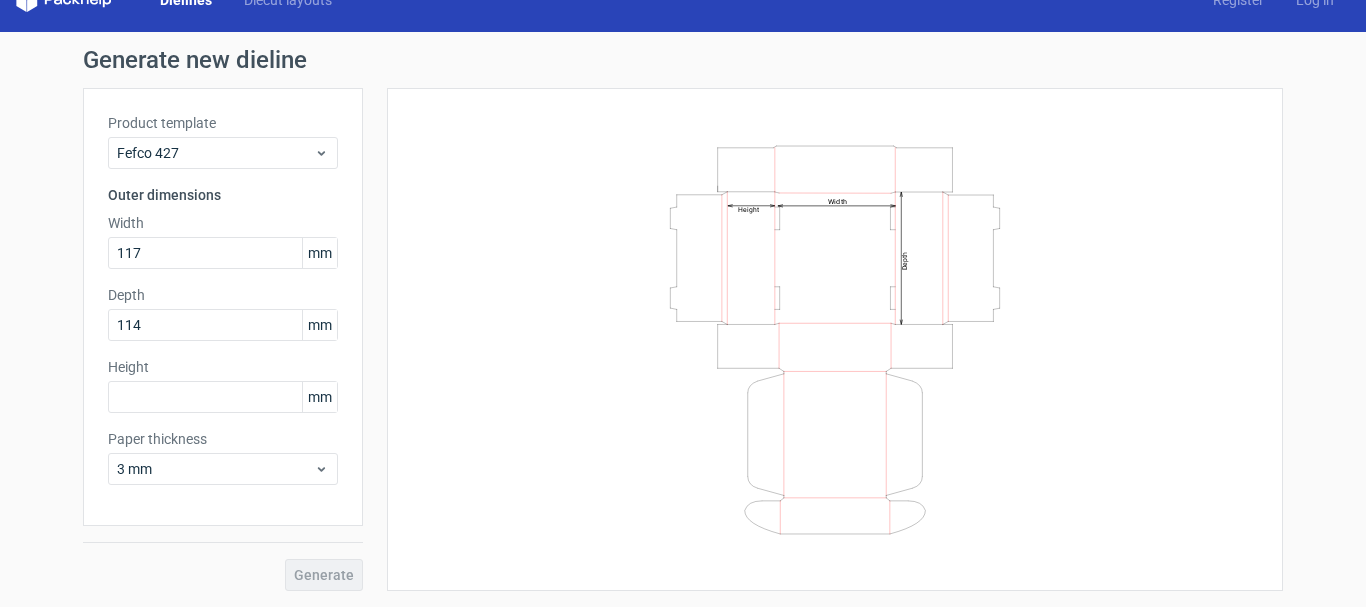 click on "Product template Fefco 427 Outer dimensions Width 117 mm Depth 114 mm Height mm Paper thickness 3 mm" at bounding box center [223, 307] 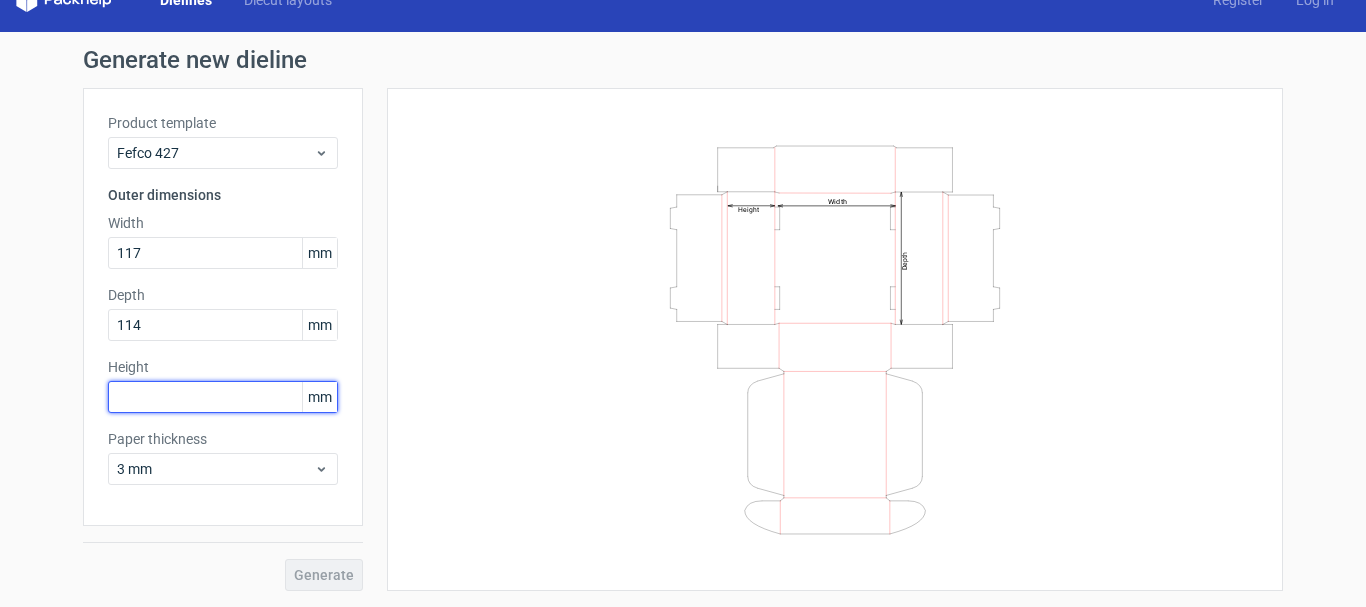 click at bounding box center (223, 397) 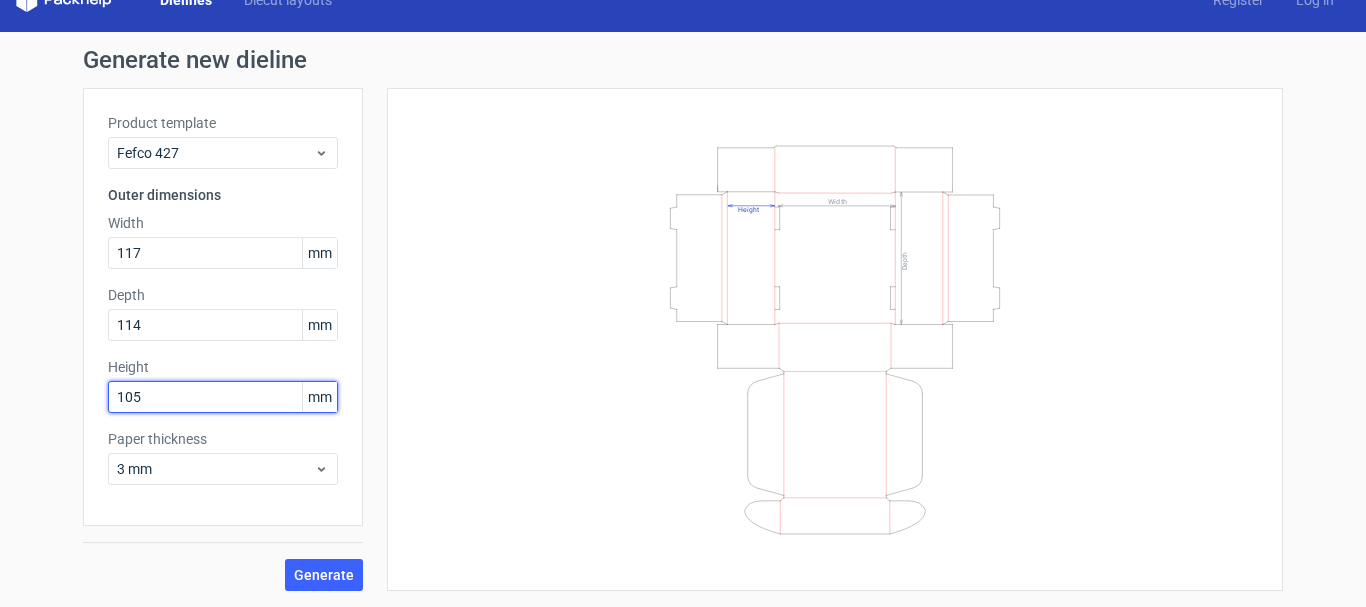 type on "105" 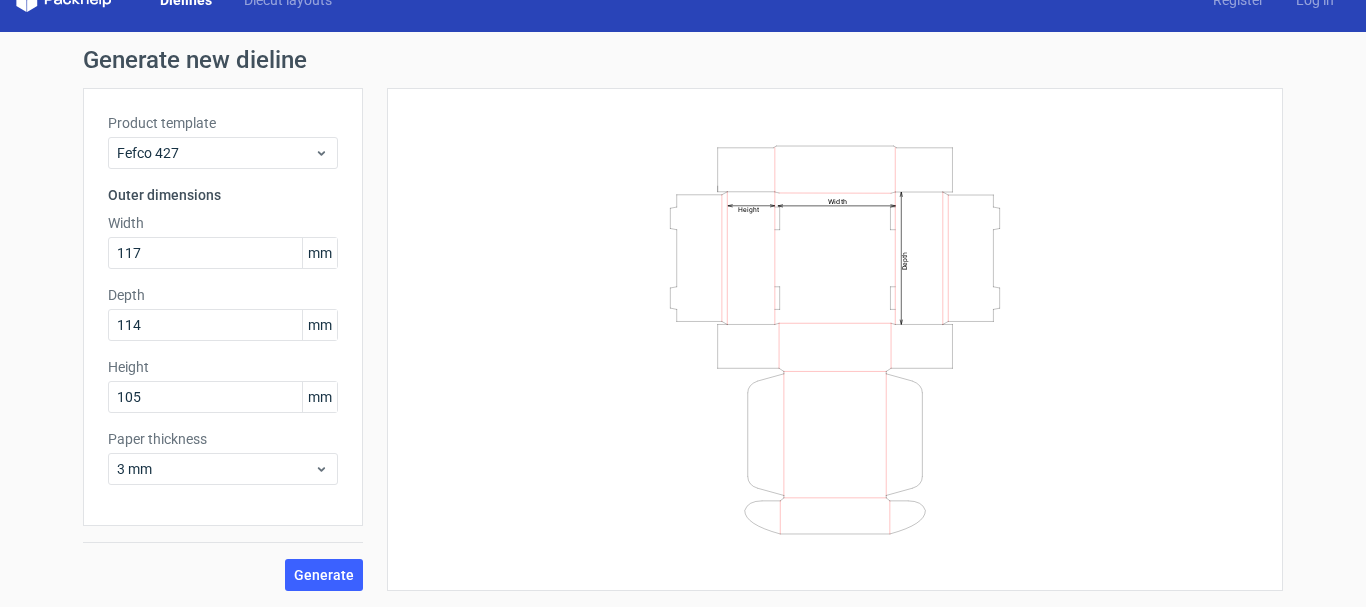 click on "Height" at bounding box center [223, 367] 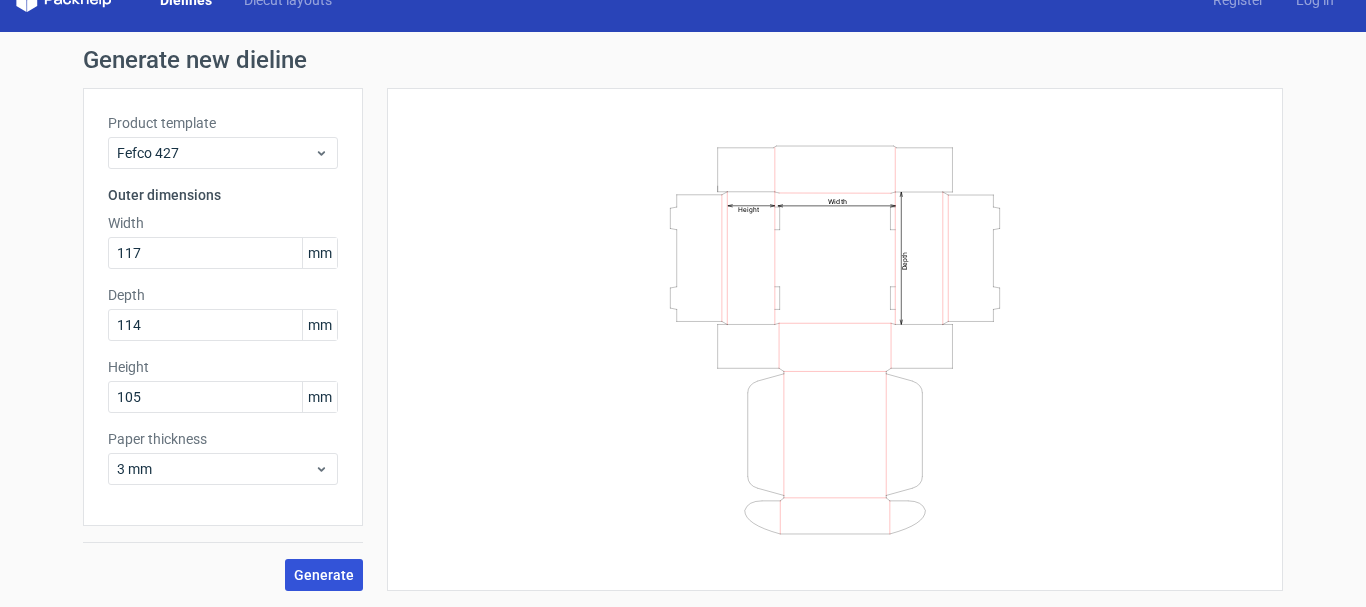 click on "Generate" at bounding box center (324, 575) 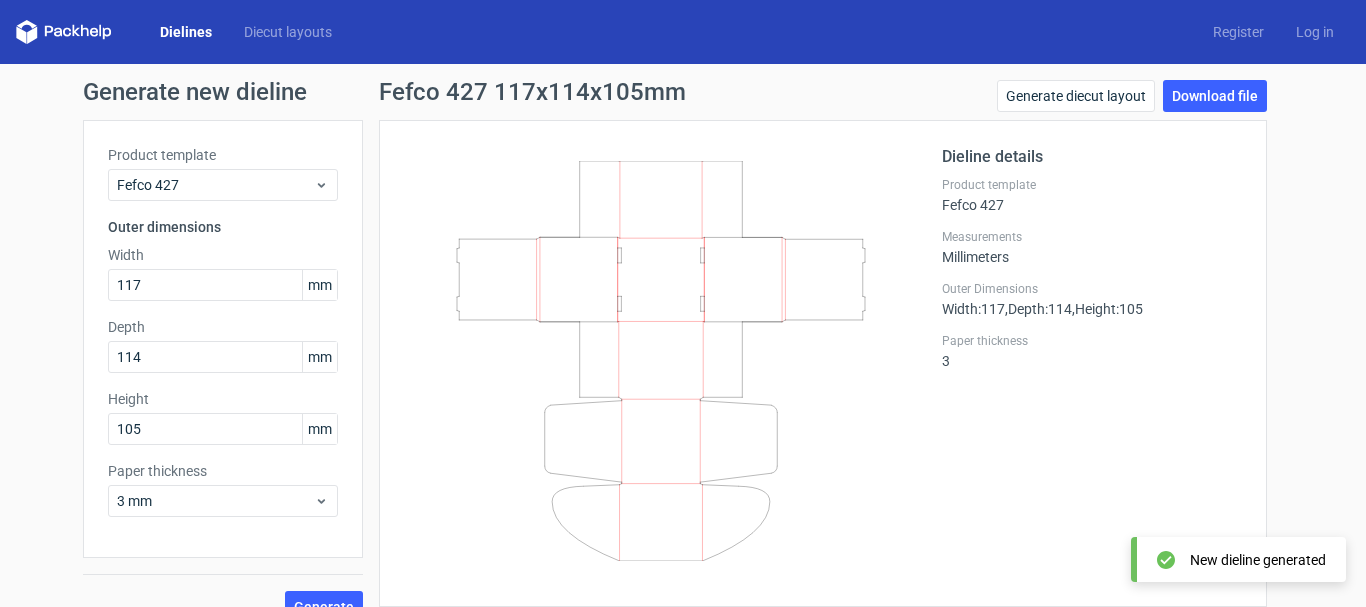 scroll, scrollTop: 32, scrollLeft: 0, axis: vertical 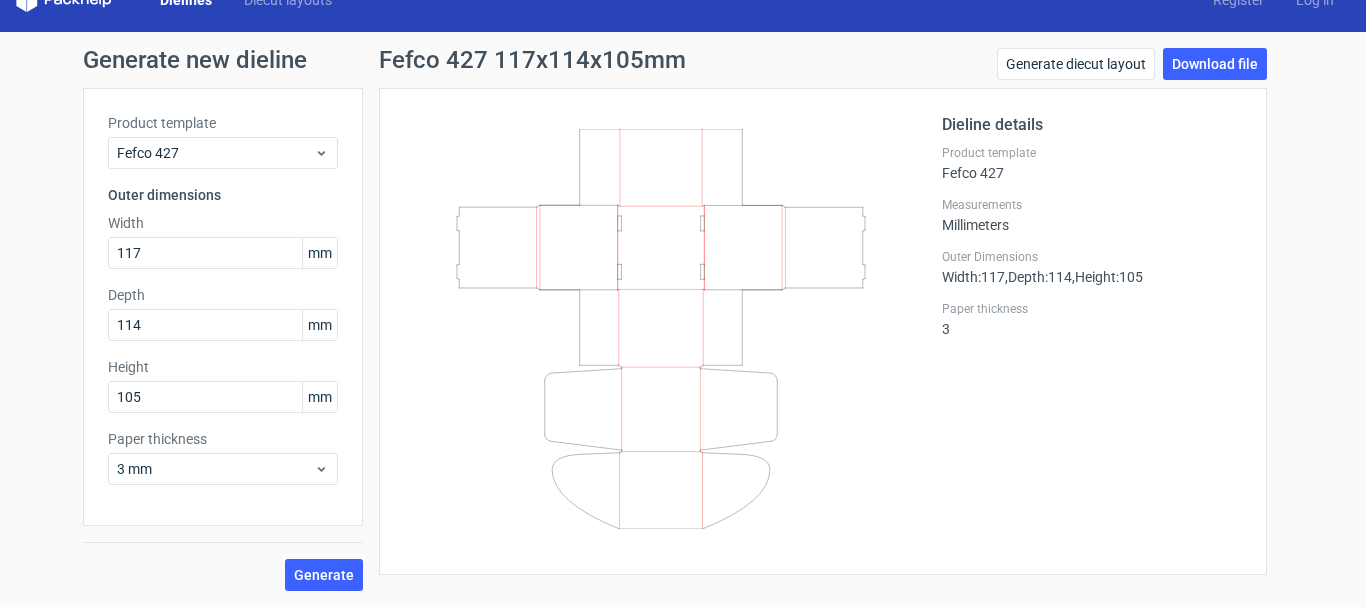 type 